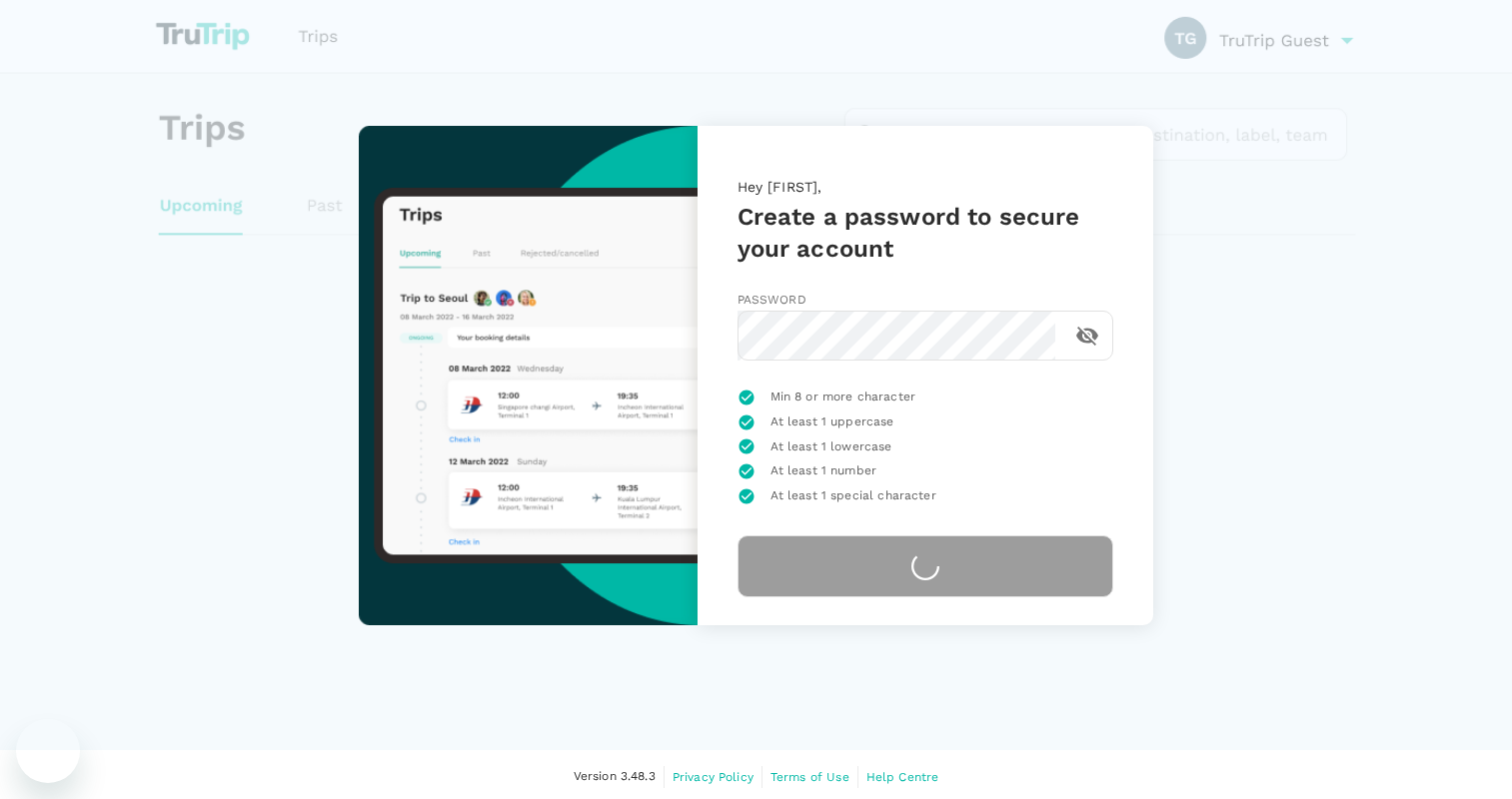 scroll, scrollTop: 0, scrollLeft: 0, axis: both 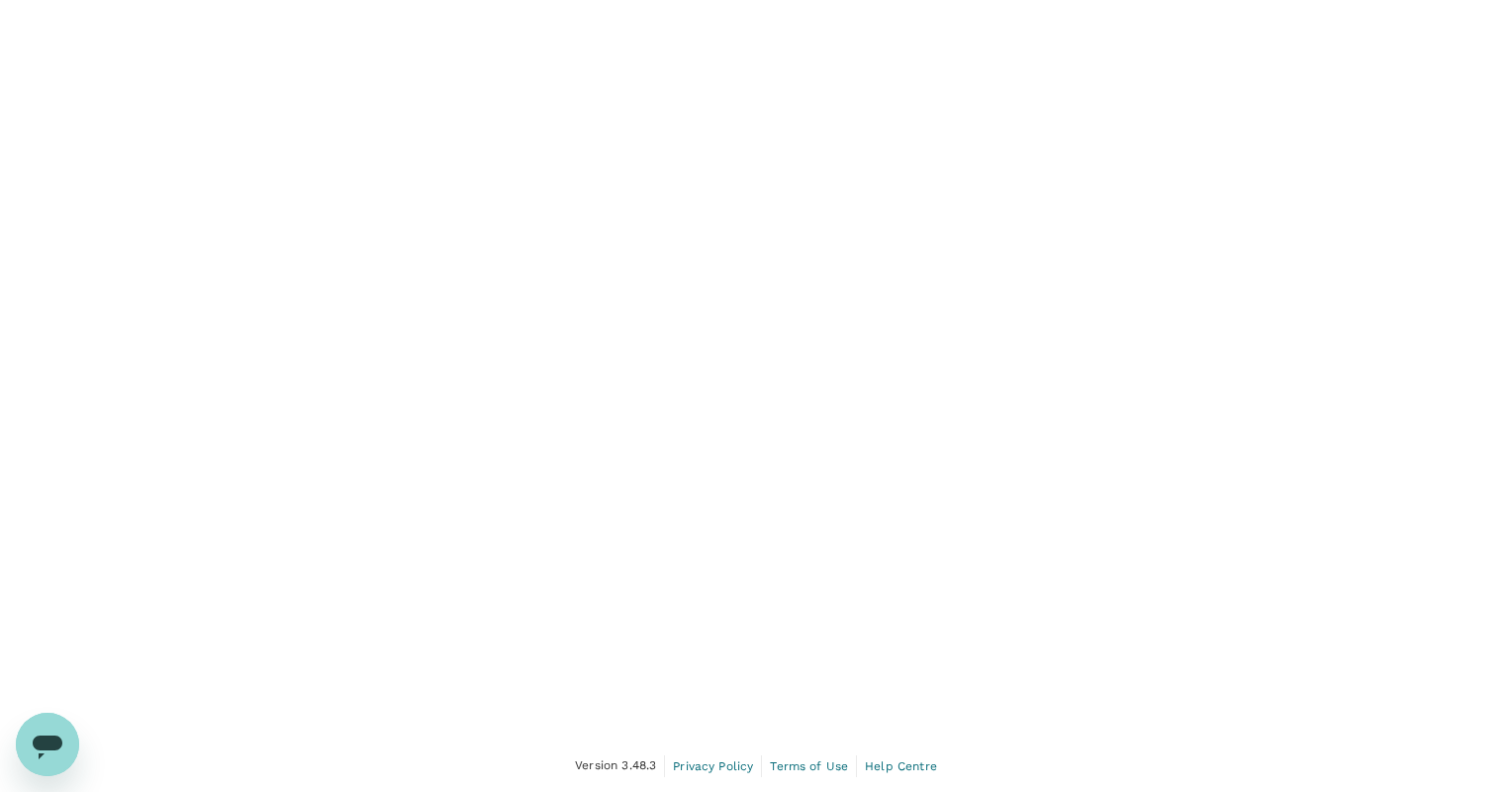 click at bounding box center (756, 369) 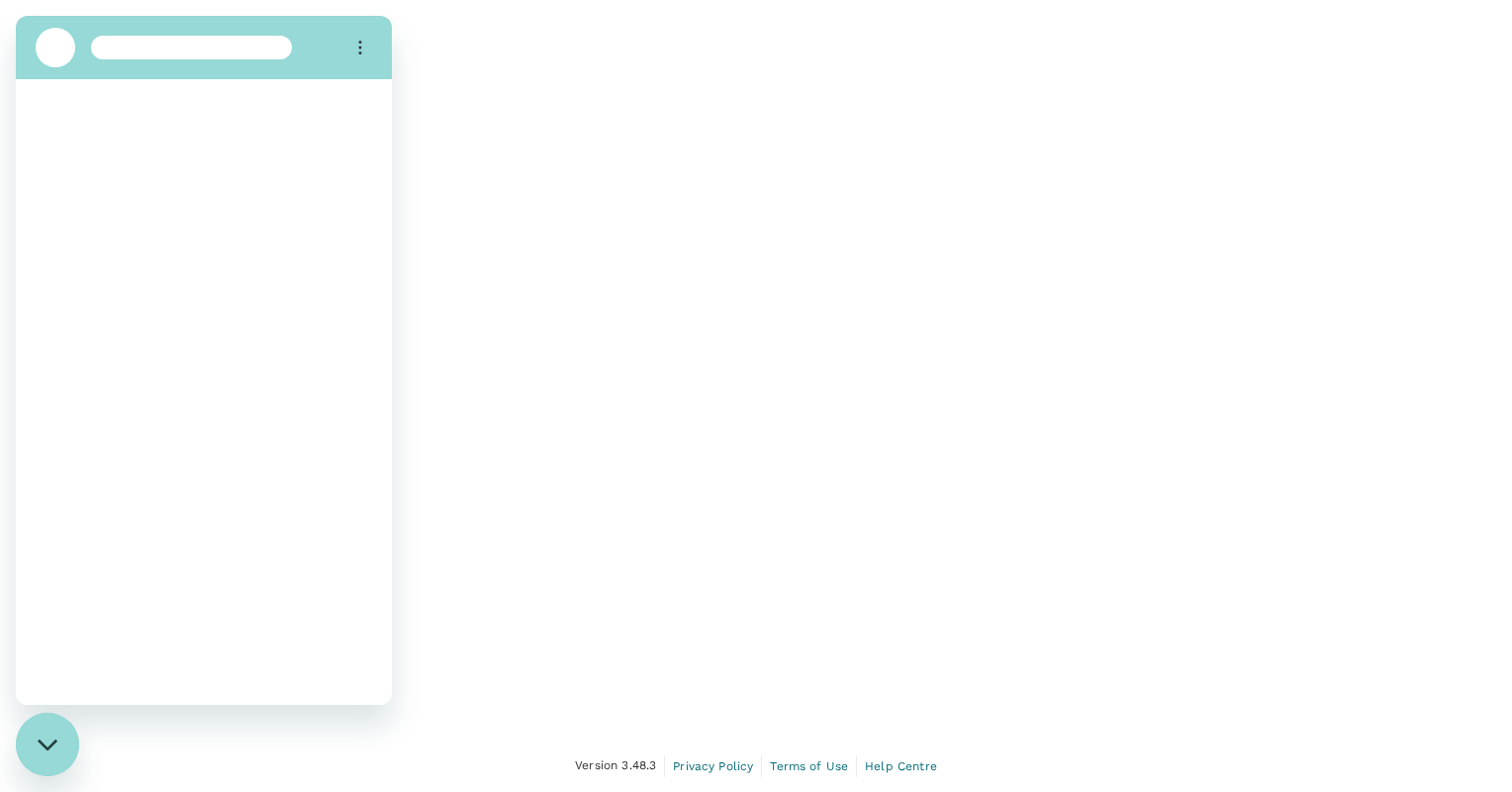 scroll, scrollTop: 0, scrollLeft: 0, axis: both 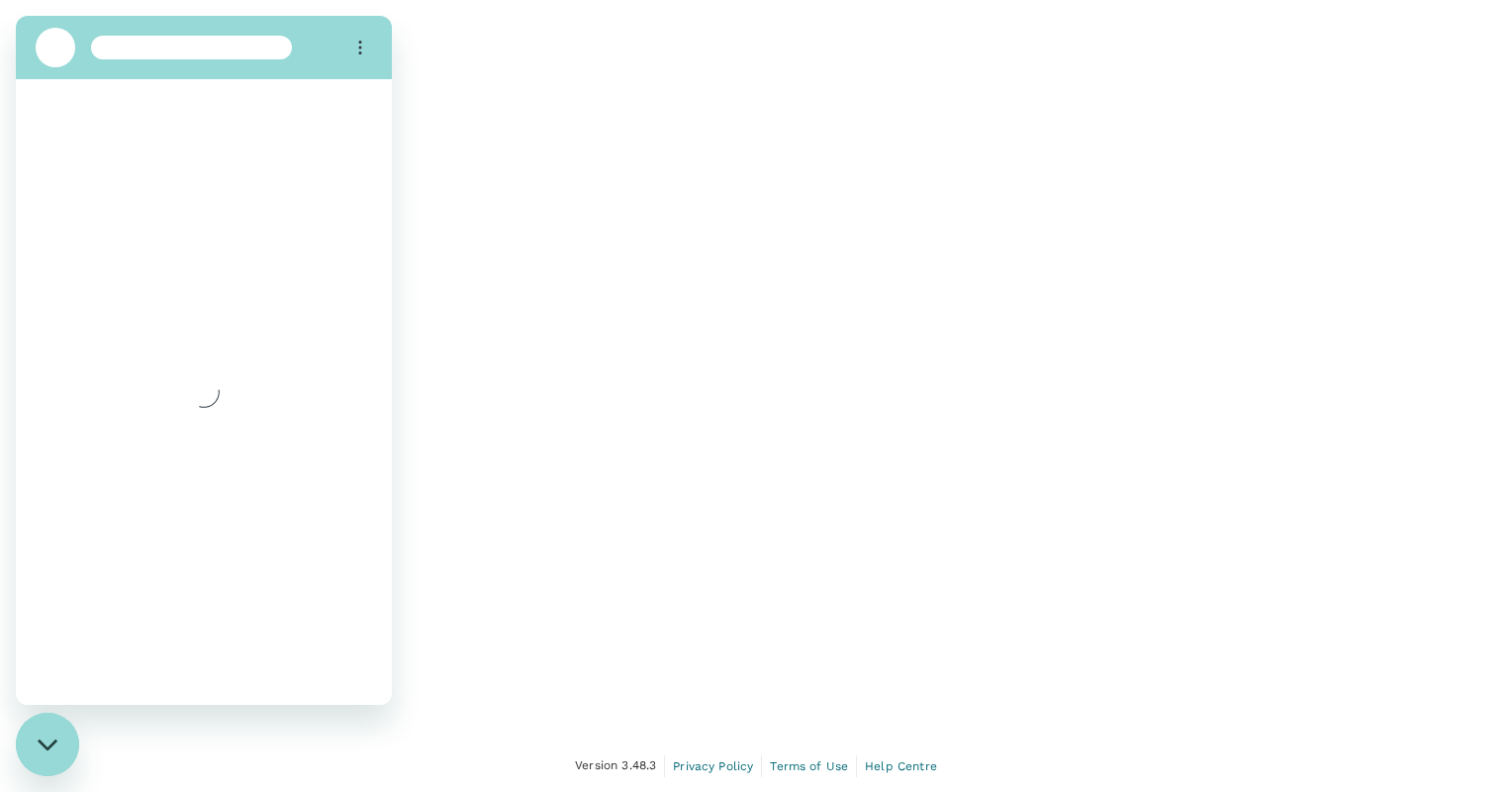 click at bounding box center (756, 369) 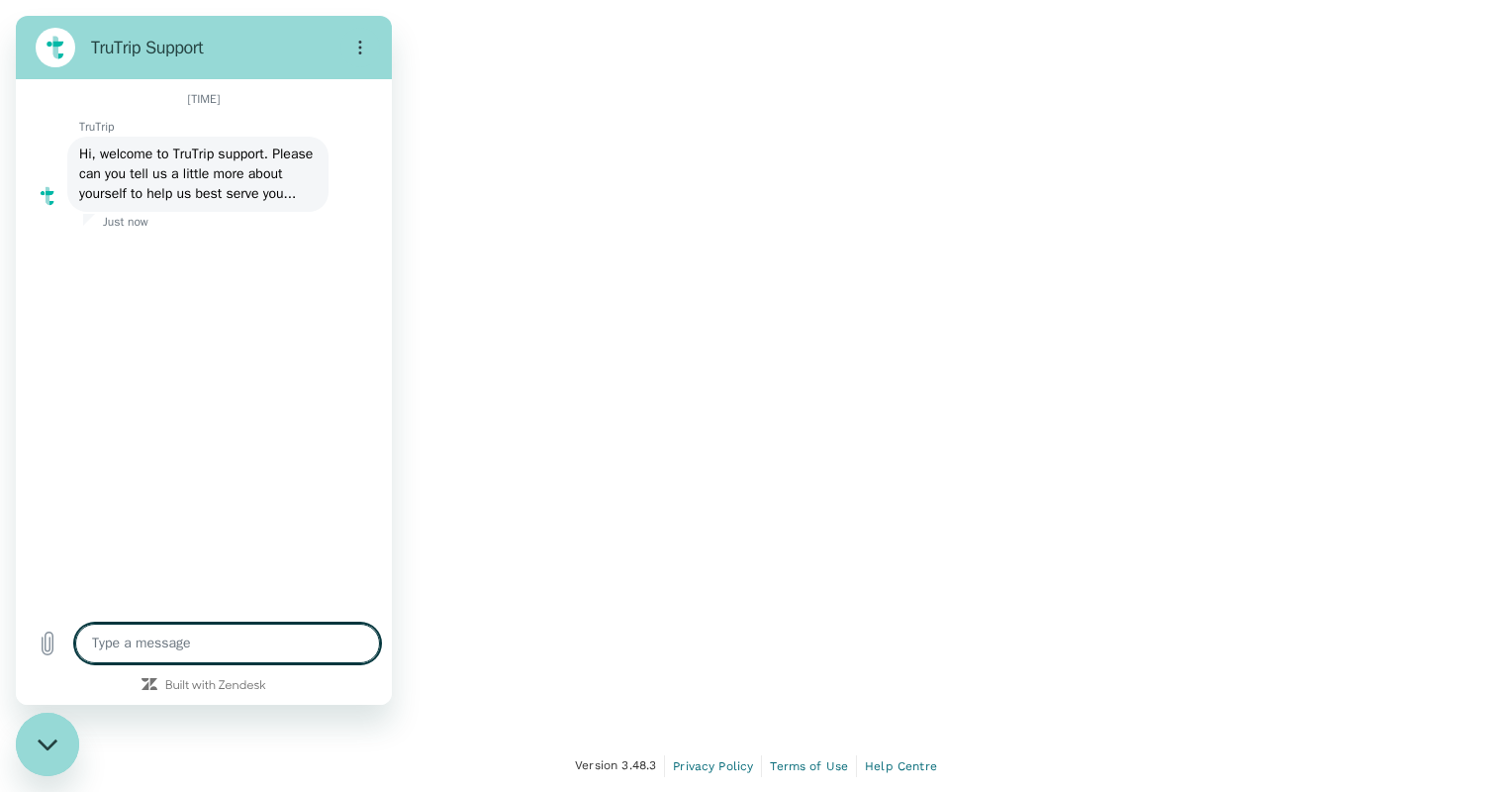 type on "x" 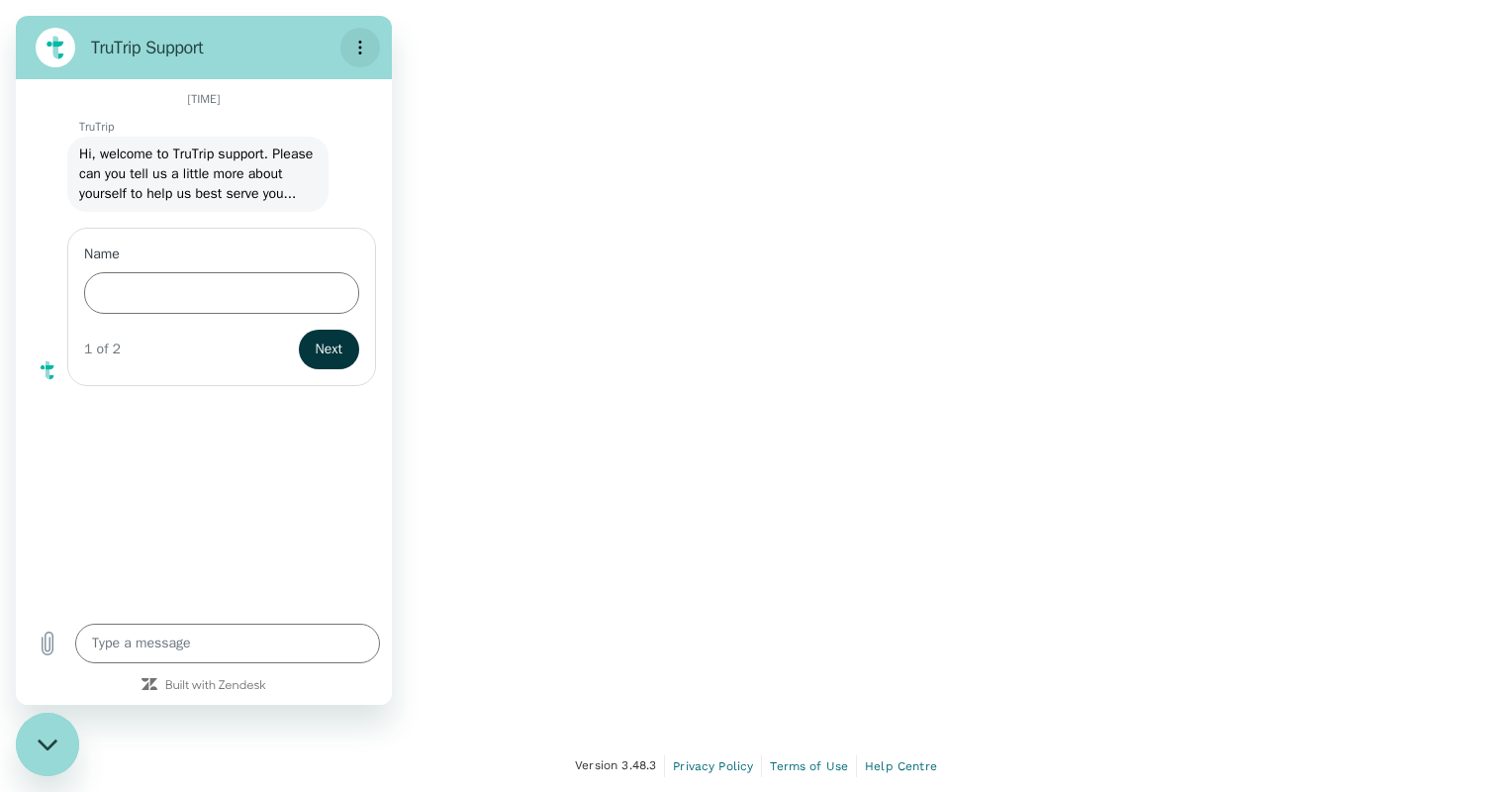 click 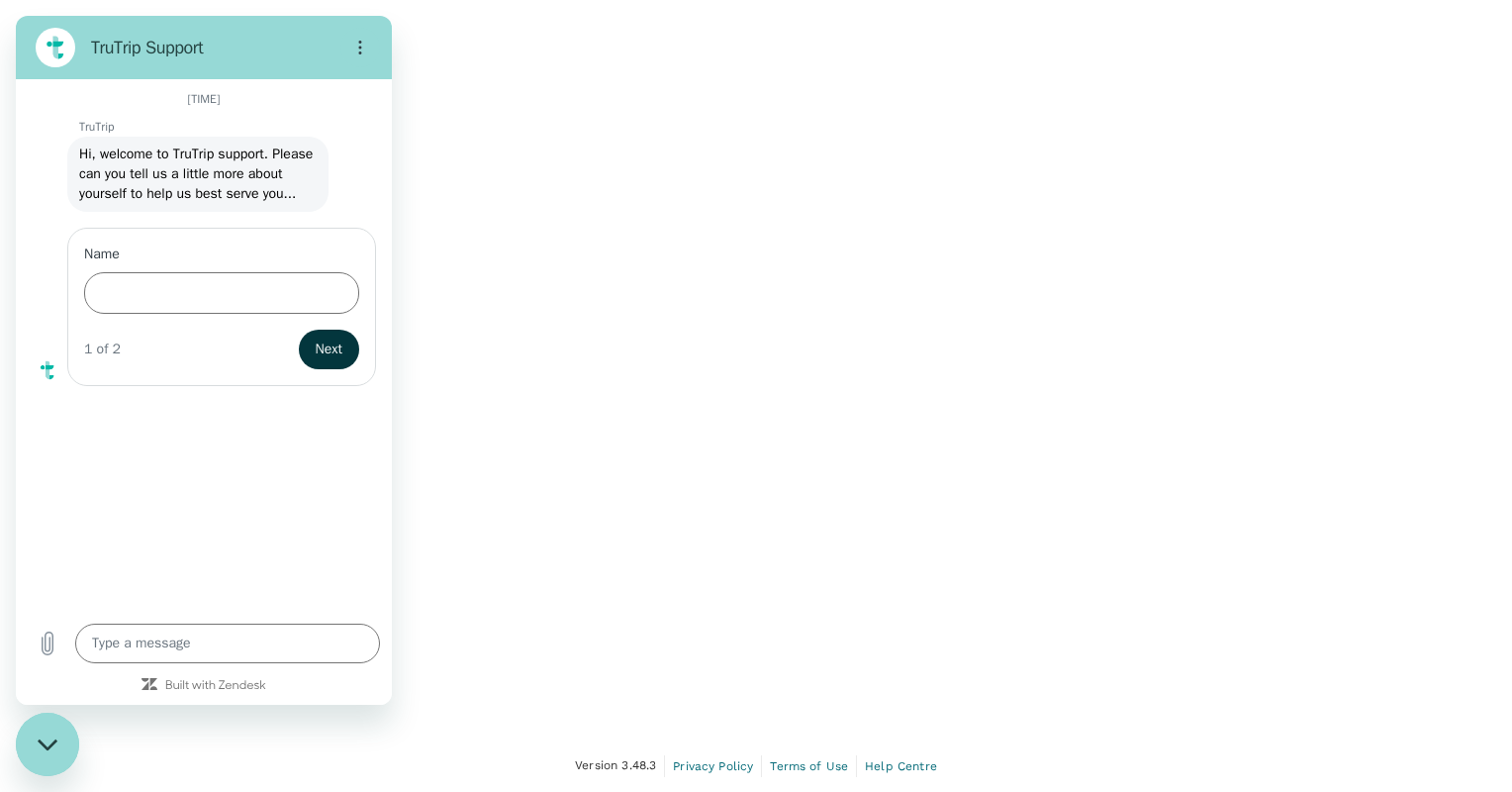 click at bounding box center [756, 369] 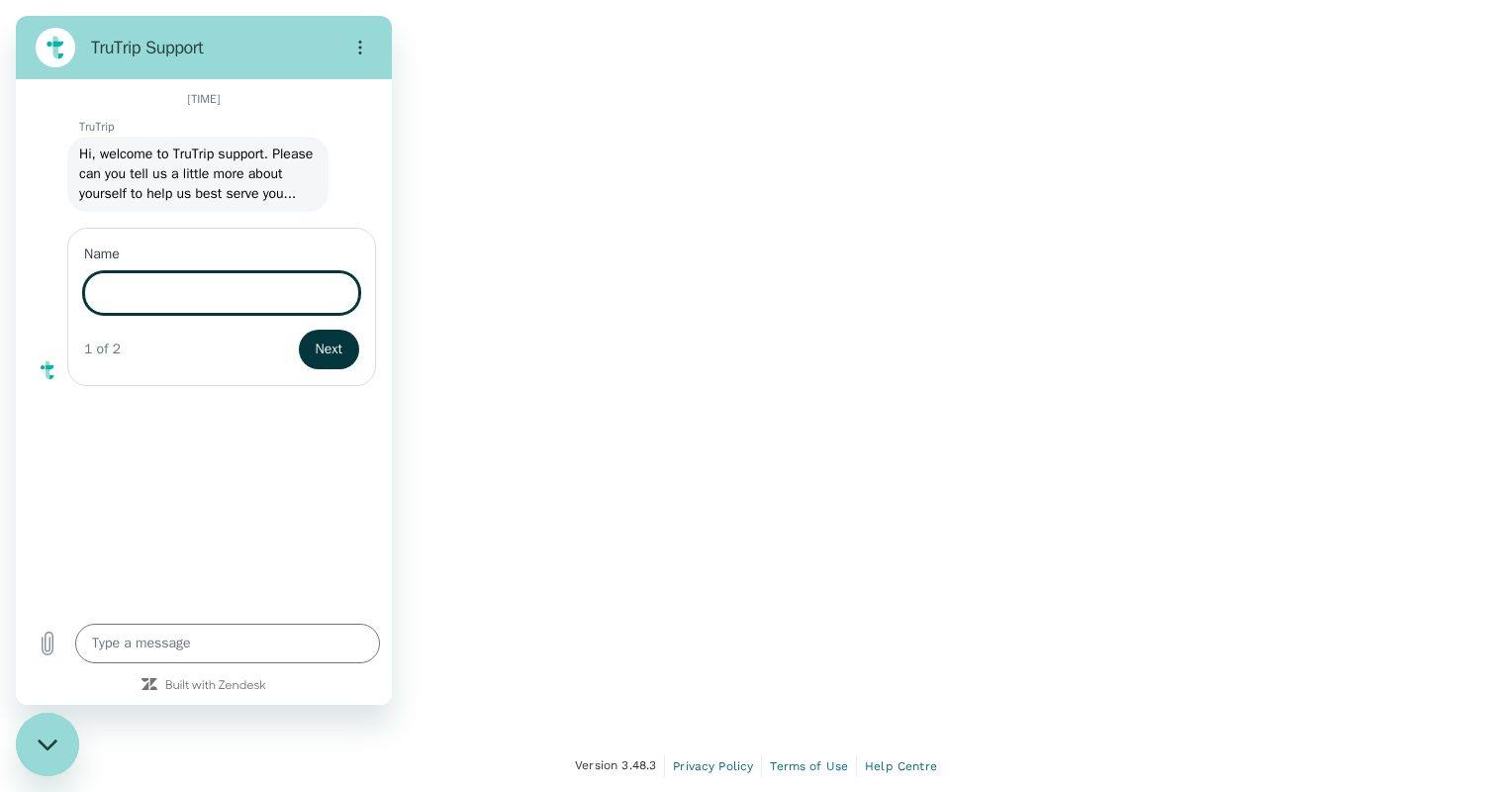 click on "Name" at bounding box center (222, 293) 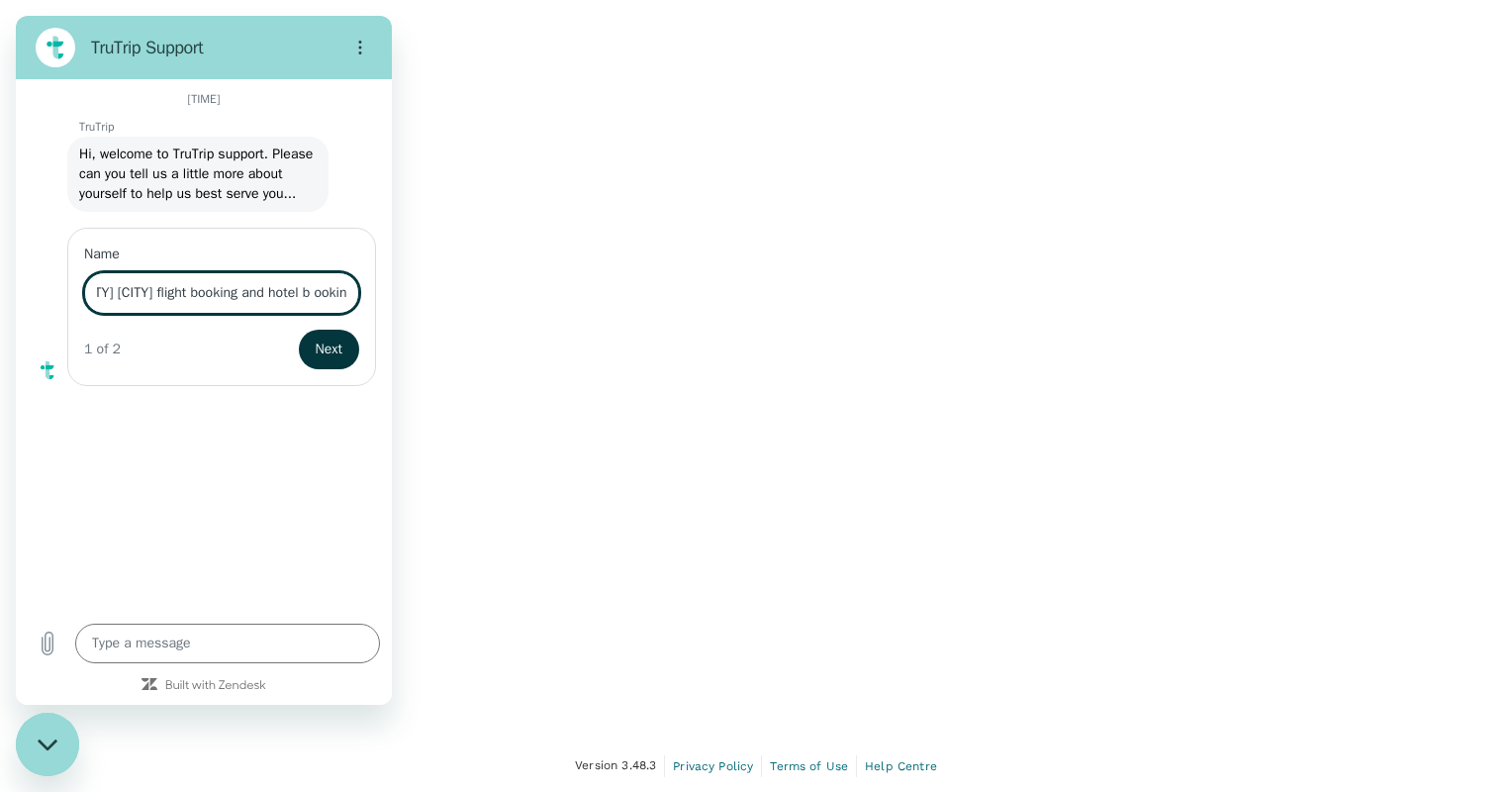 scroll, scrollTop: 0, scrollLeft: 99, axis: horizontal 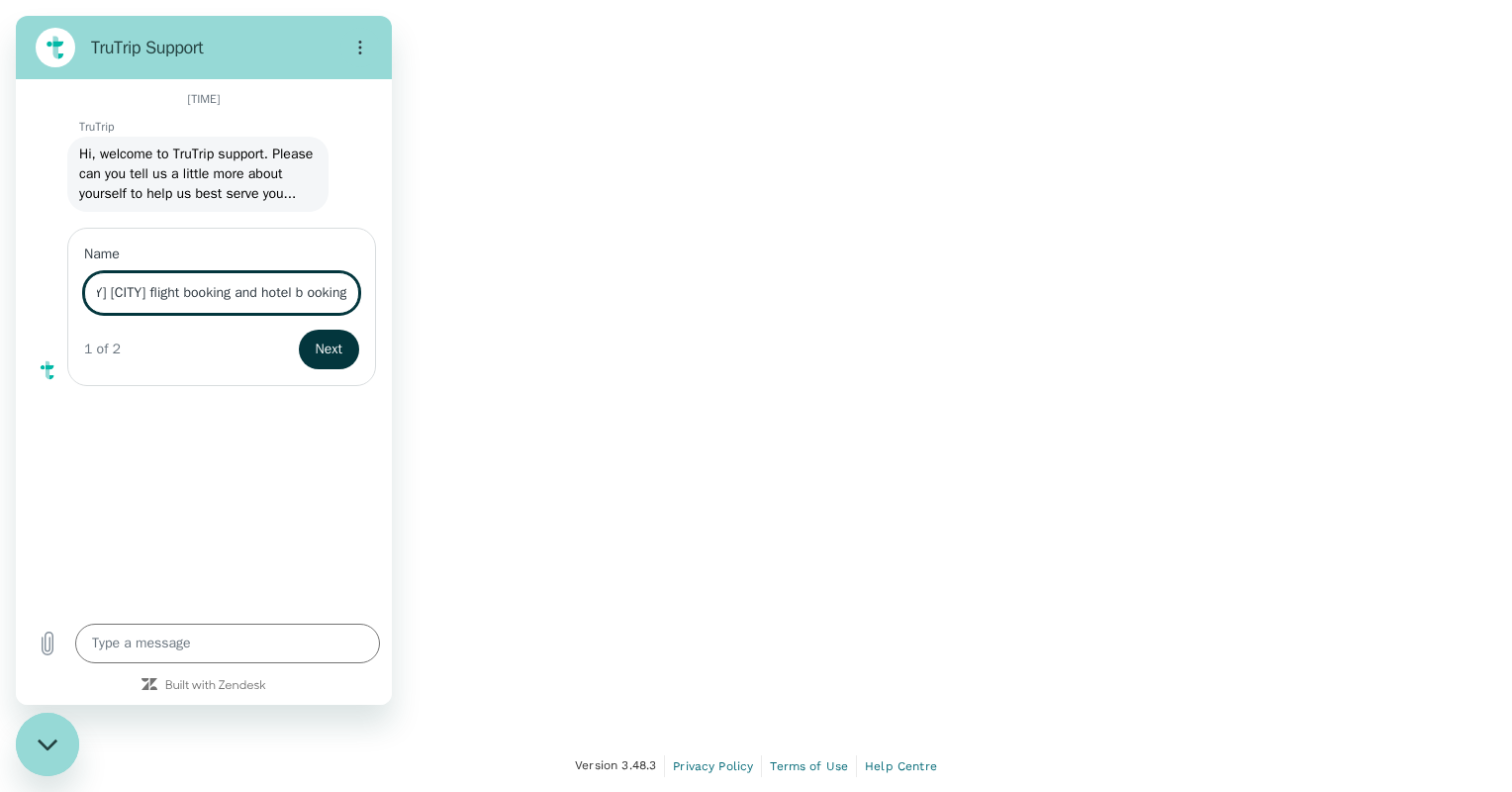 type on "i need singapore hanoi flight booking and hotel b ooking" 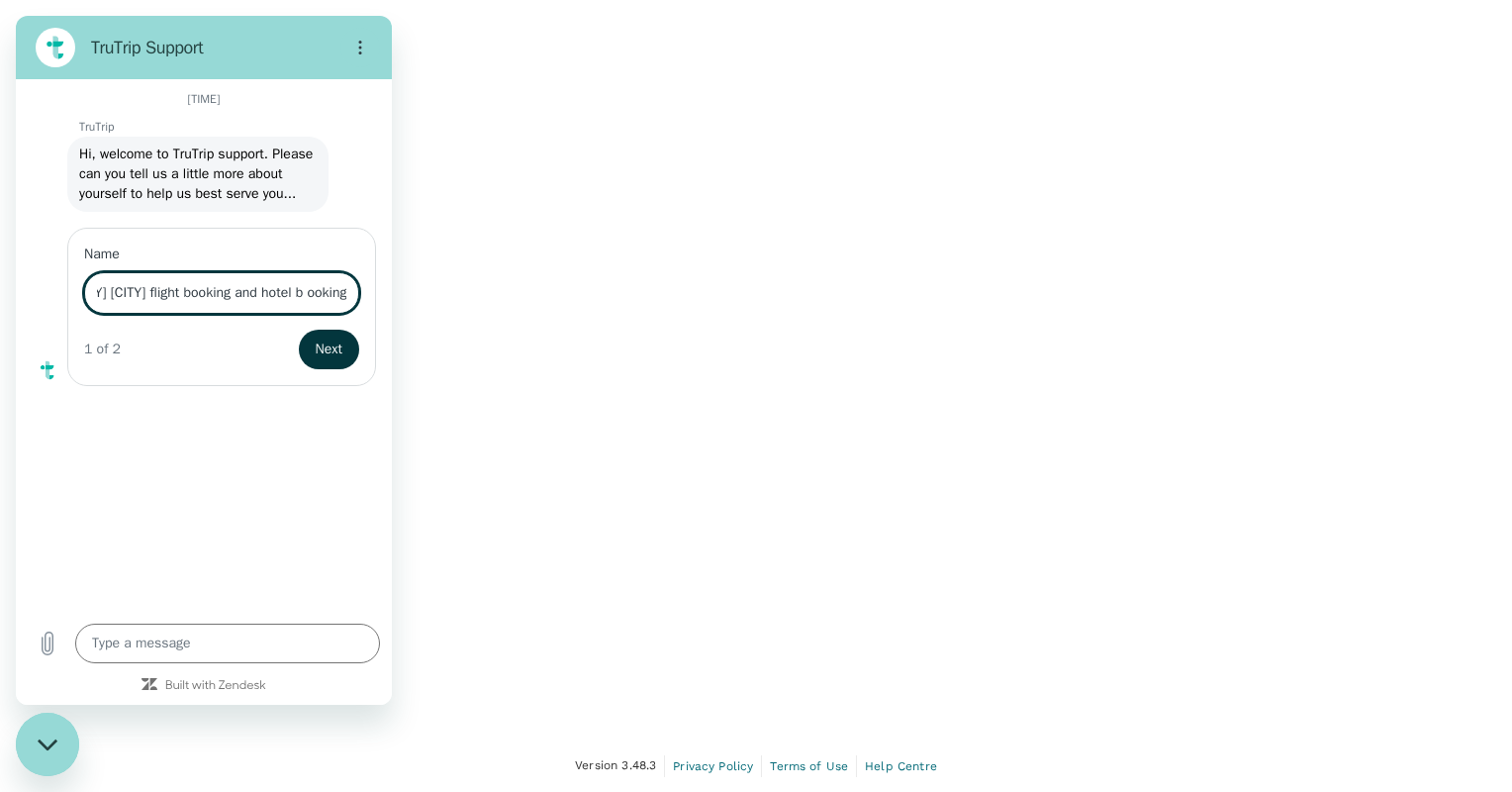 type on "x" 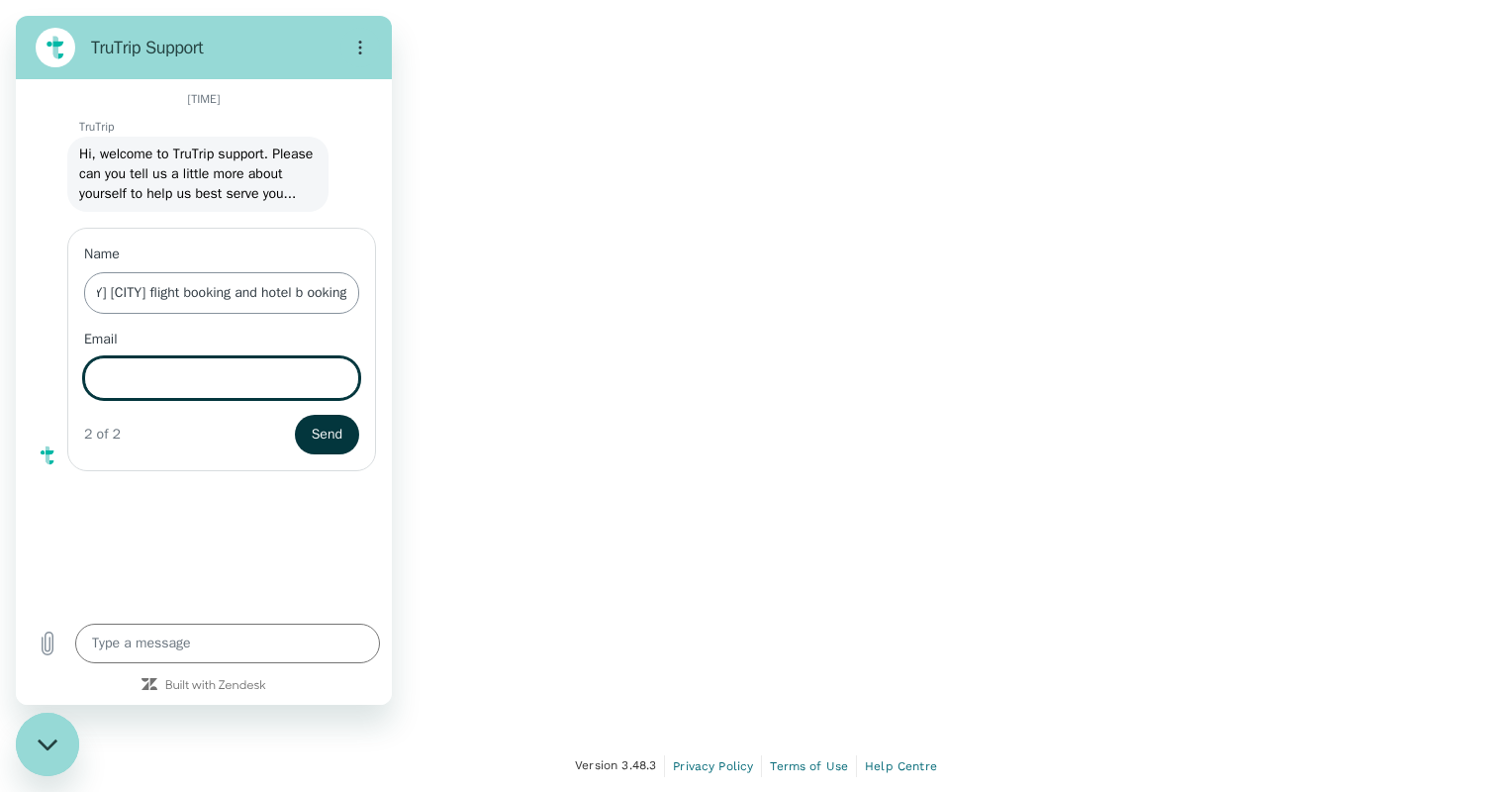 scroll, scrollTop: 0, scrollLeft: 0, axis: both 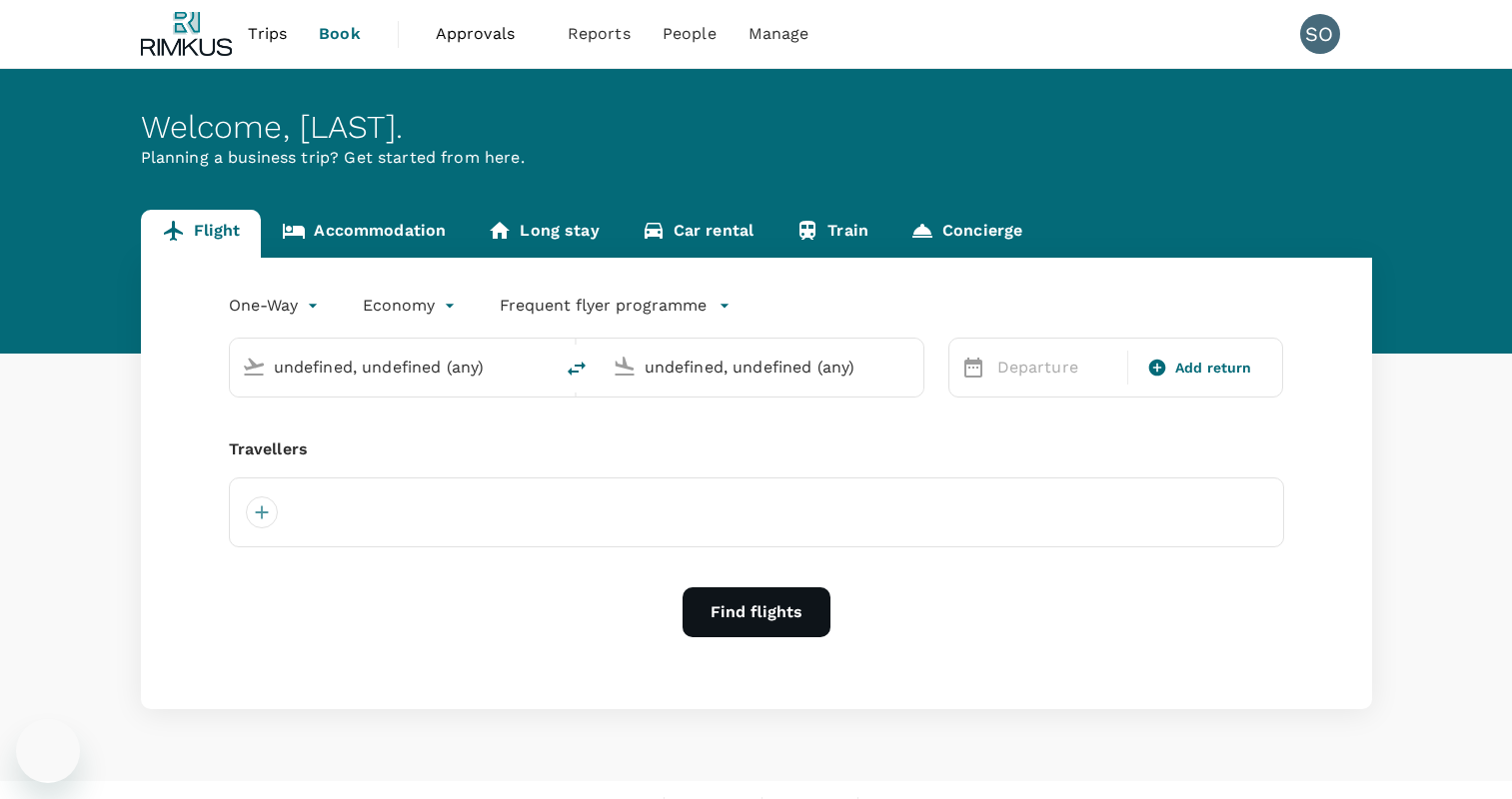 type 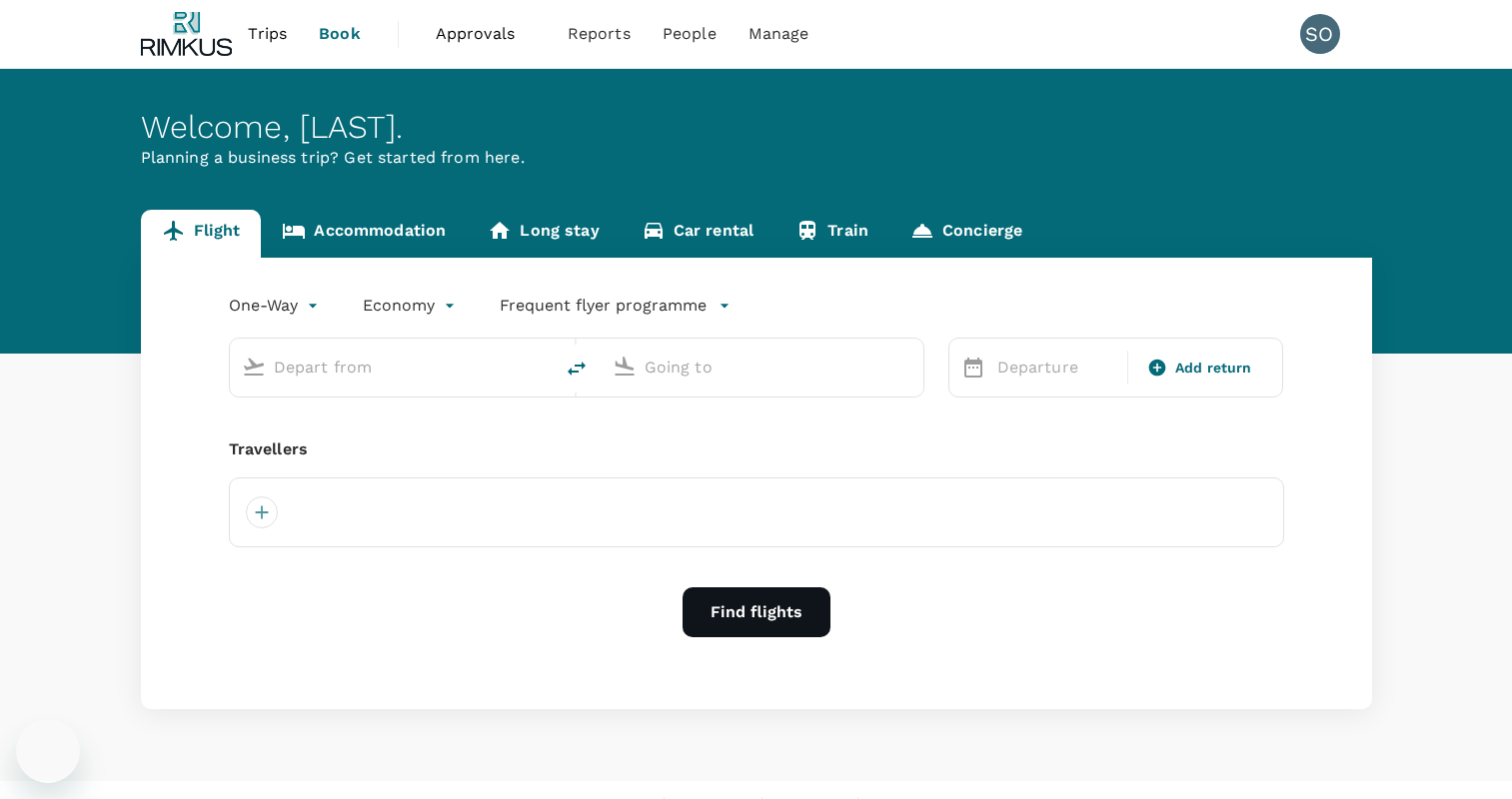 scroll, scrollTop: 0, scrollLeft: 0, axis: both 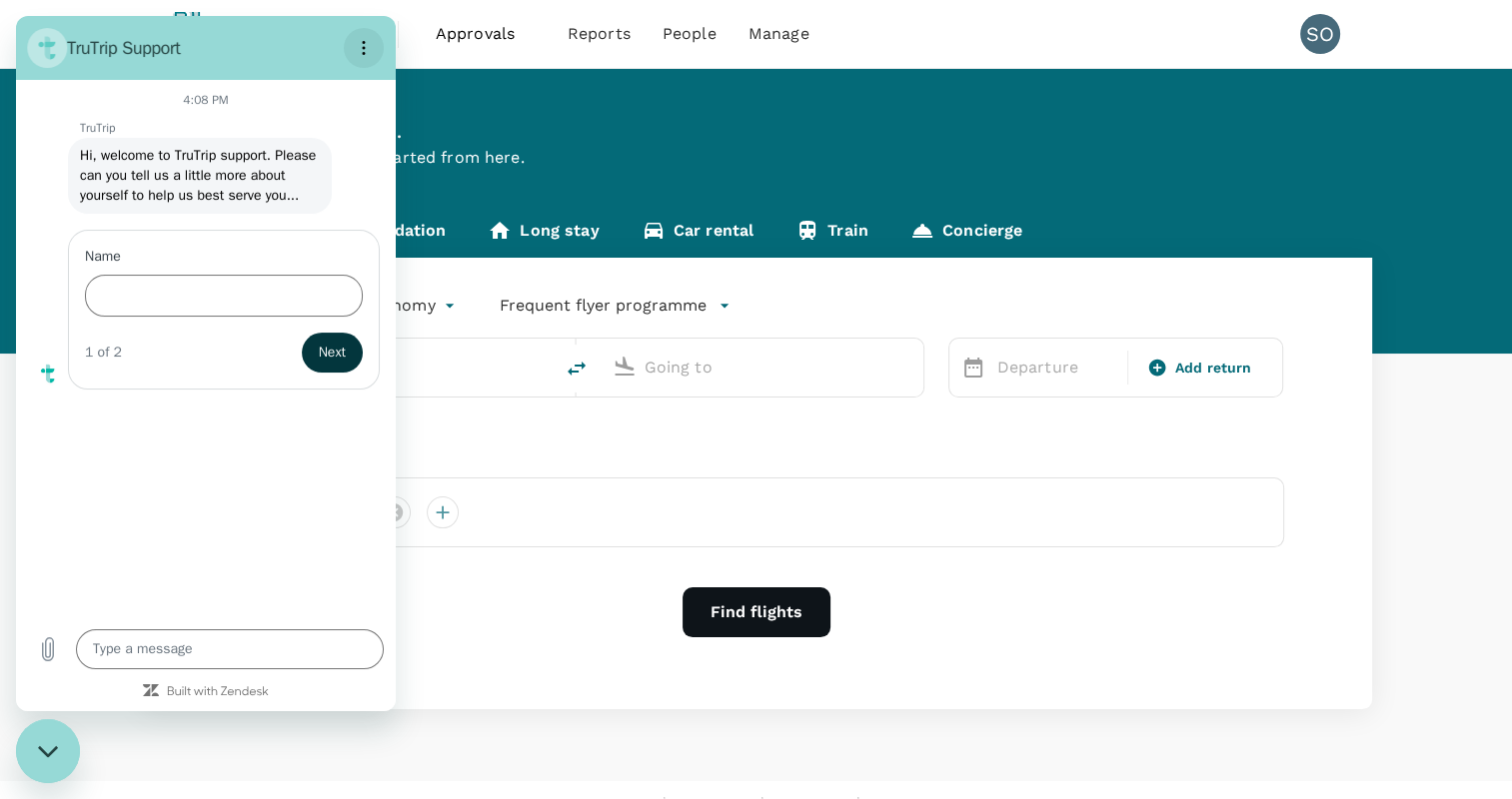 click 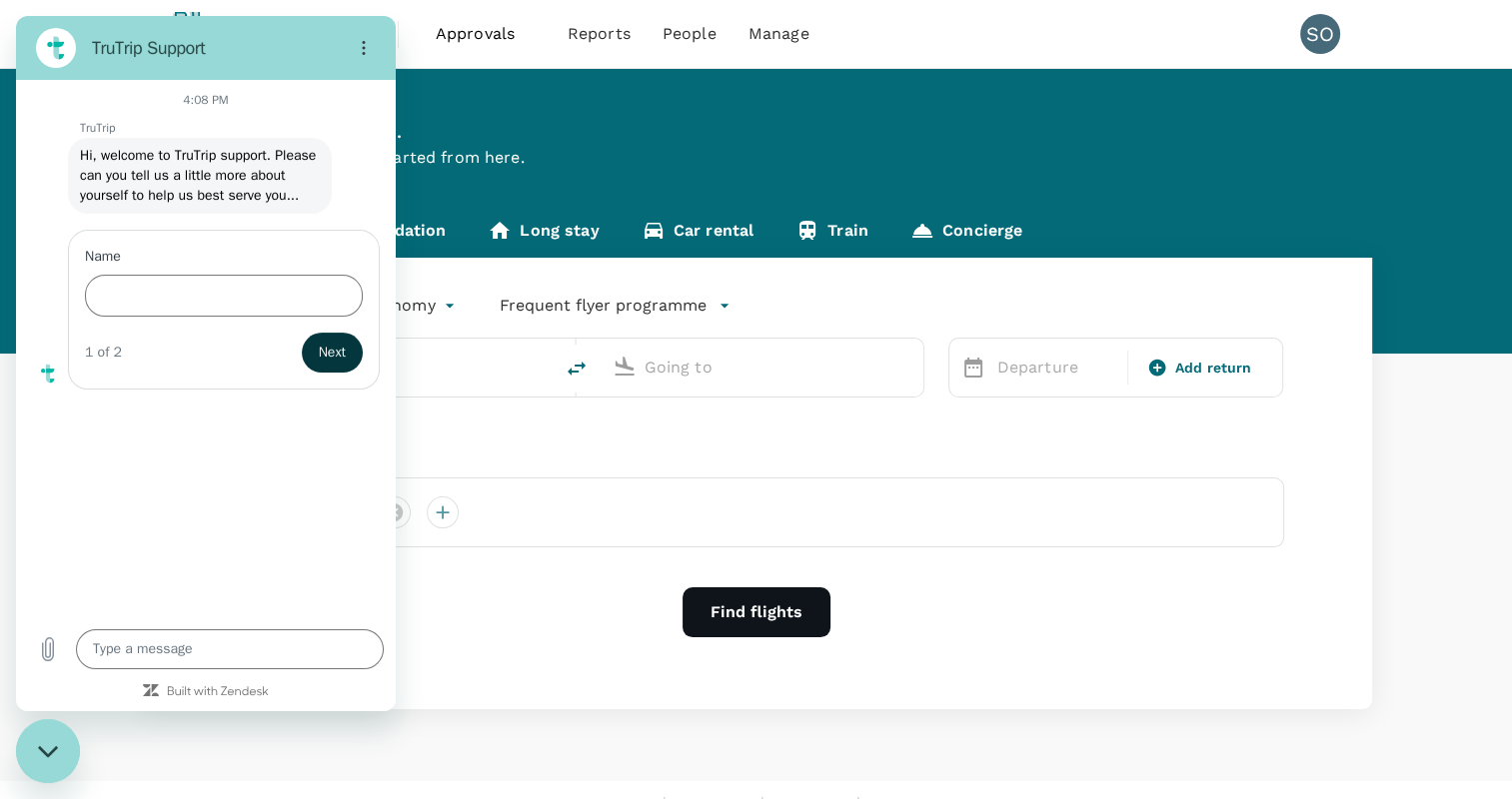 click at bounding box center (48, 751) 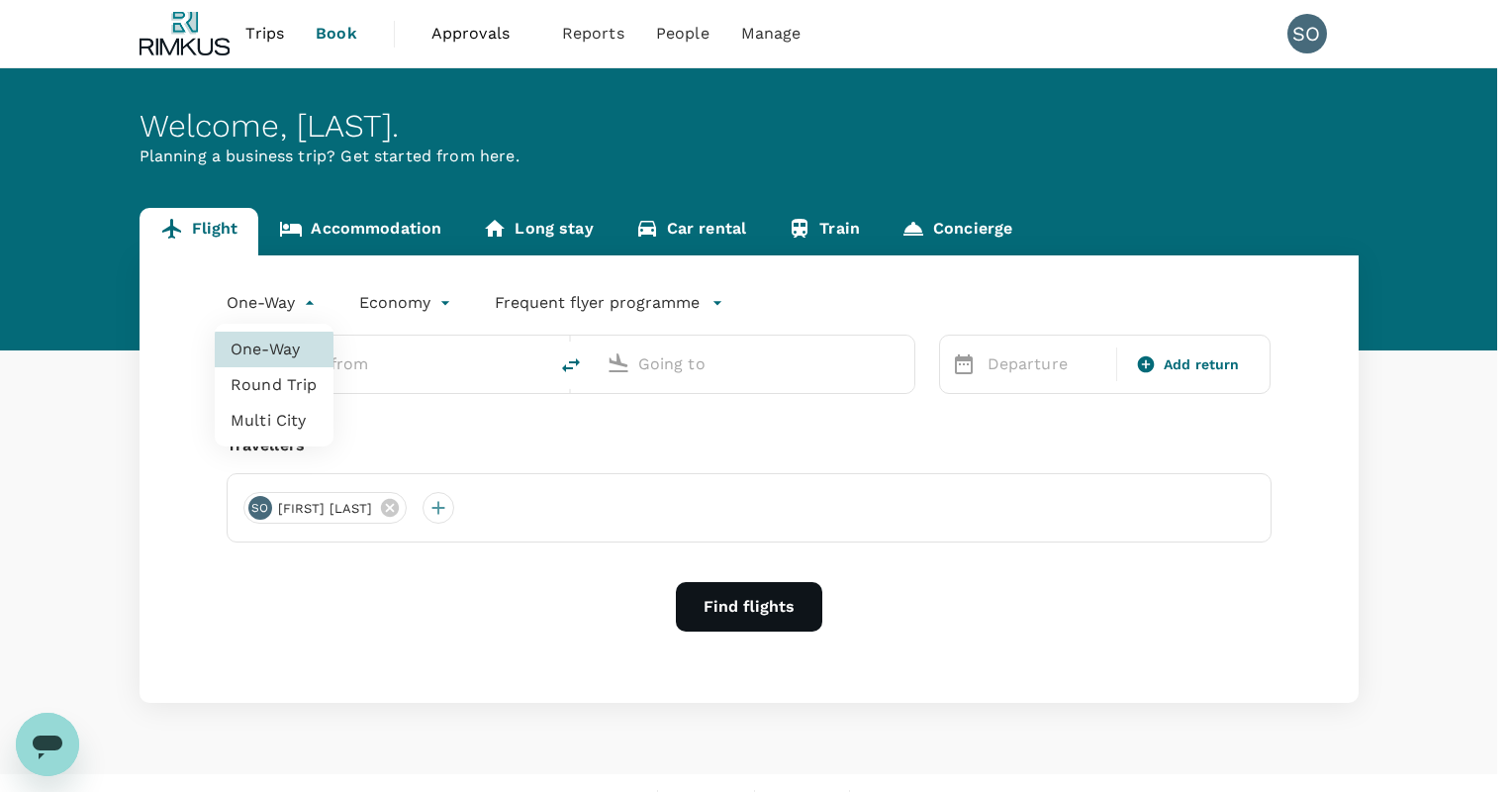 click on "Trips Book Approvals 0 Reports People Manage SO Welcome , [LAST] . Planning a business trip? Get started from here. Flight Accommodation Long stay Car rental Train Concierge One-Way oneway Economy economy Frequent flyer programme Departure Add return Travellers   SO [LAST] [LAST] Find flights Version 3.48.3 Privacy Policy Terms of Use Help Centre Frequent flyer programme Singapore Airlines PPS Club/ KrisFlyer Add new One-Way Round Trip Multi City" at bounding box center [756, 414] 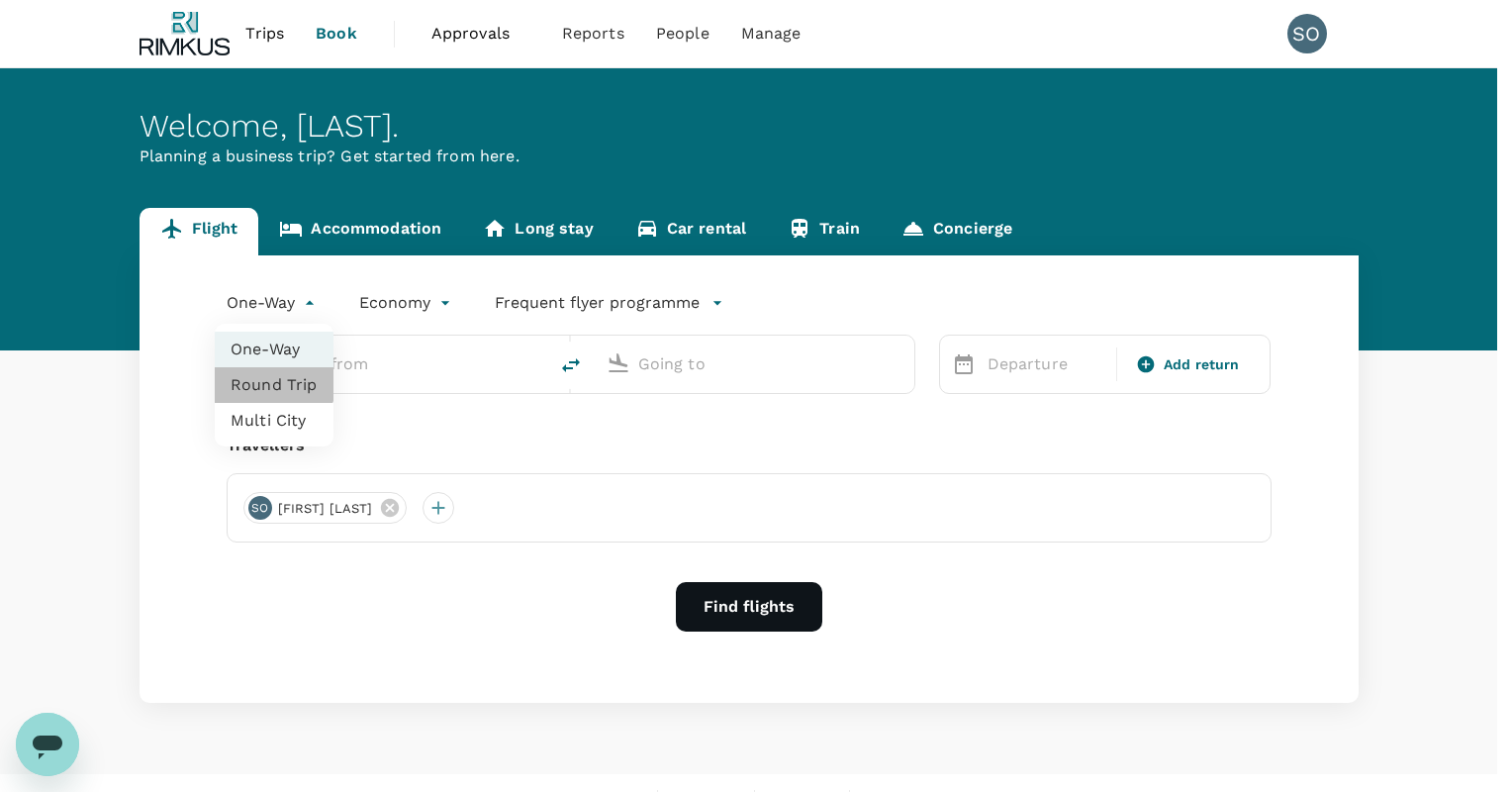 click on "Round Trip" at bounding box center [274, 385] 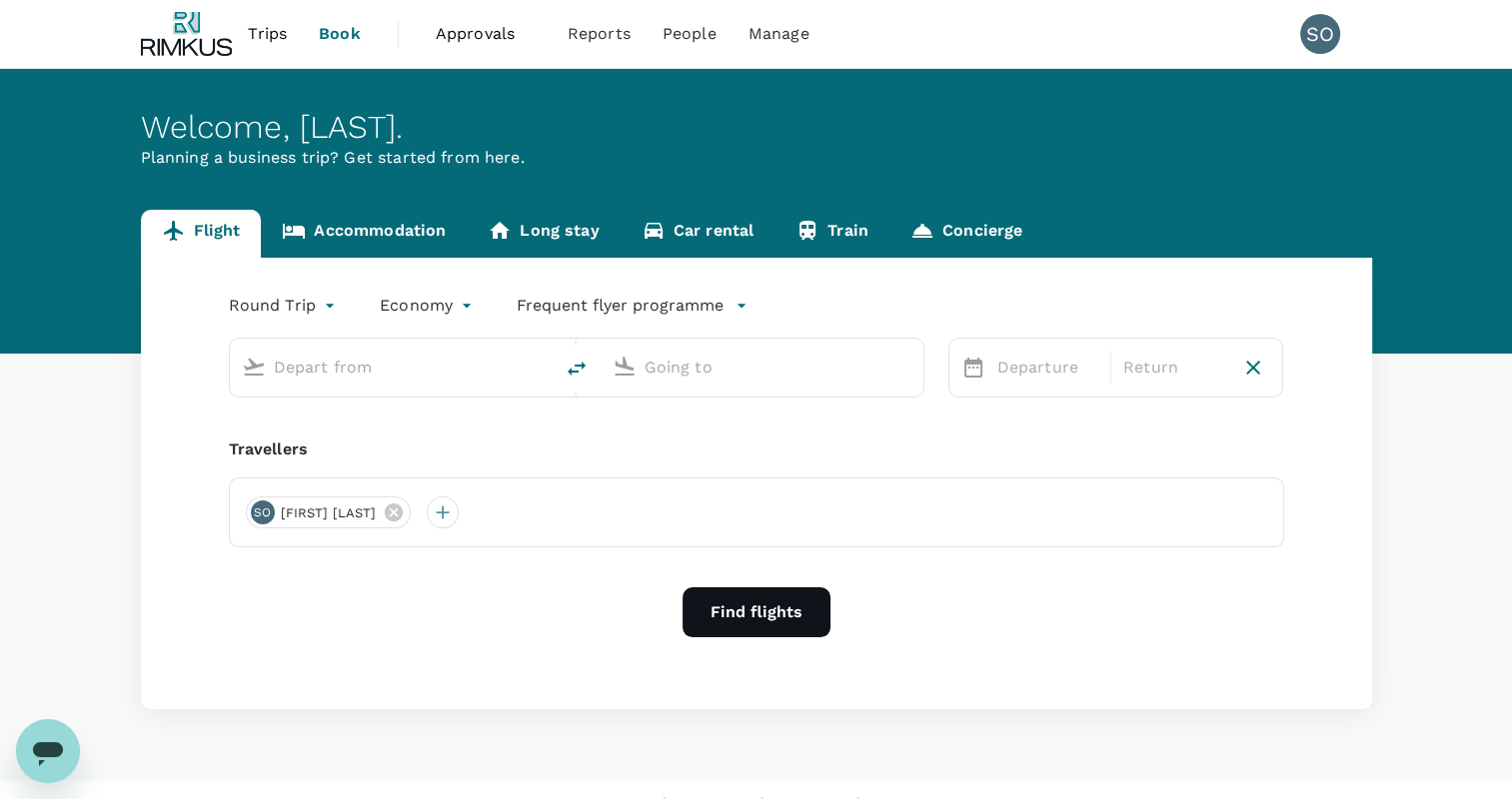click at bounding box center [392, 367] 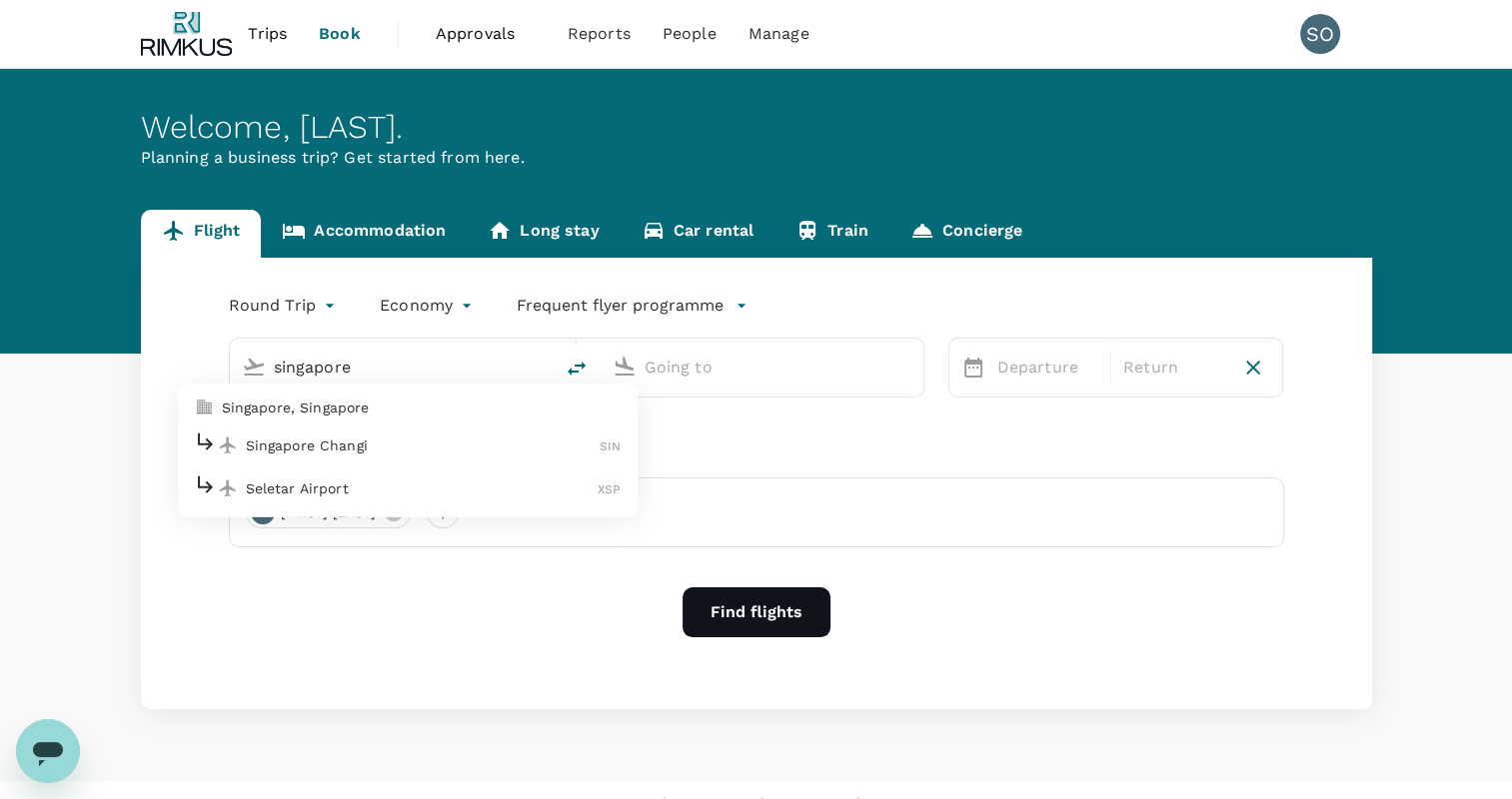 click on "Singapore Changi" at bounding box center [423, 445] 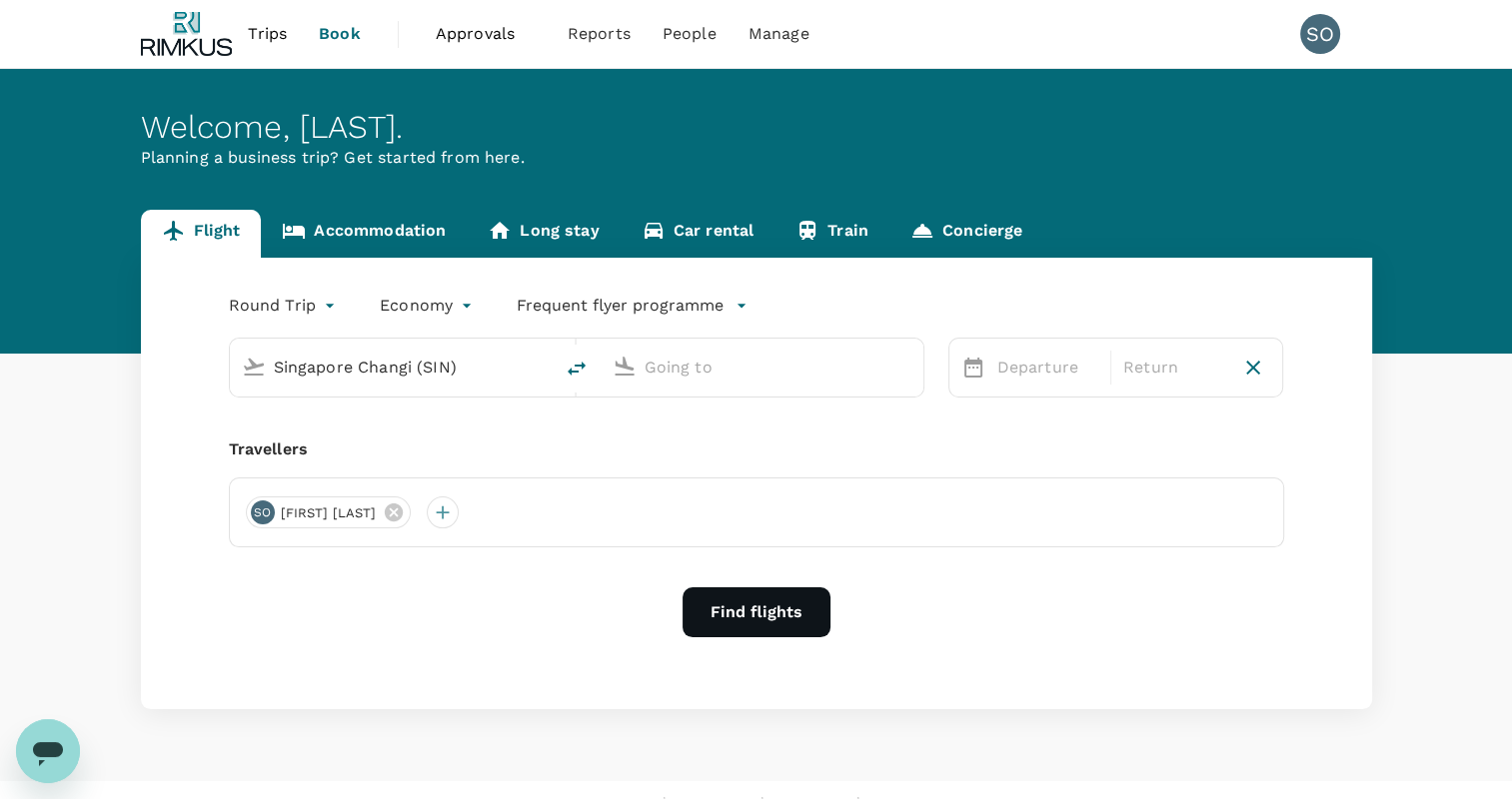 click at bounding box center (762, 367) 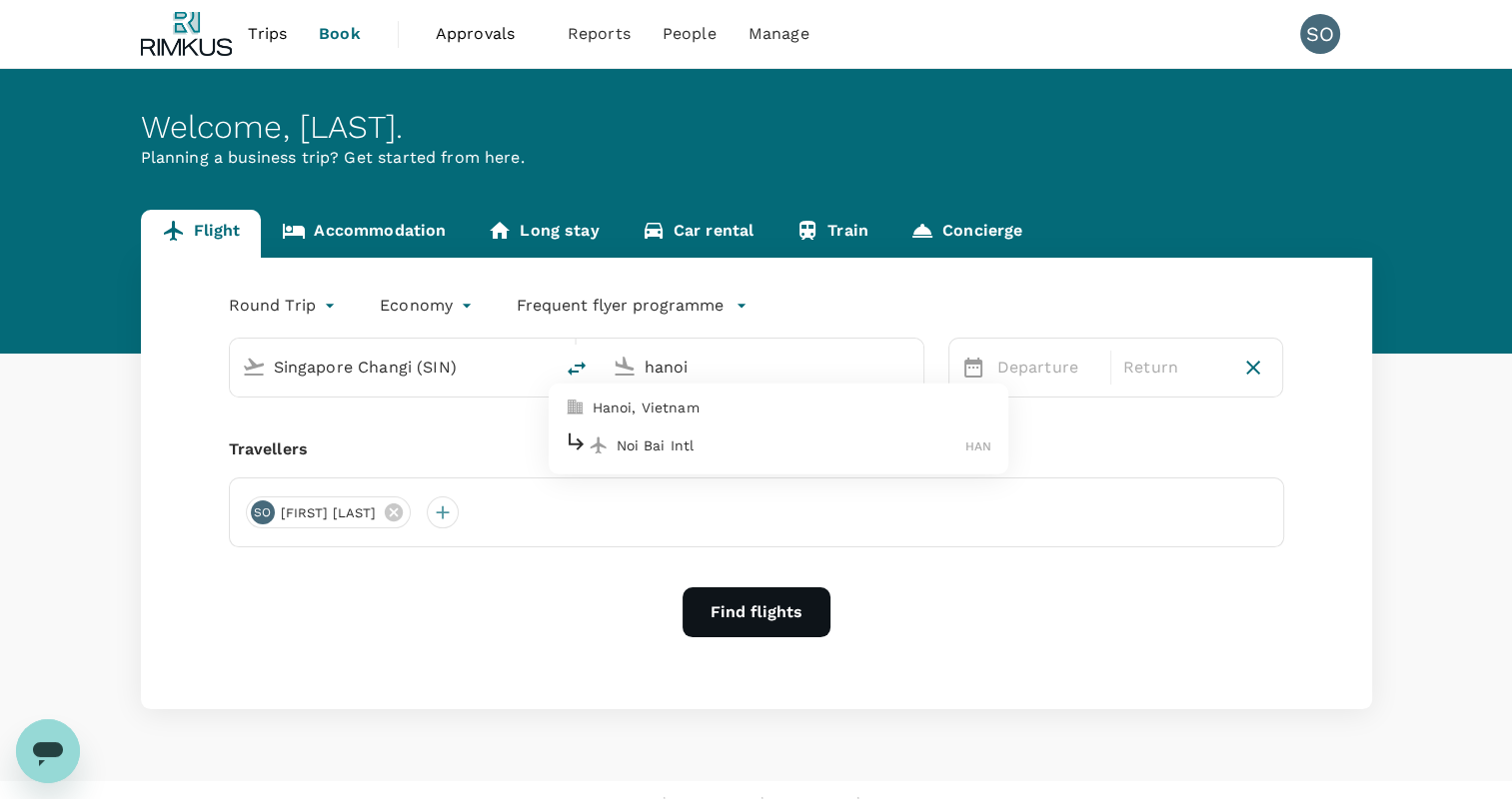 click on "Noi Bai Intl" at bounding box center (791, 445) 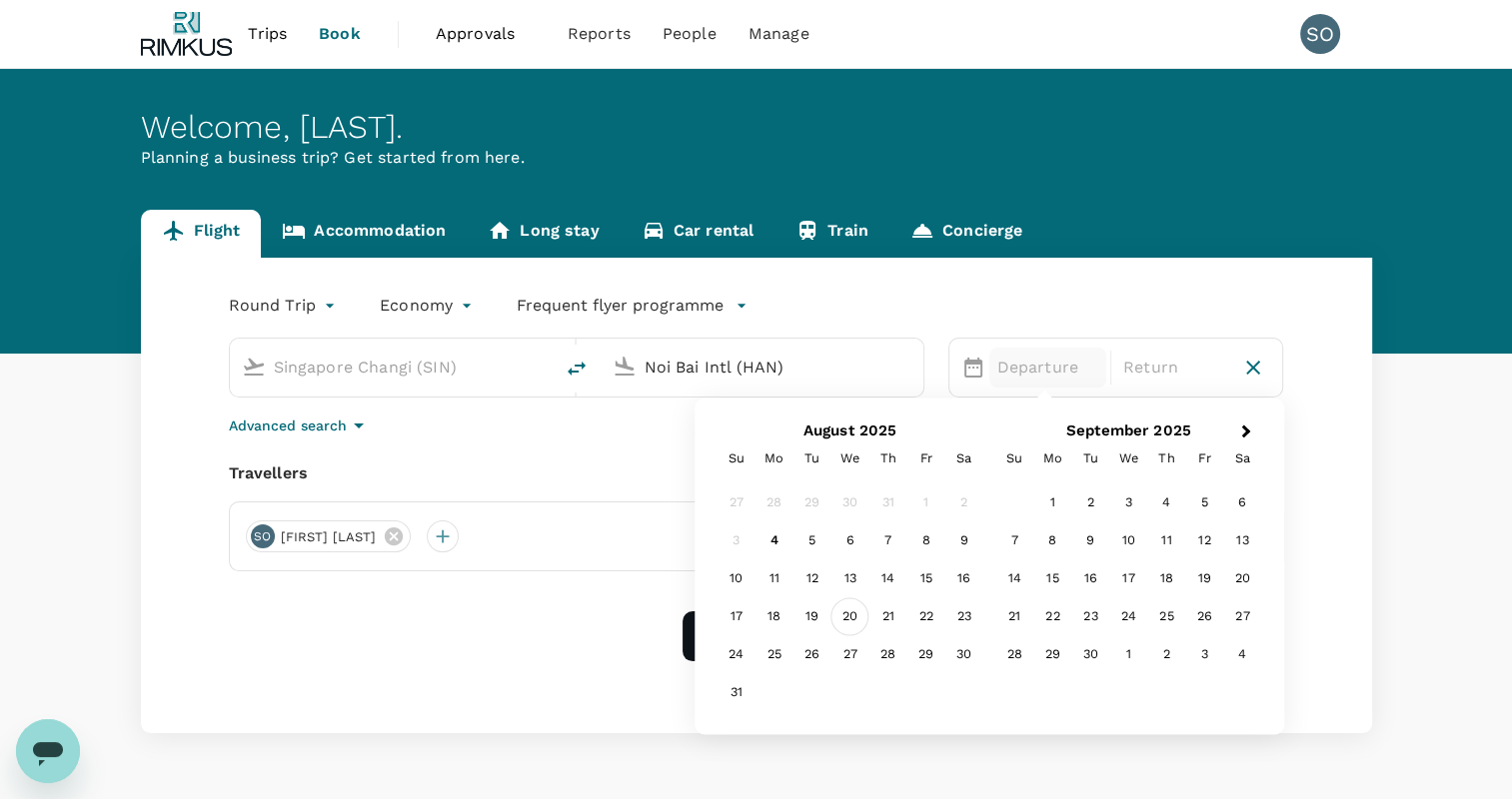 type on "Noi Bai Intl (HAN)" 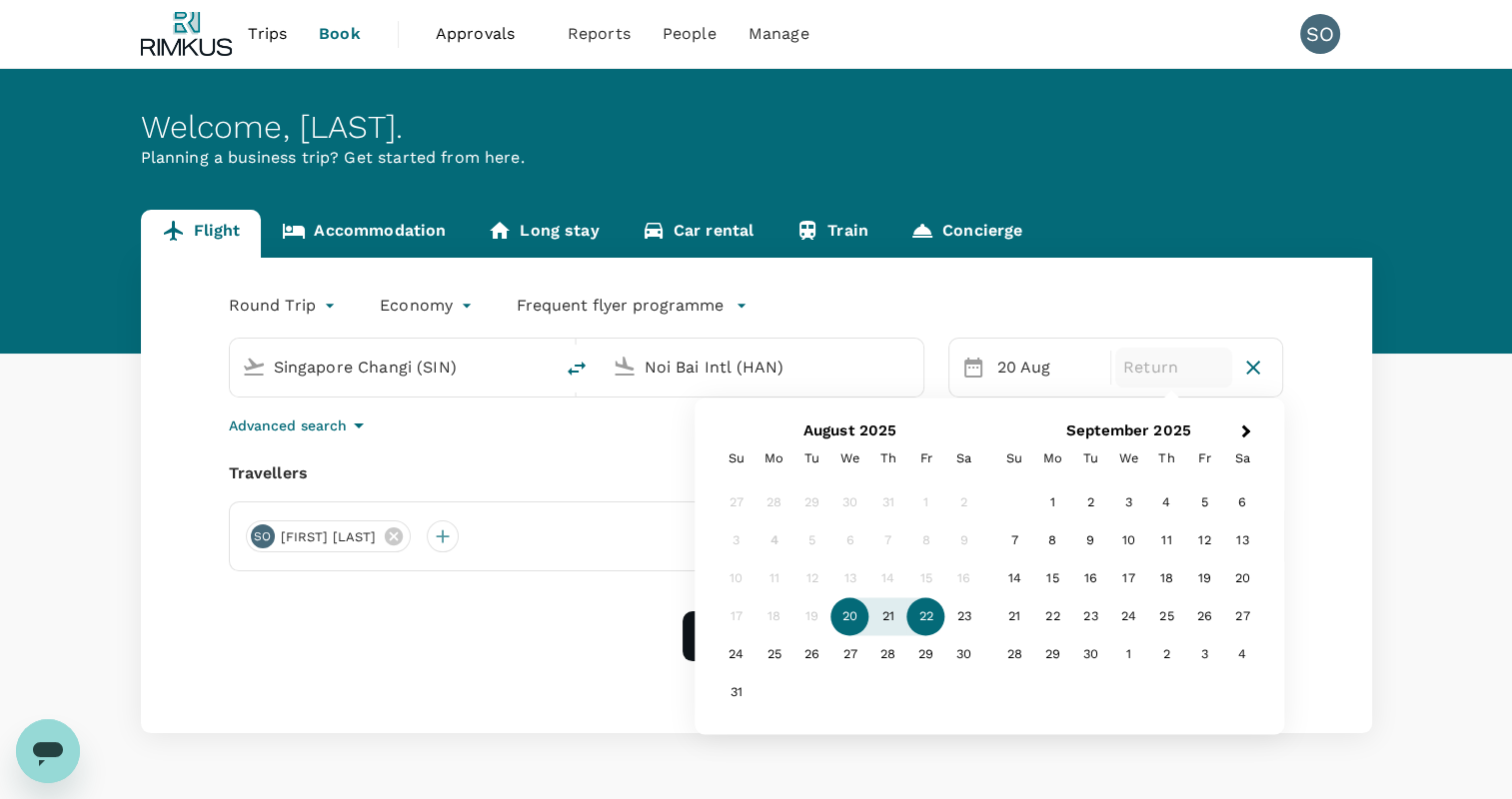 click on "22" at bounding box center [926, 617] 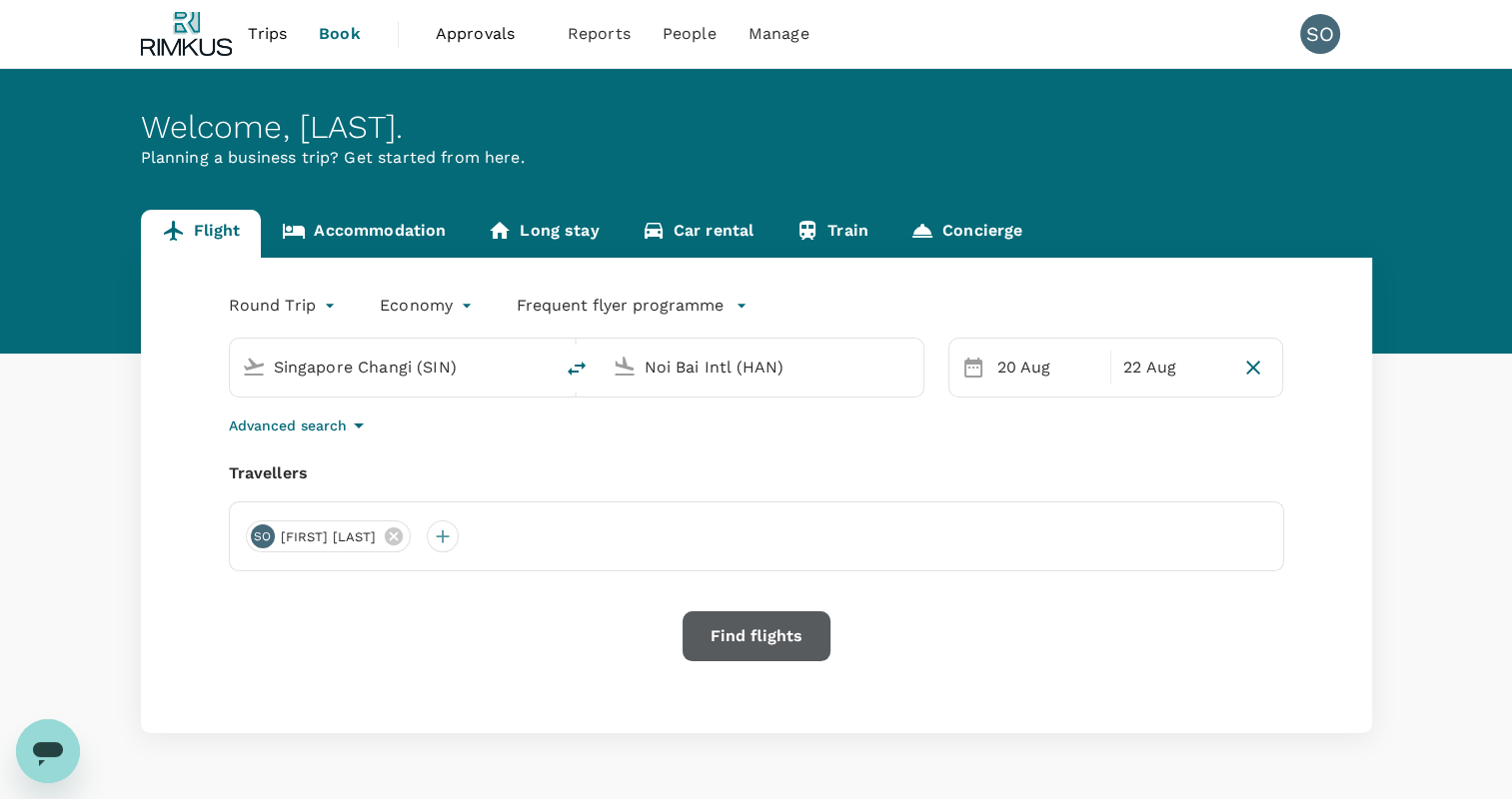 click on "Find flights" at bounding box center (756, 636) 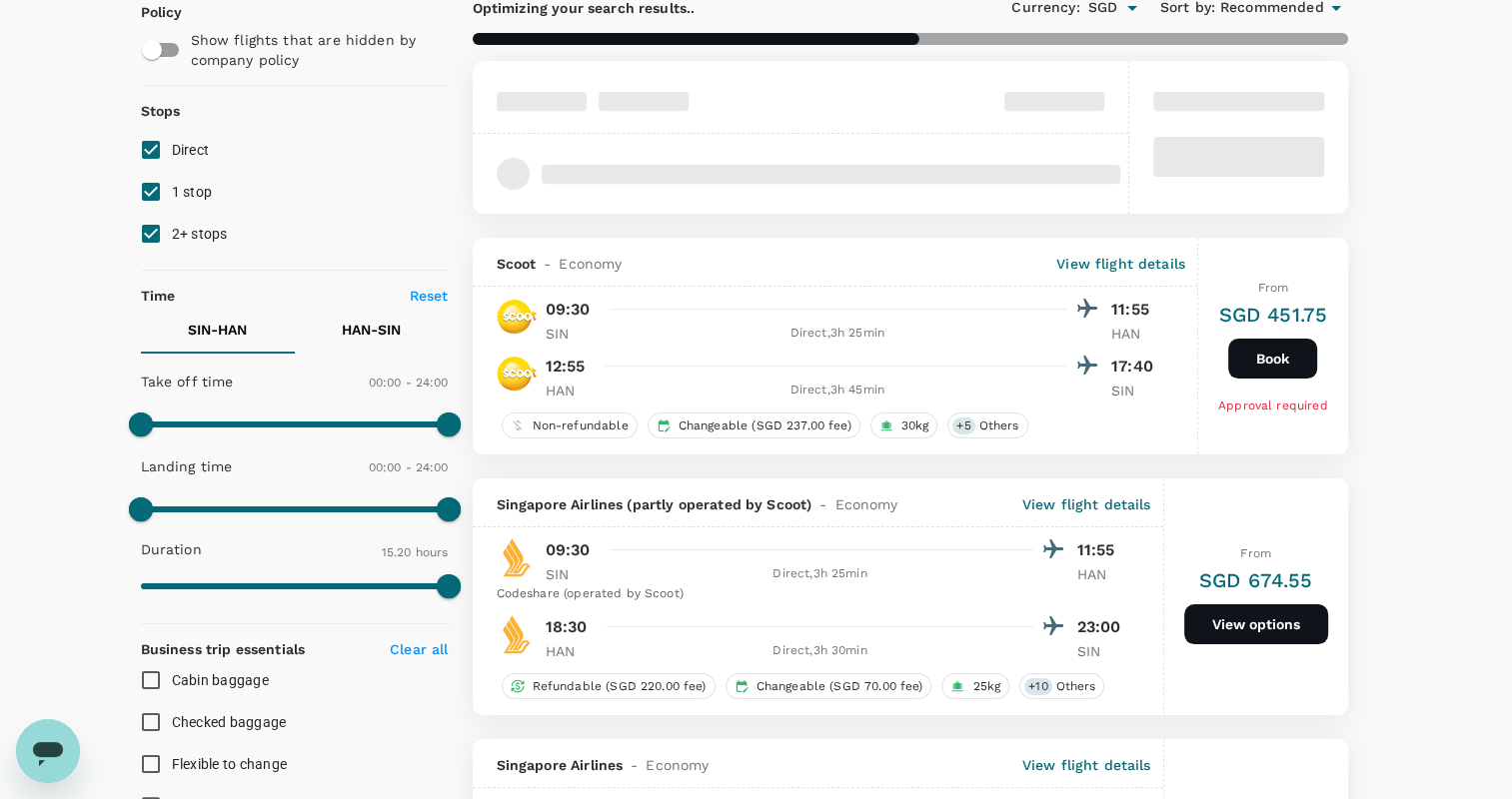 scroll, scrollTop: 172, scrollLeft: 0, axis: vertical 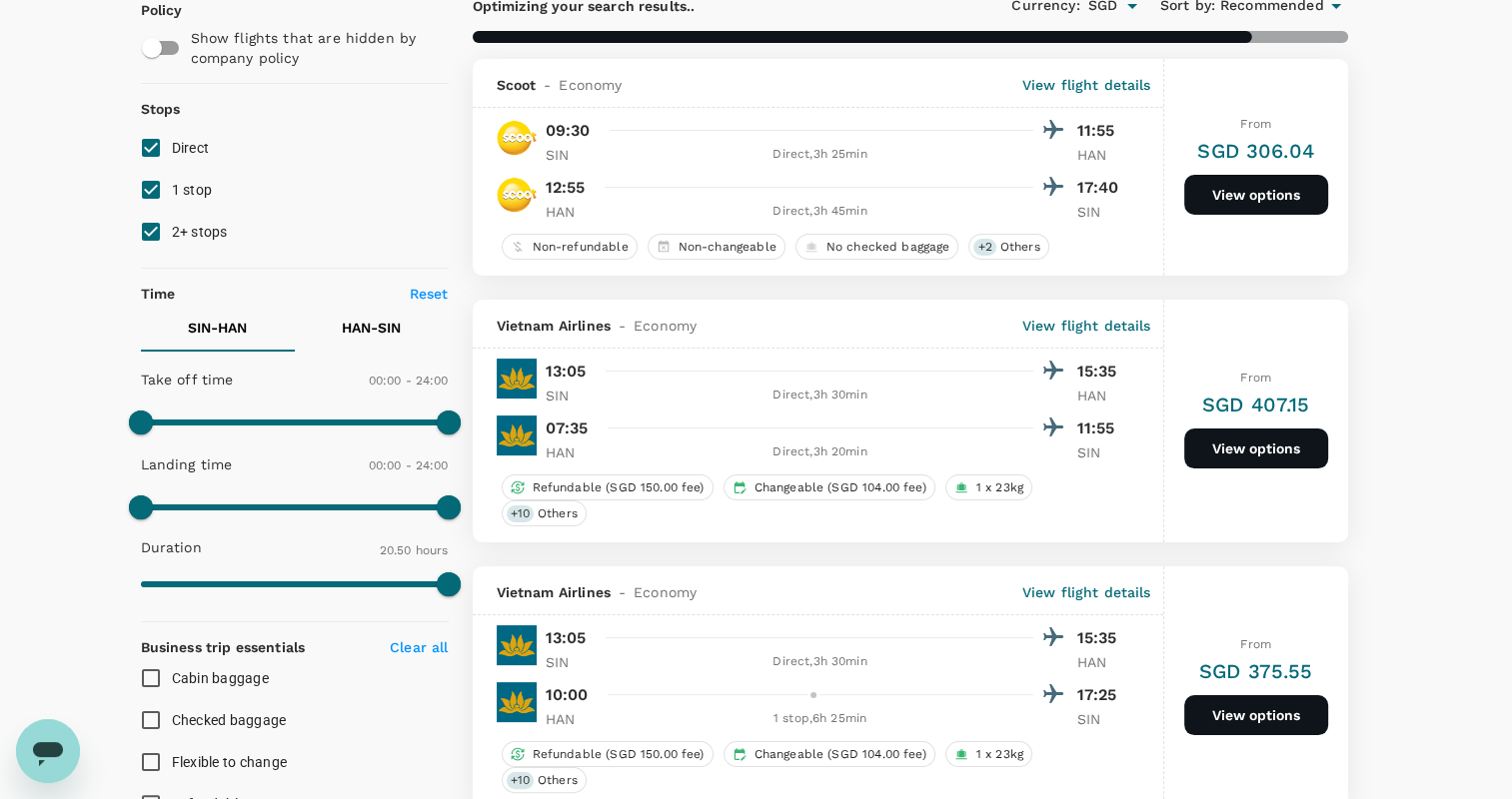 type on "1250" 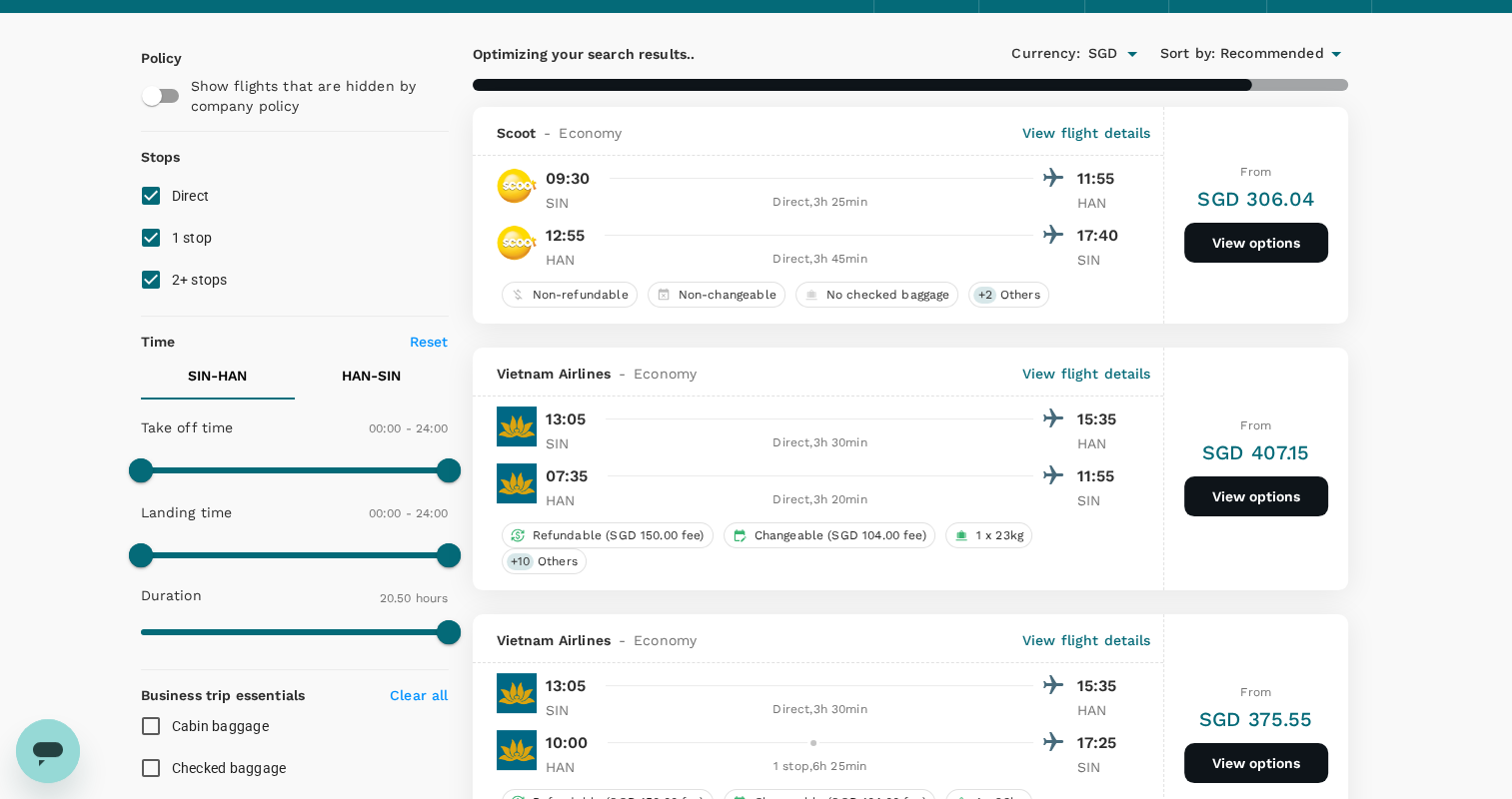 scroll, scrollTop: 124, scrollLeft: 0, axis: vertical 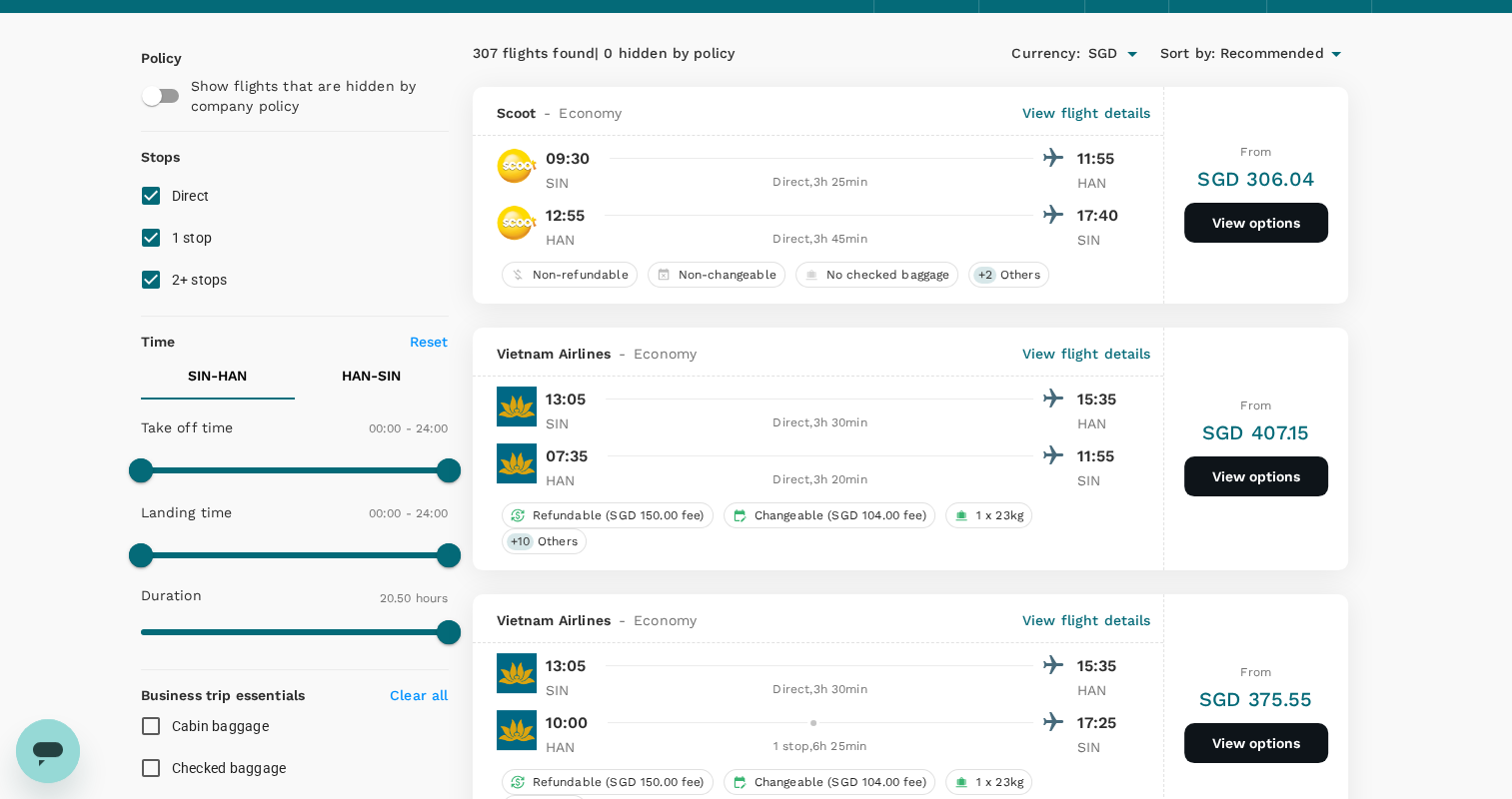 click on "View flight details" at bounding box center (1086, 113) 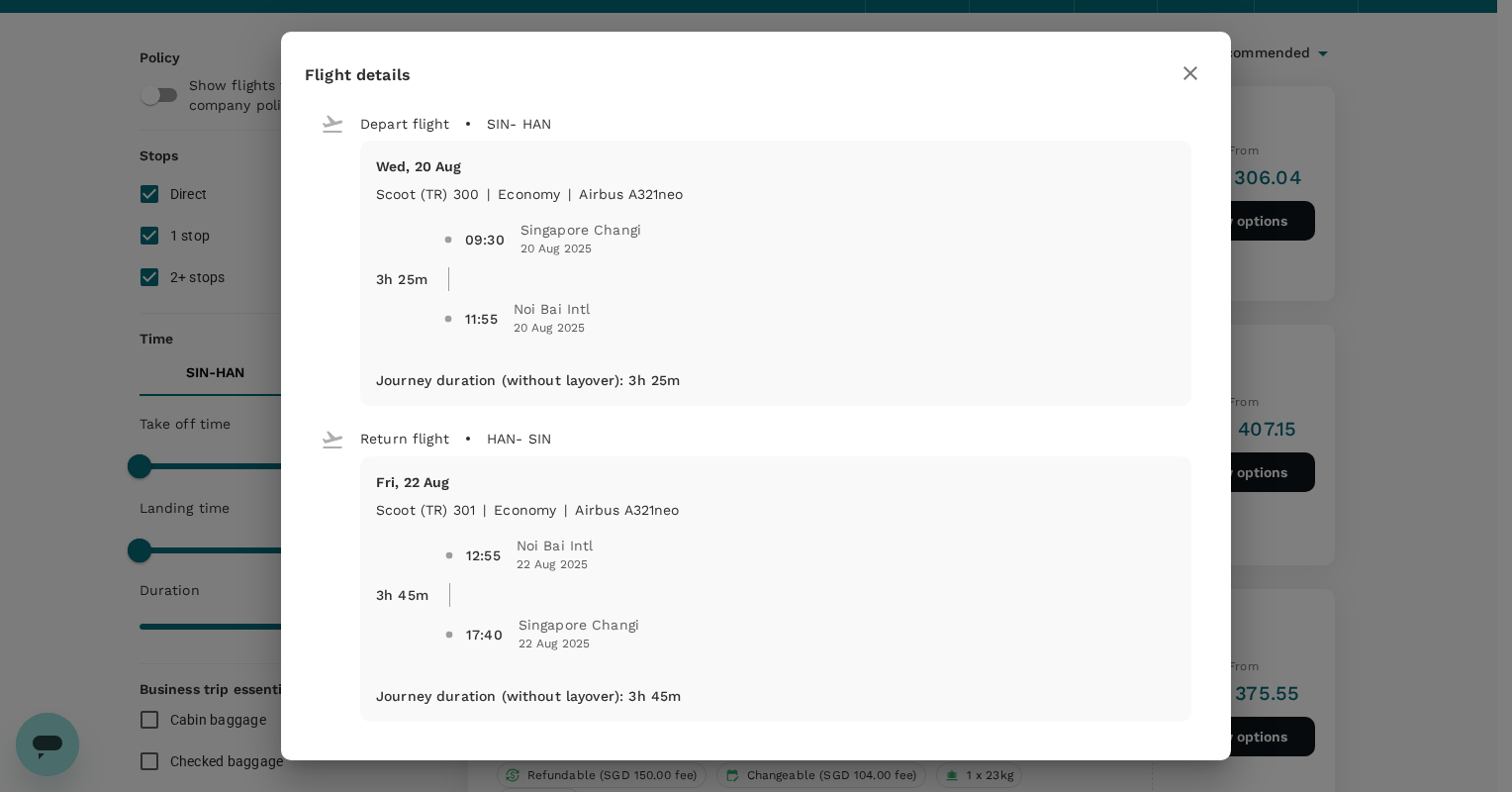 click 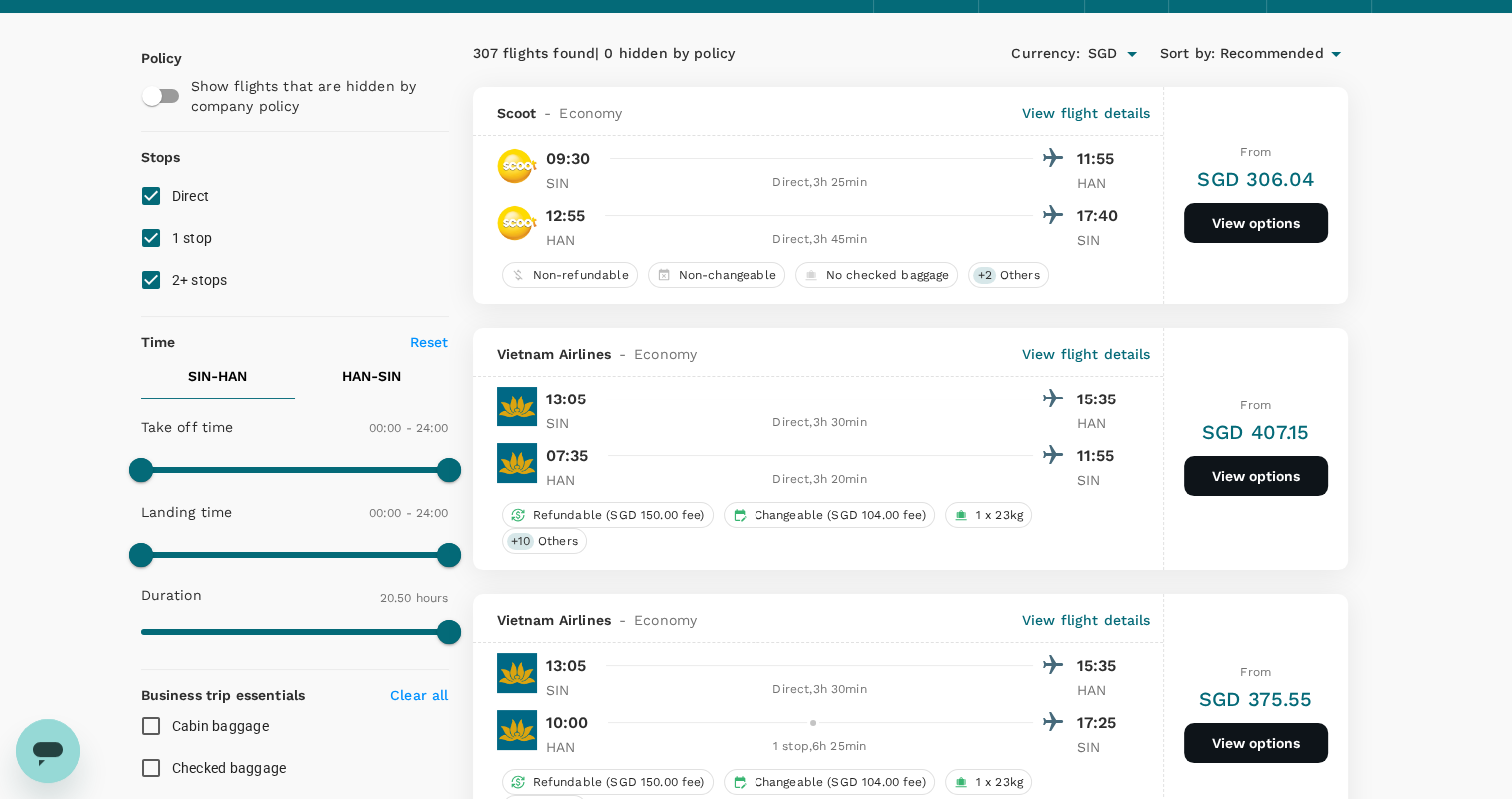 click on "View options" at bounding box center (1256, 223) 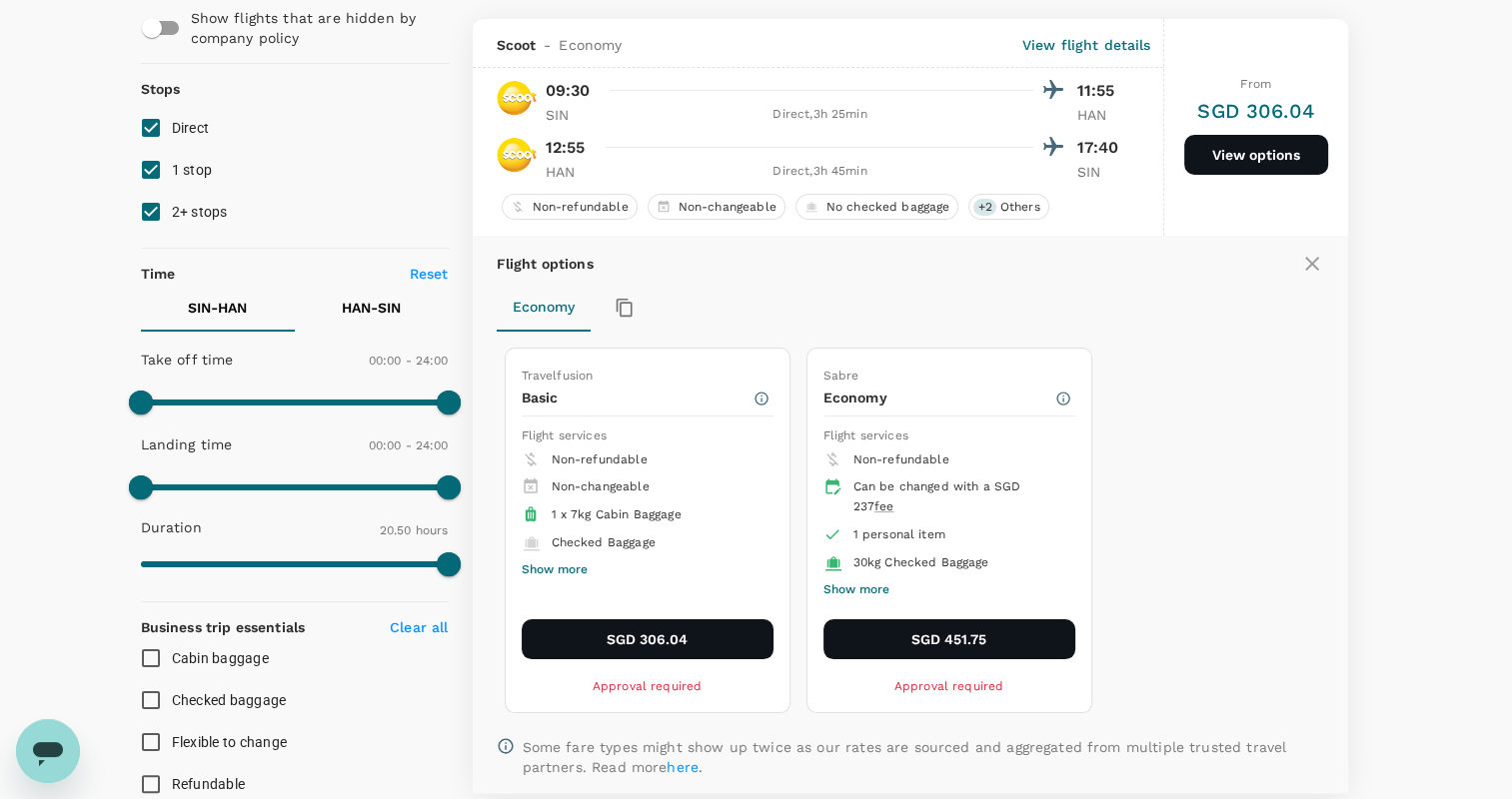 scroll, scrollTop: 211, scrollLeft: 0, axis: vertical 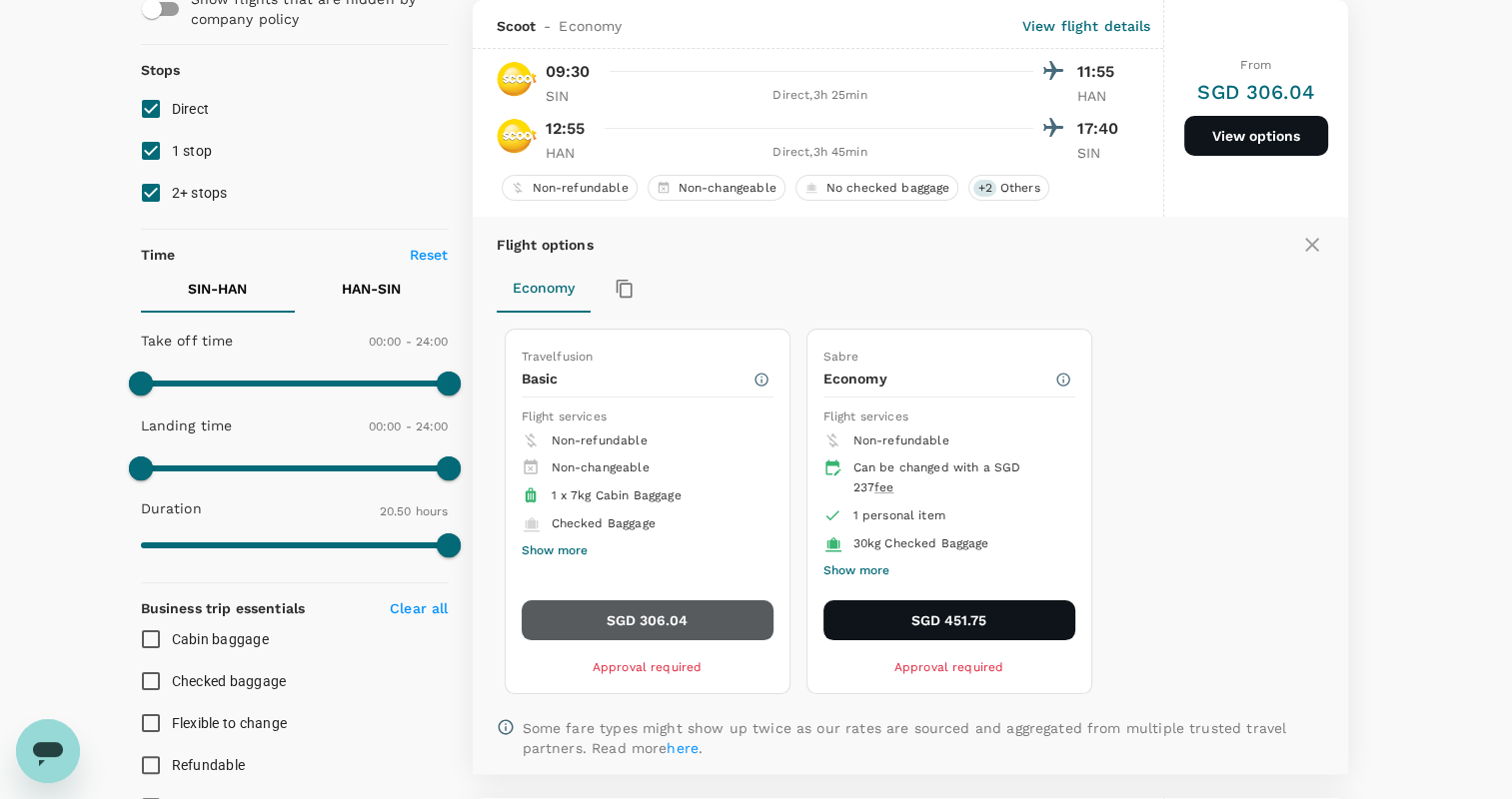 click on "SGD 306.04" at bounding box center (648, 620) 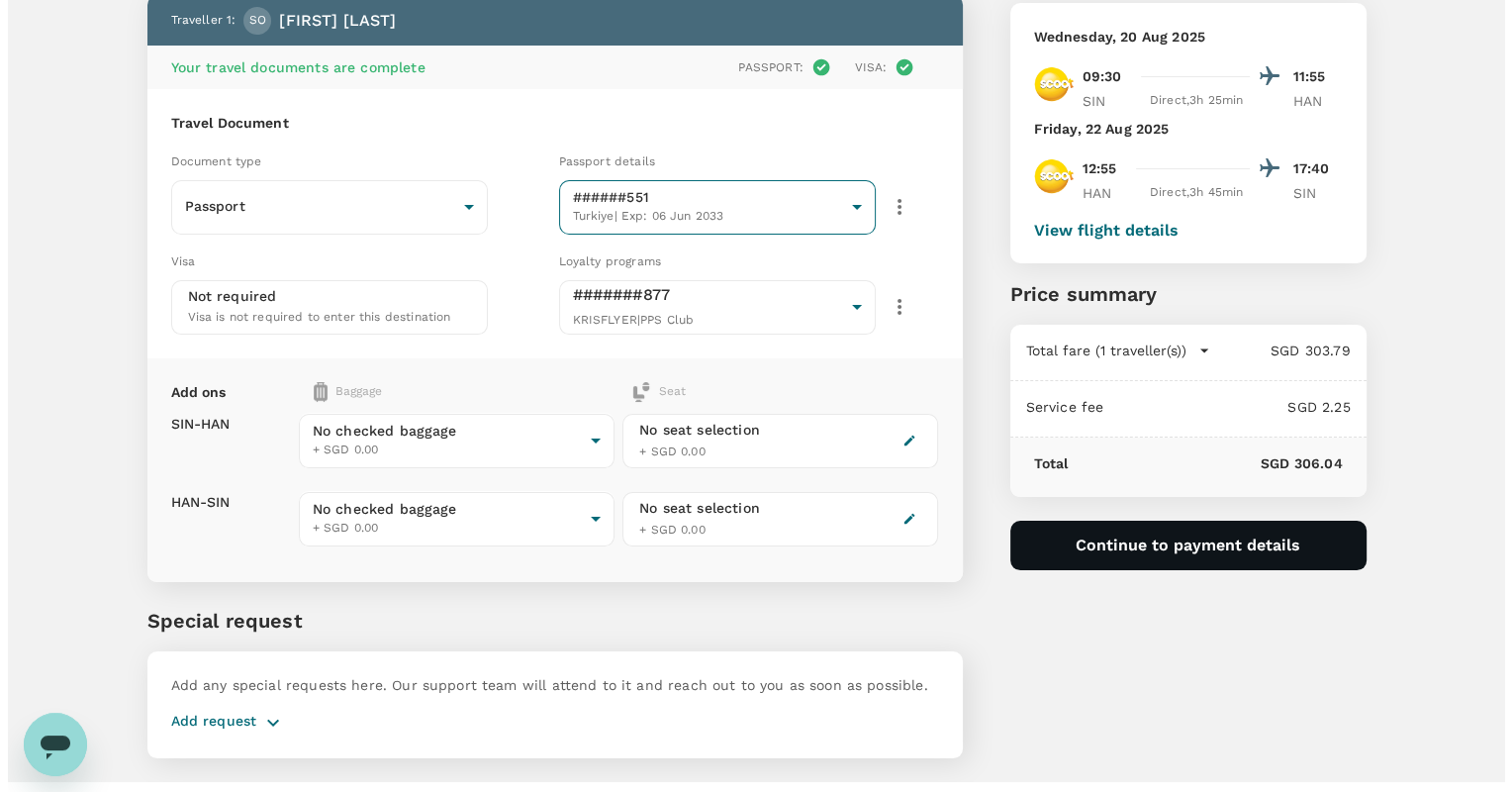 scroll, scrollTop: 157, scrollLeft: 0, axis: vertical 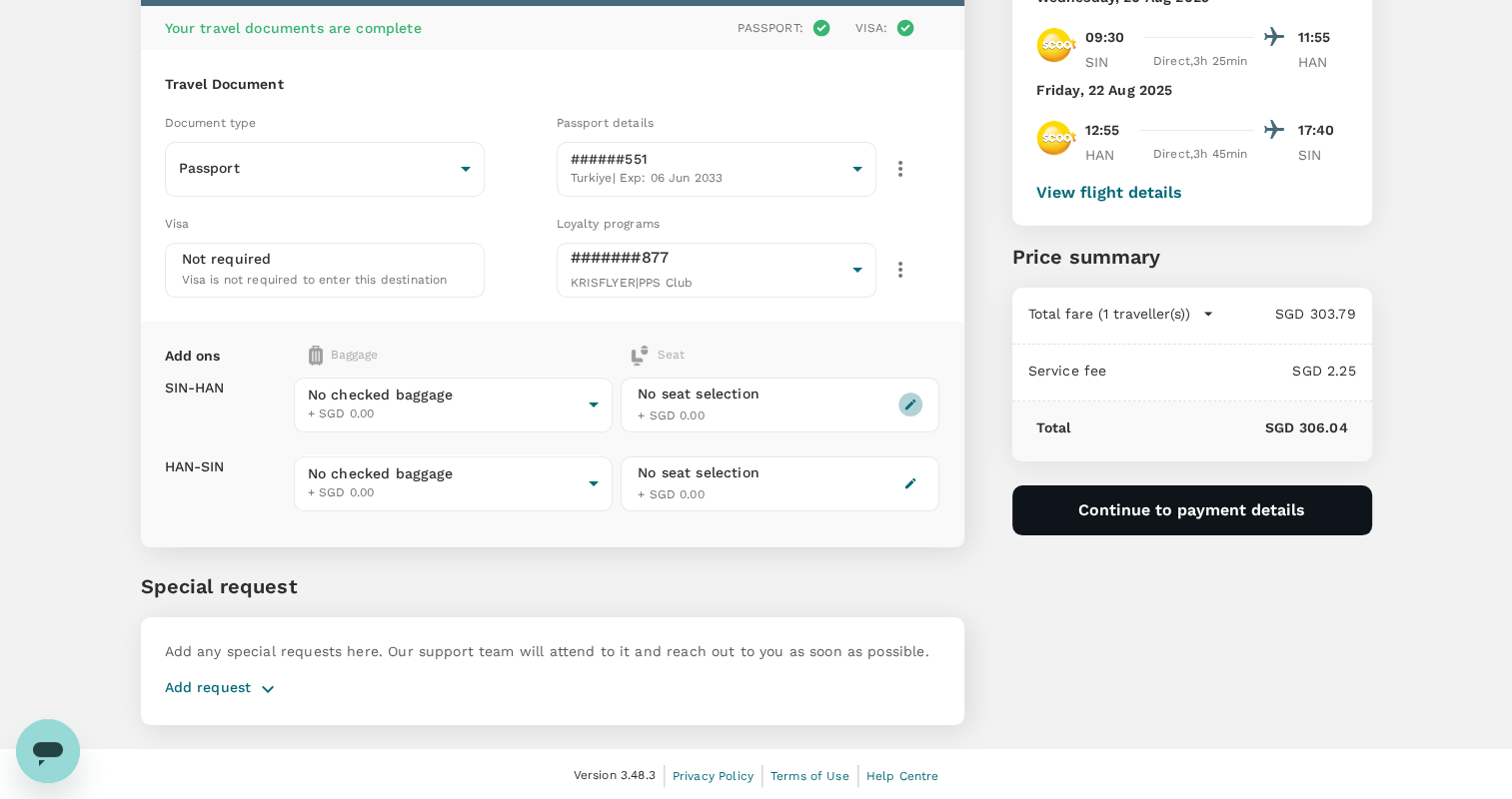 click at bounding box center [910, 404] 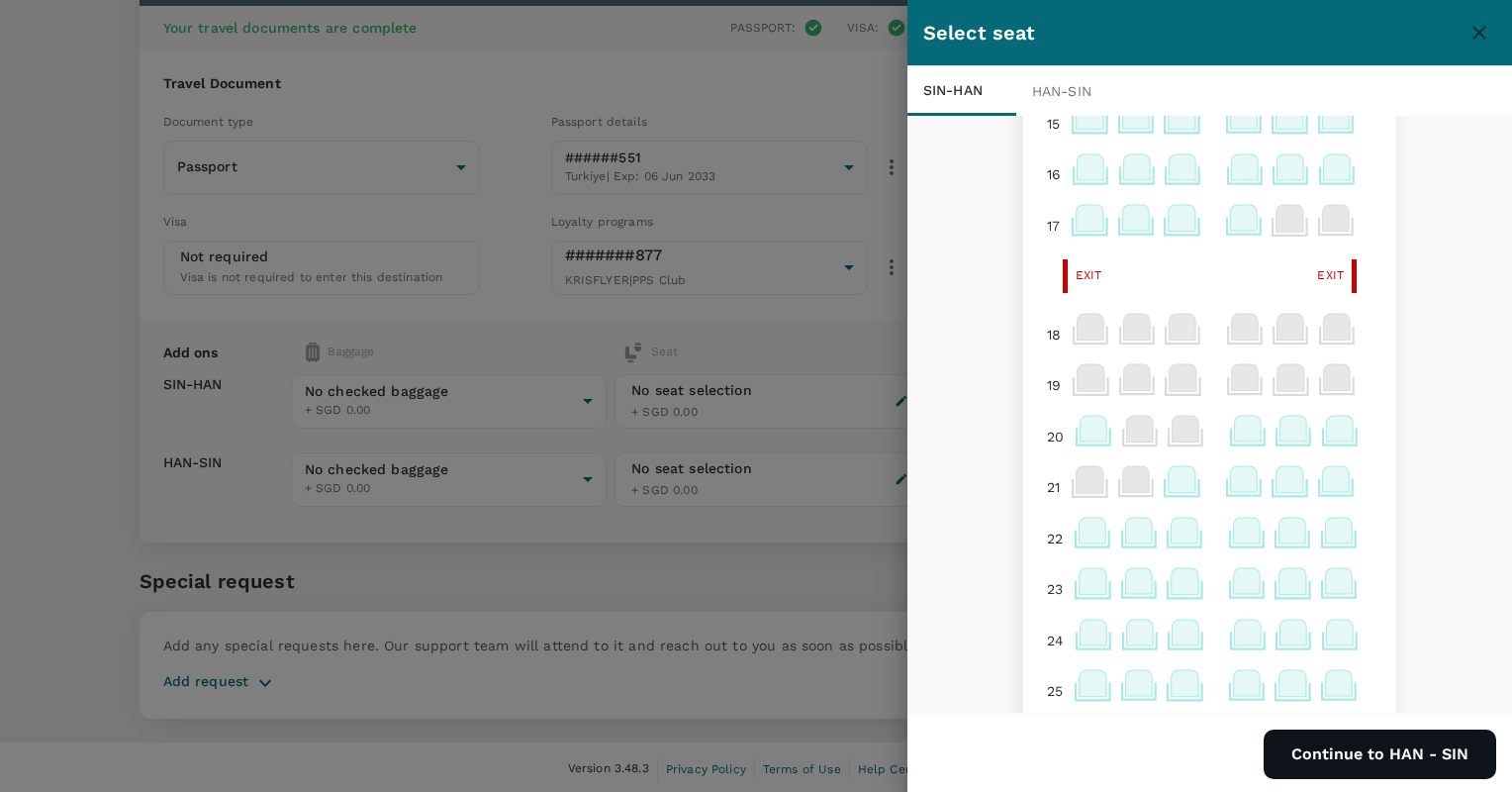 scroll, scrollTop: 1215, scrollLeft: 0, axis: vertical 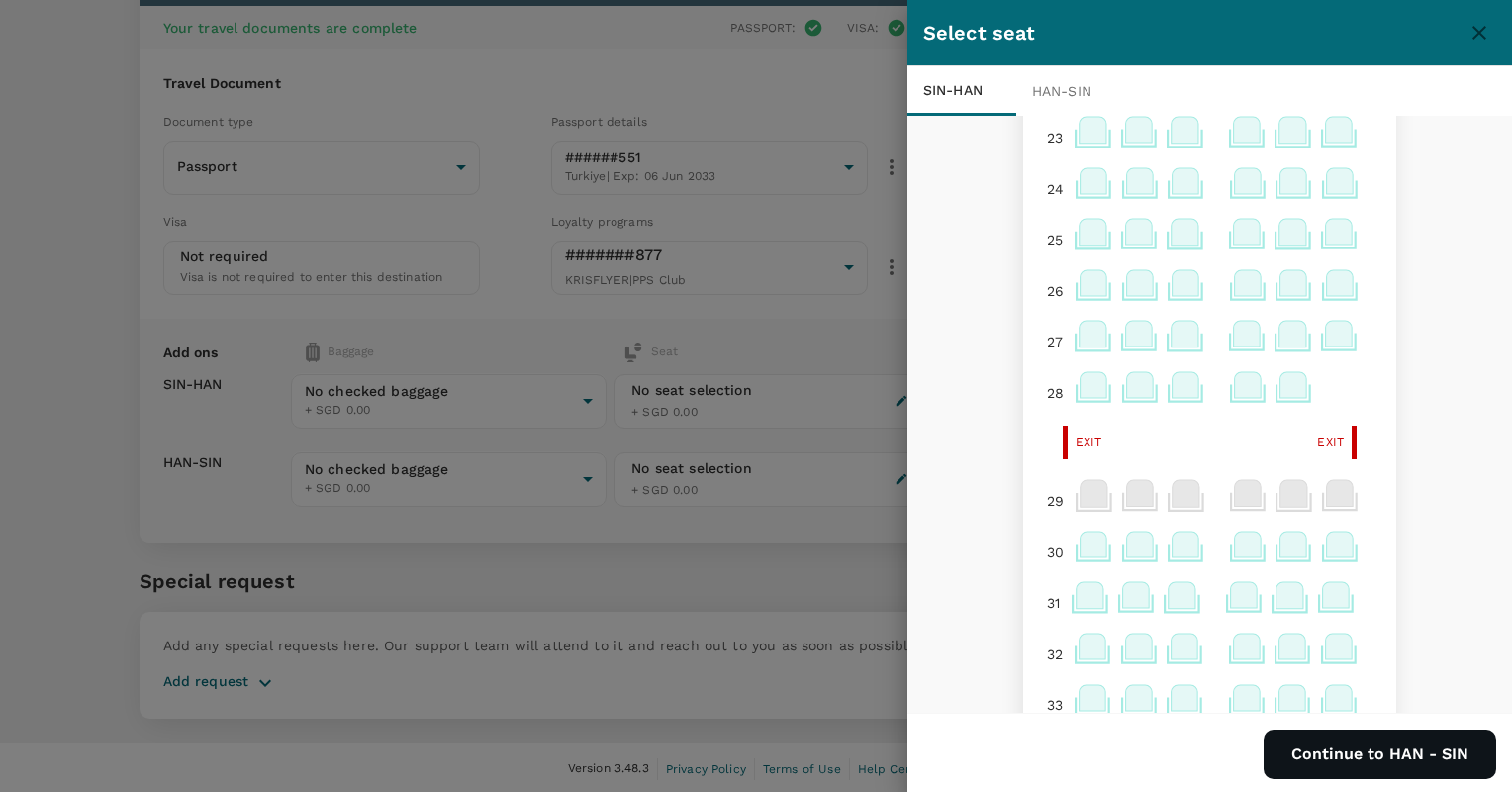 click 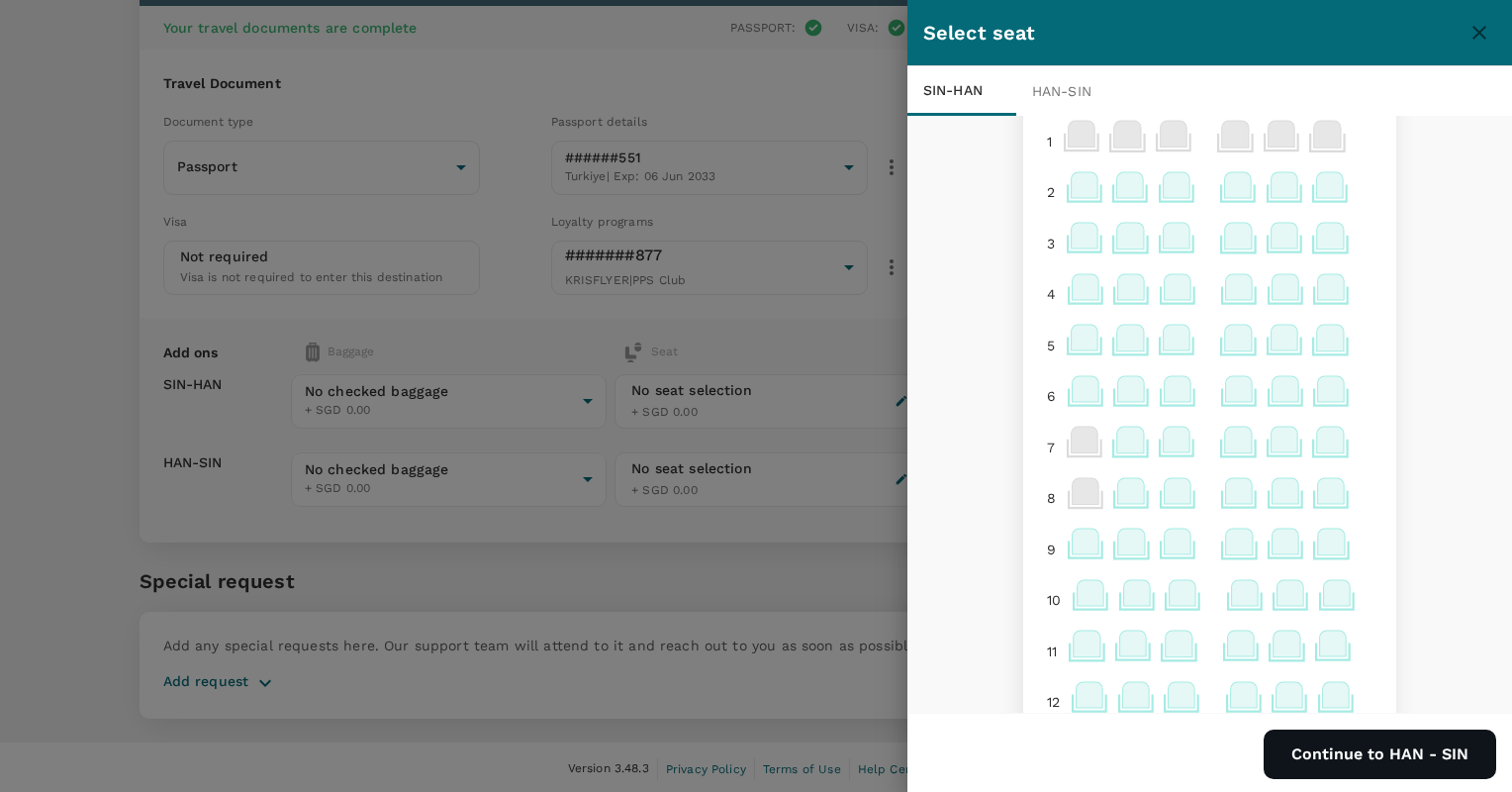 scroll, scrollTop: 0, scrollLeft: 0, axis: both 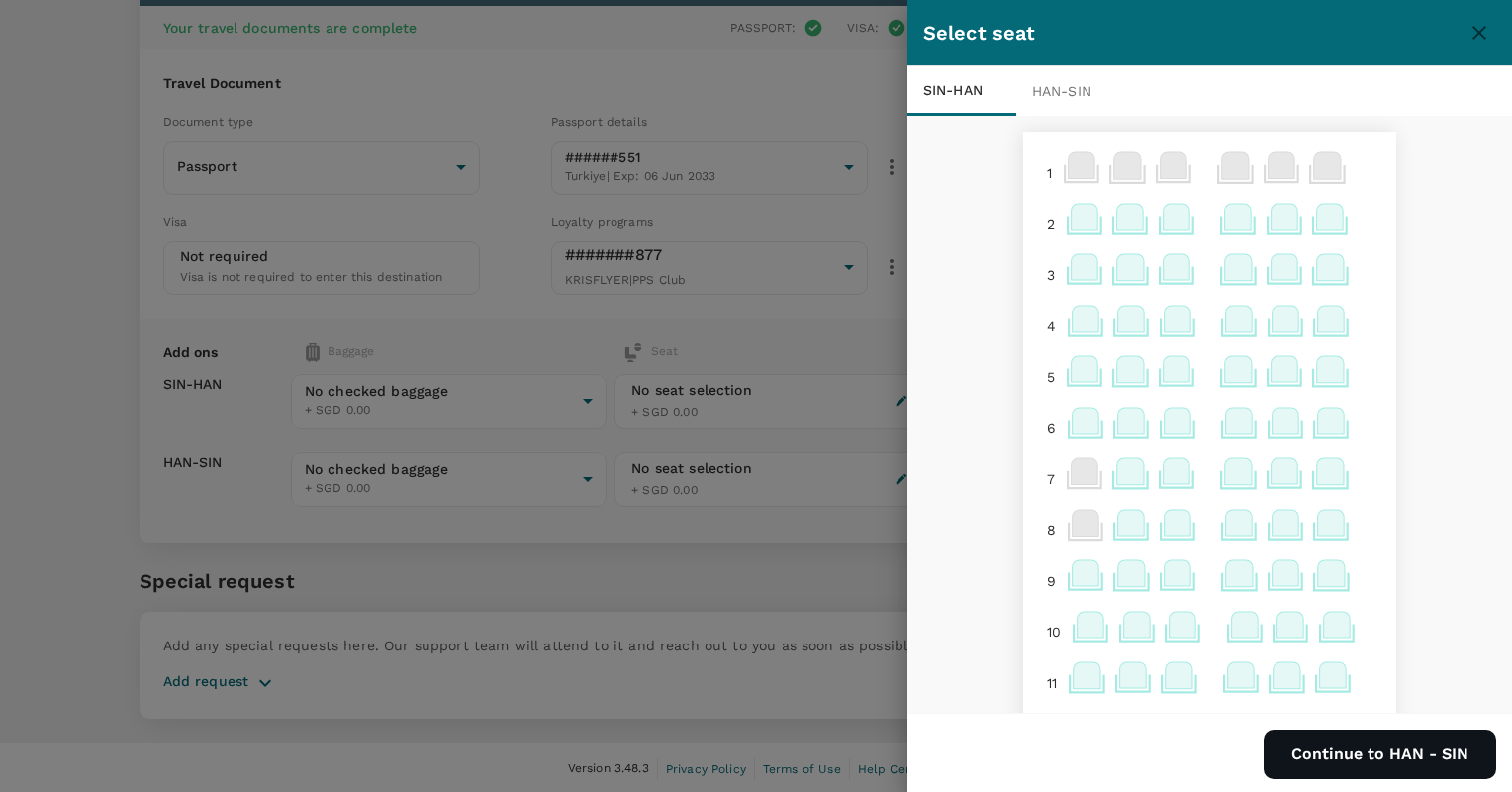 click on "HAN  -  SIN" at bounding box center [1071, 91] 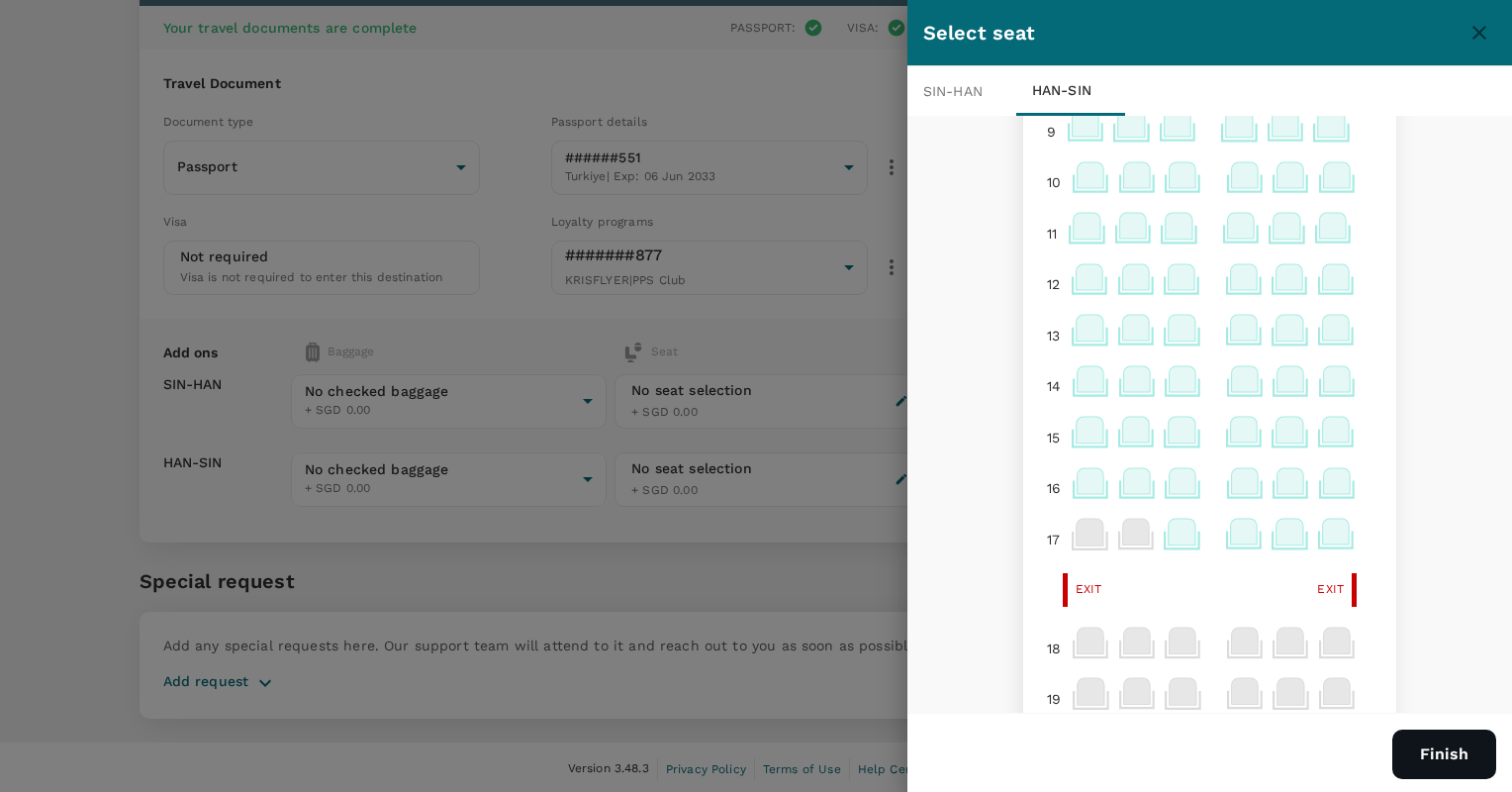 scroll, scrollTop: 450, scrollLeft: 0, axis: vertical 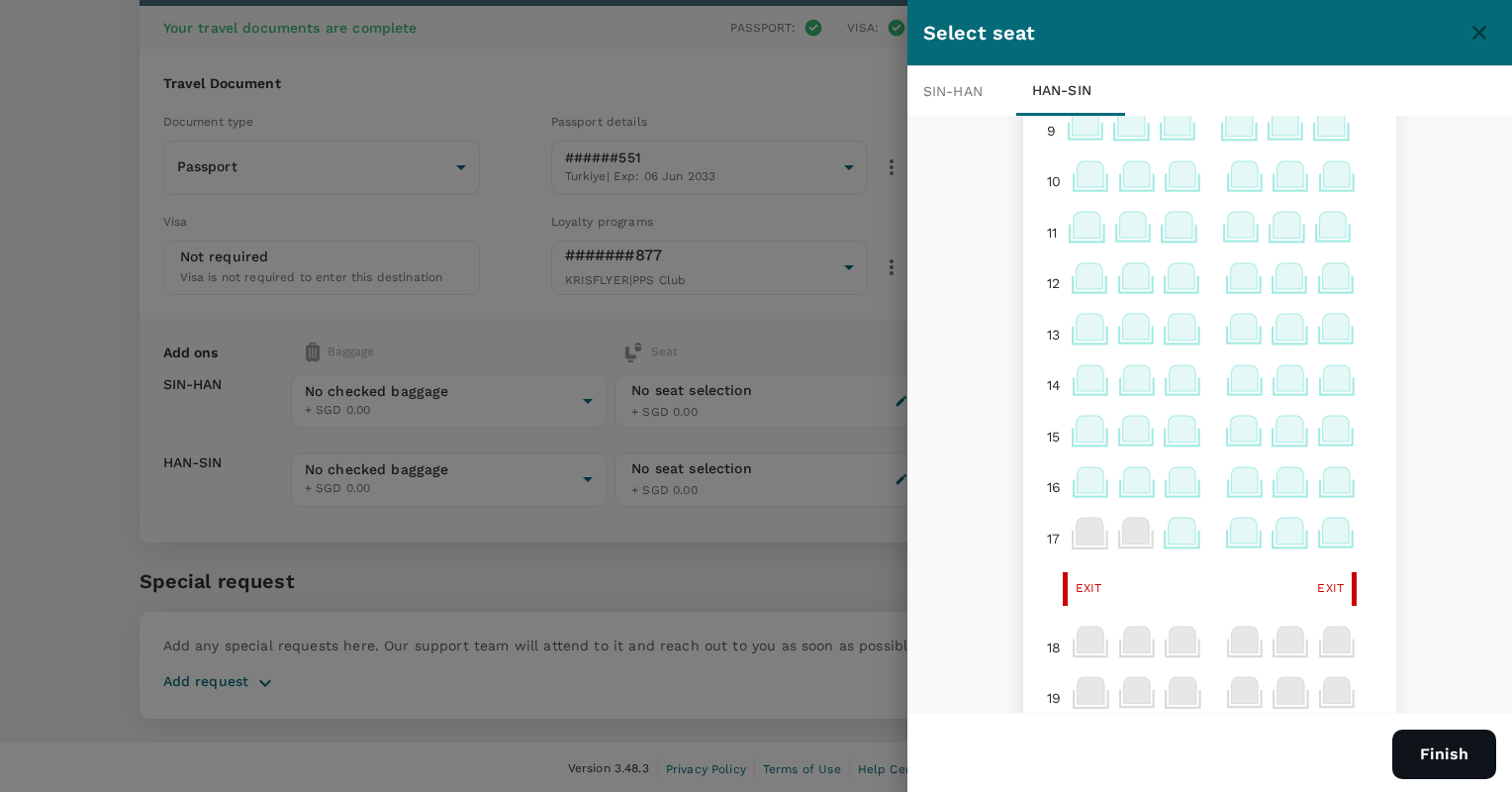 click 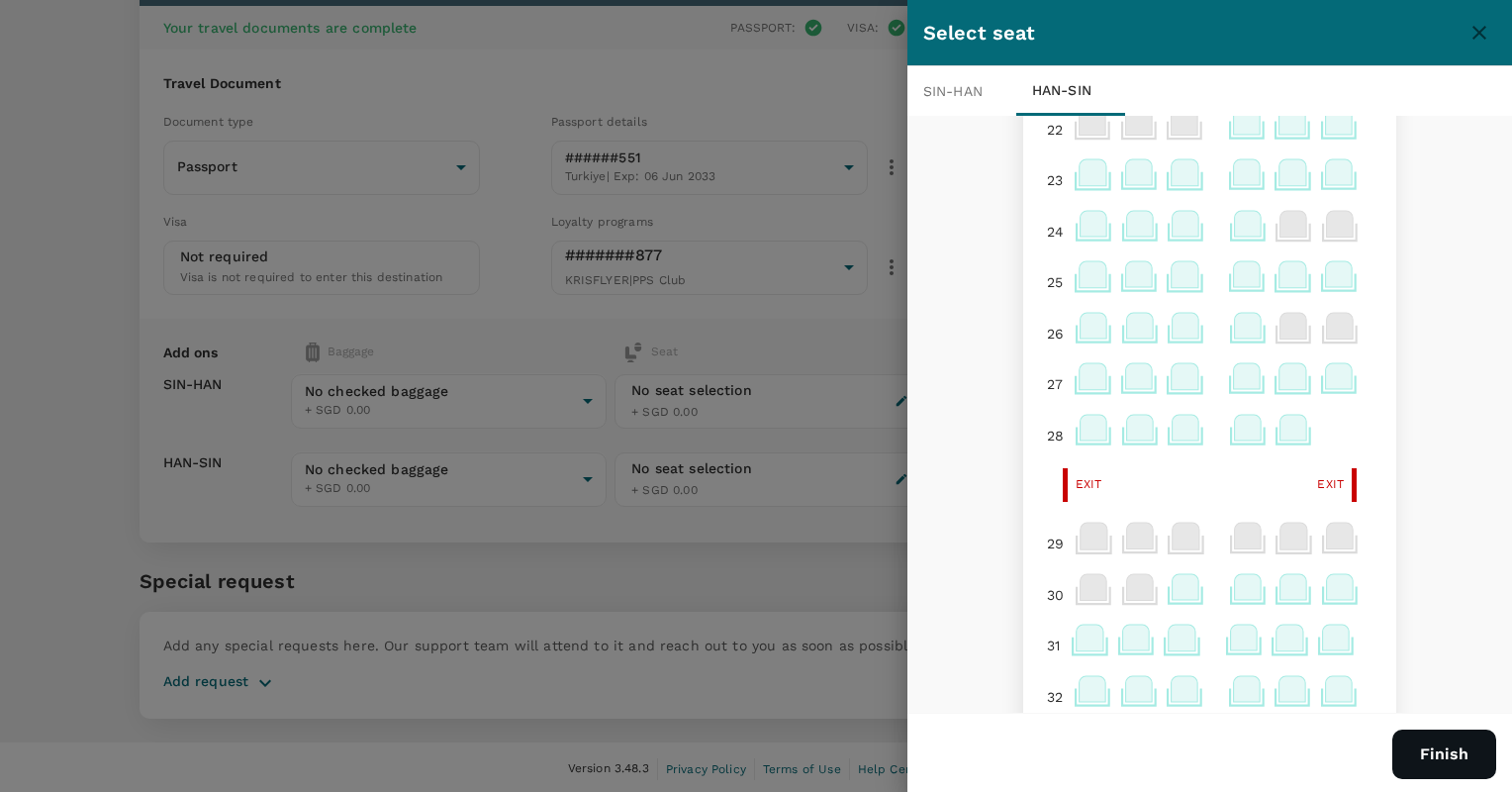 scroll, scrollTop: 1220, scrollLeft: 0, axis: vertical 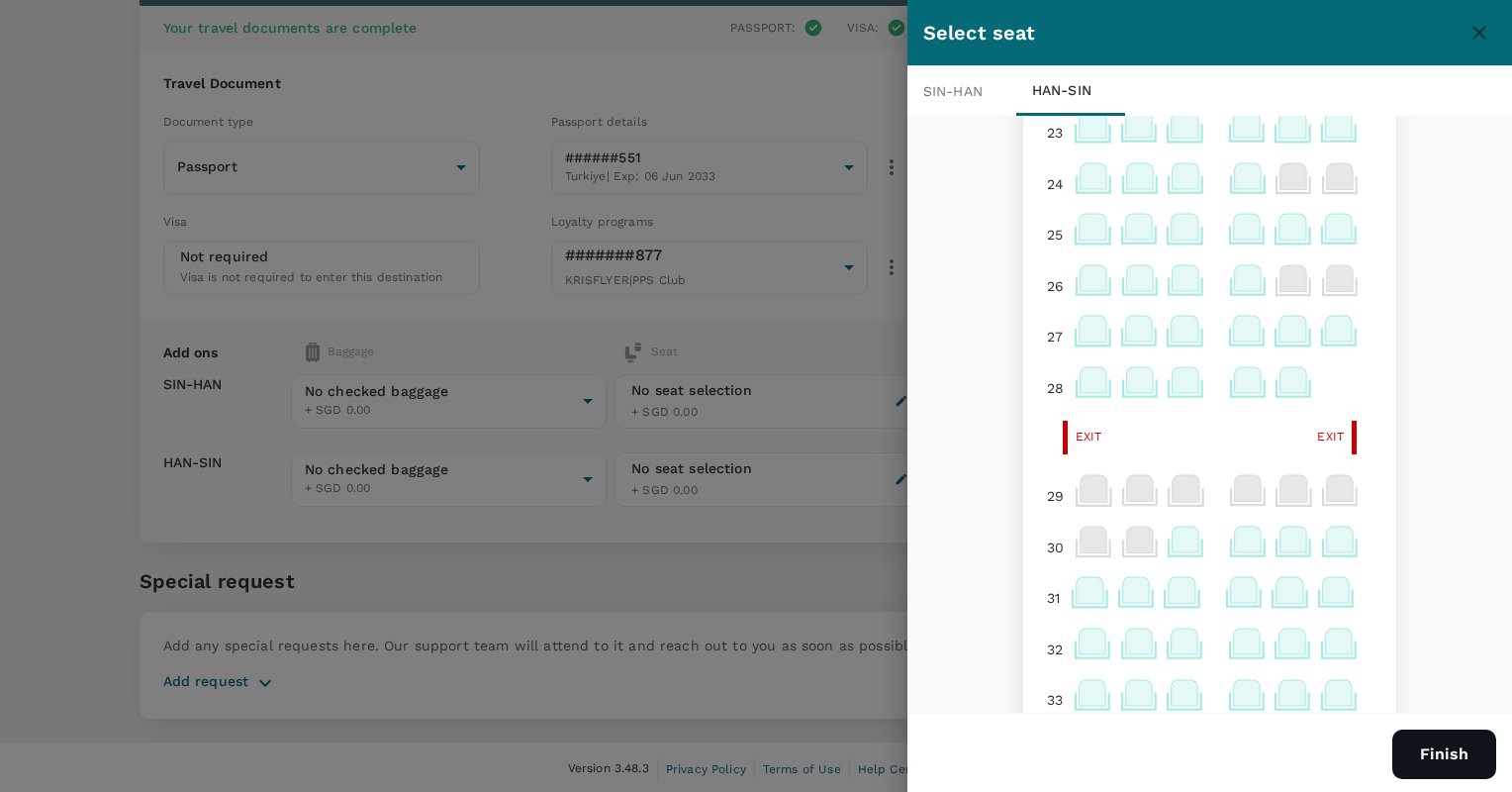 click 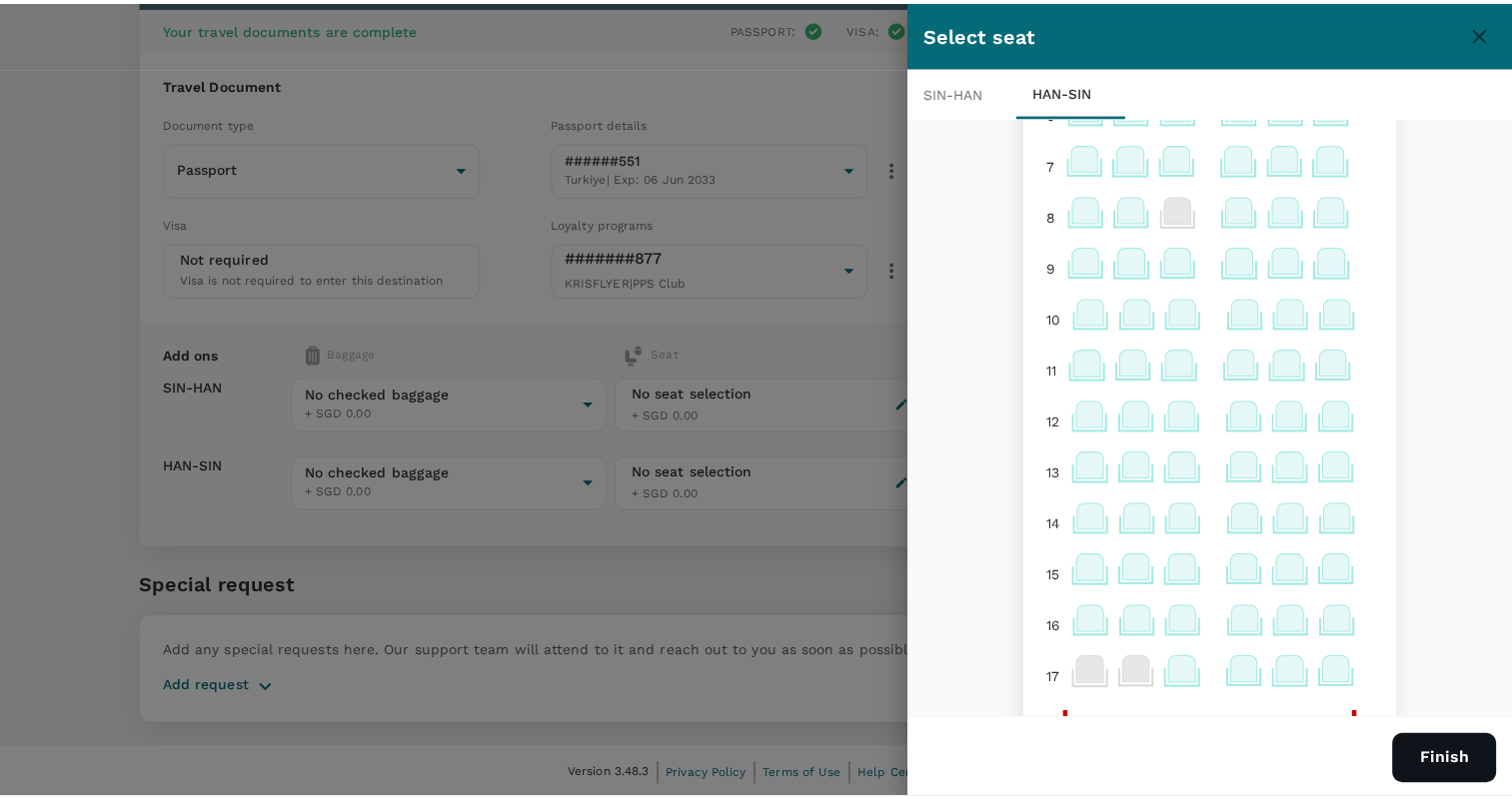 scroll, scrollTop: 0, scrollLeft: 0, axis: both 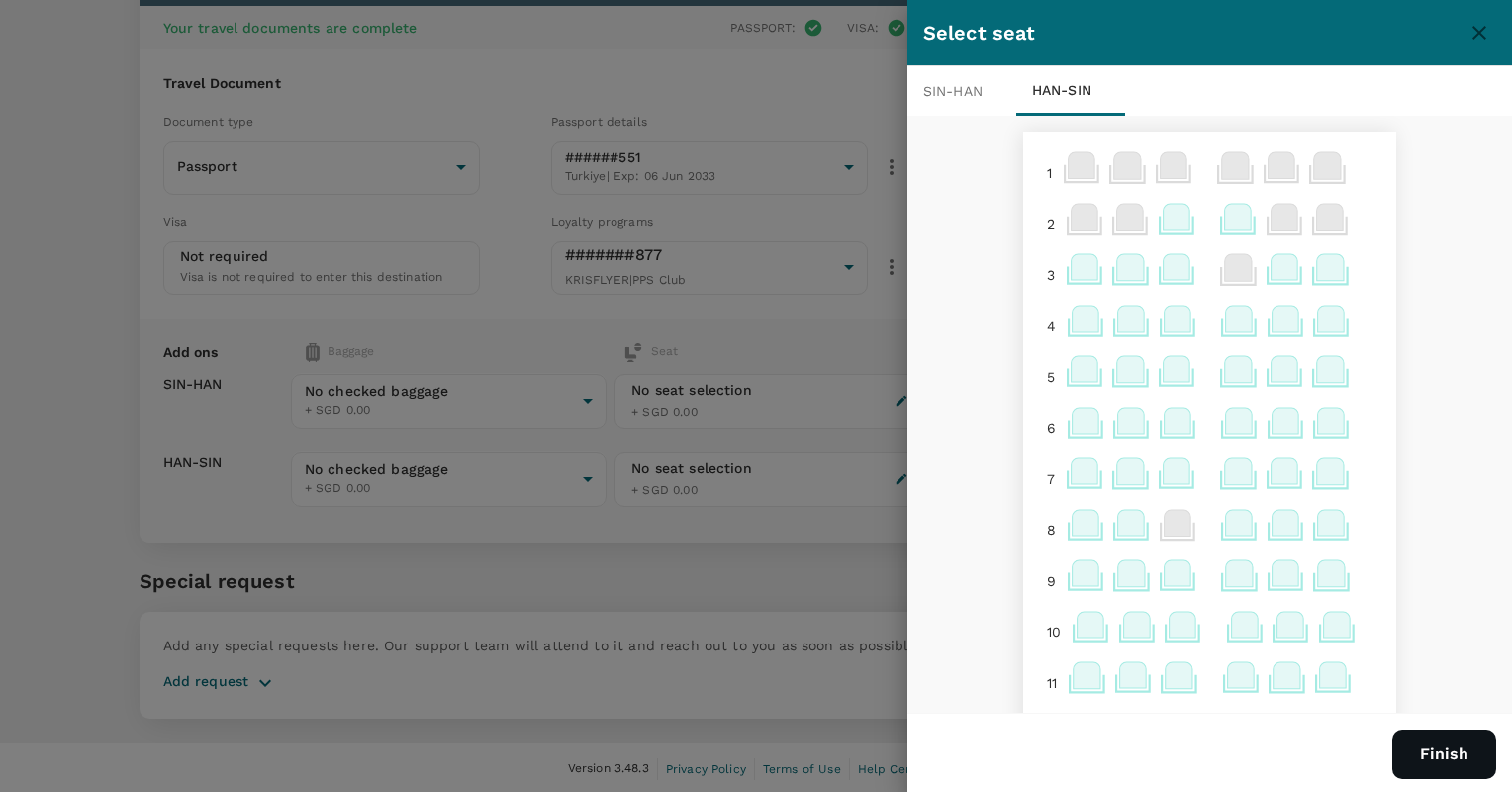 click on "SIN  -  HAN" at bounding box center [962, 91] 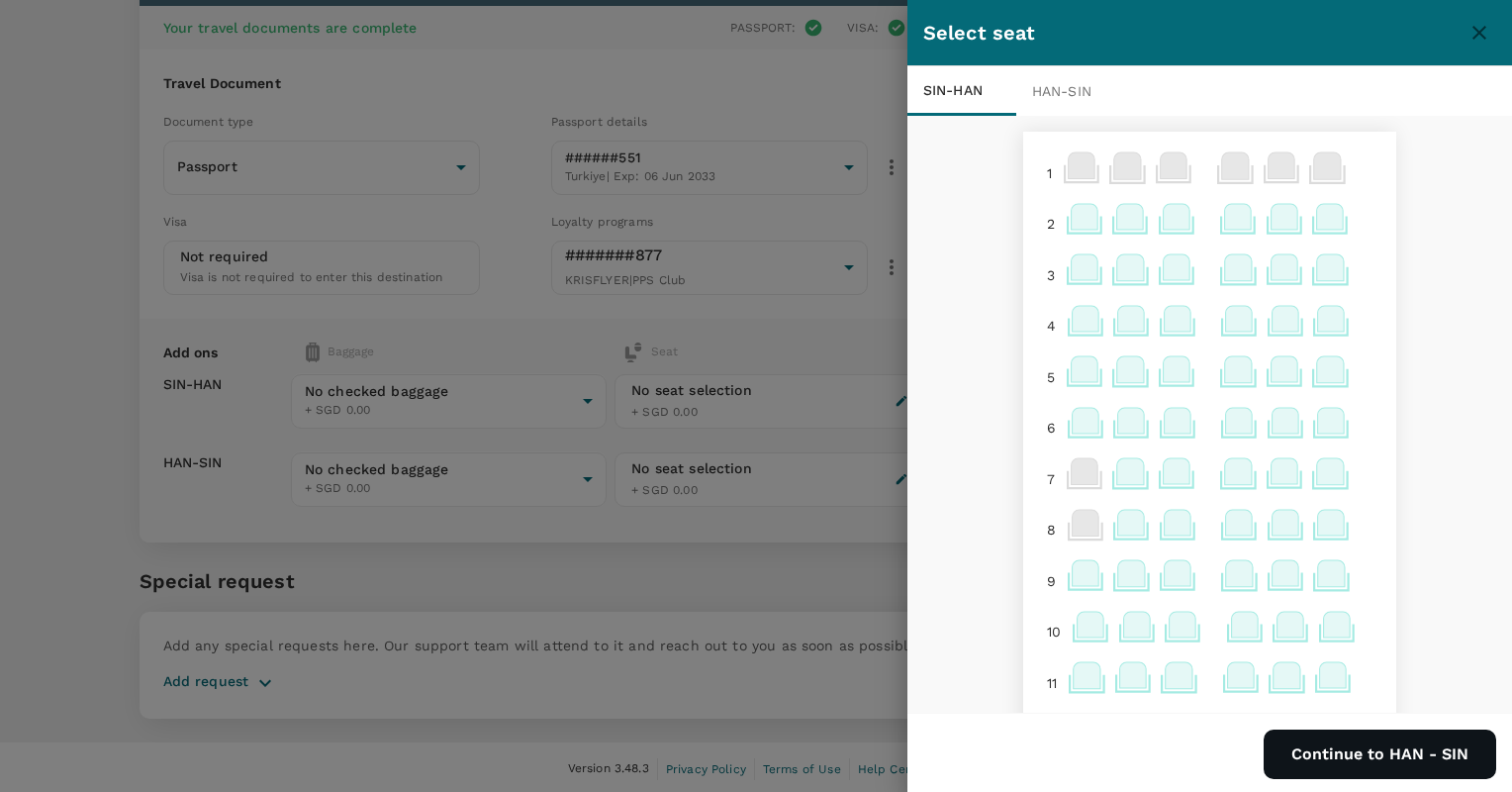click 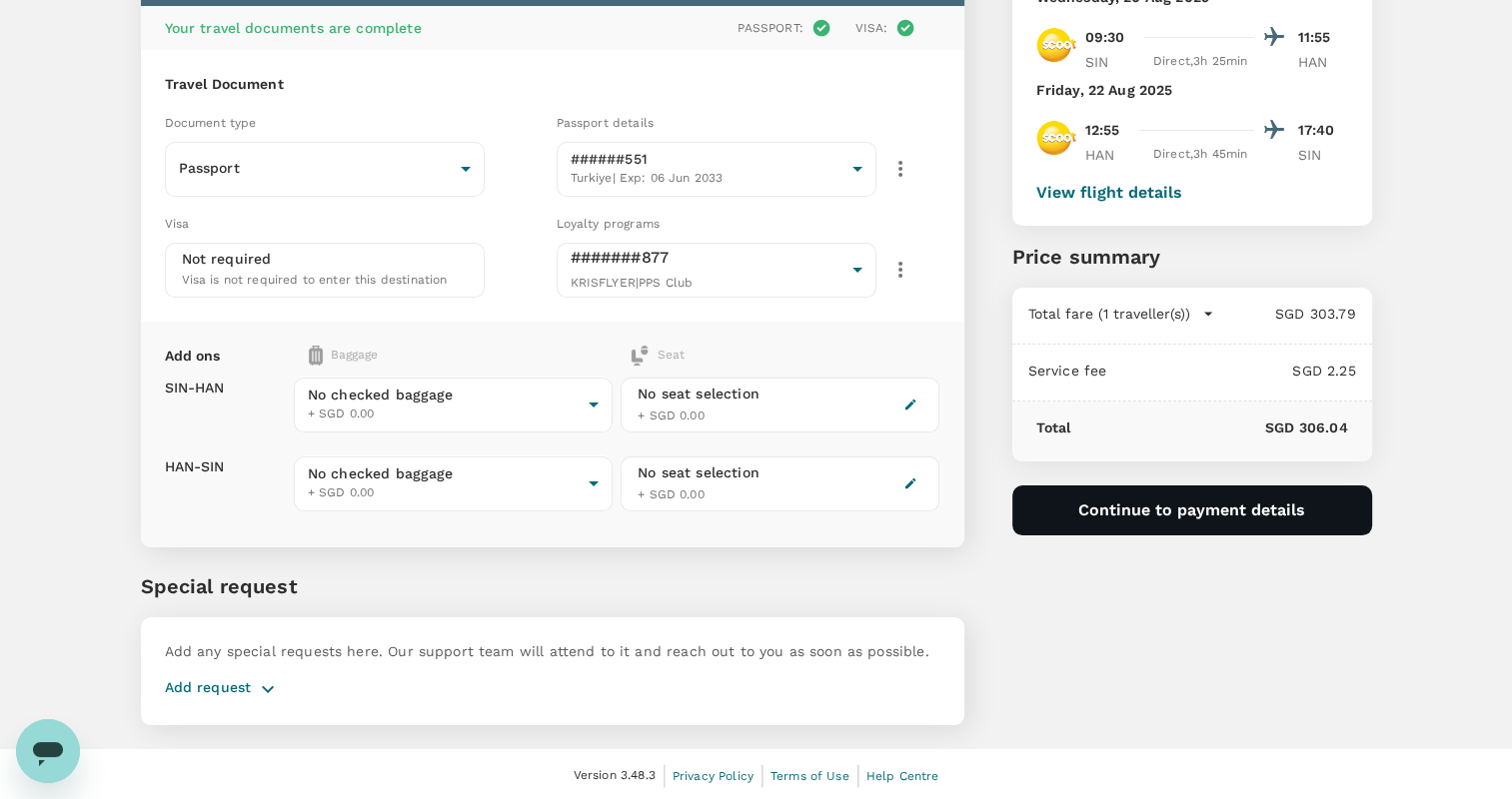 scroll, scrollTop: 0, scrollLeft: 0, axis: both 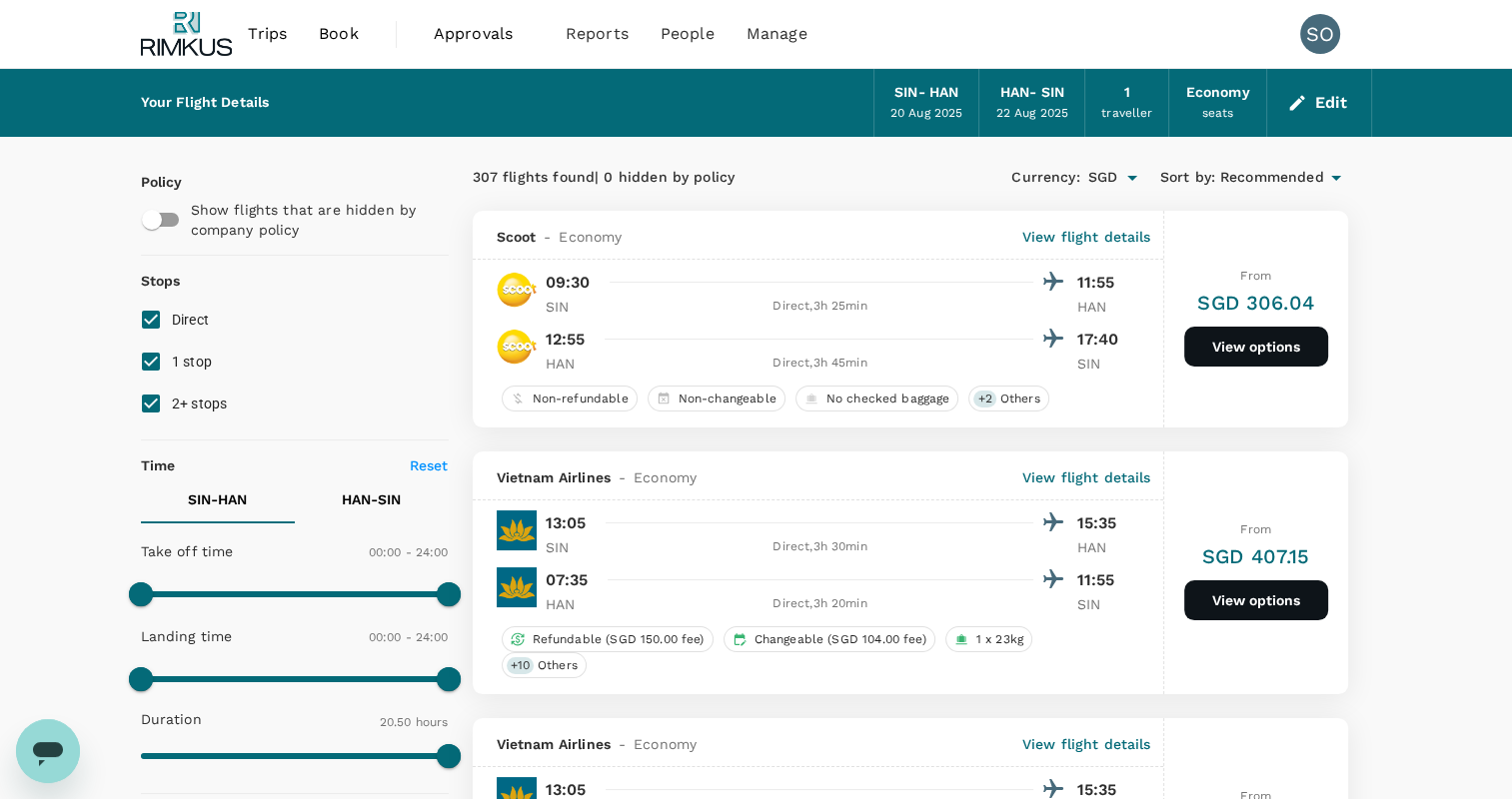 click on "1 stop" at bounding box center [151, 362] 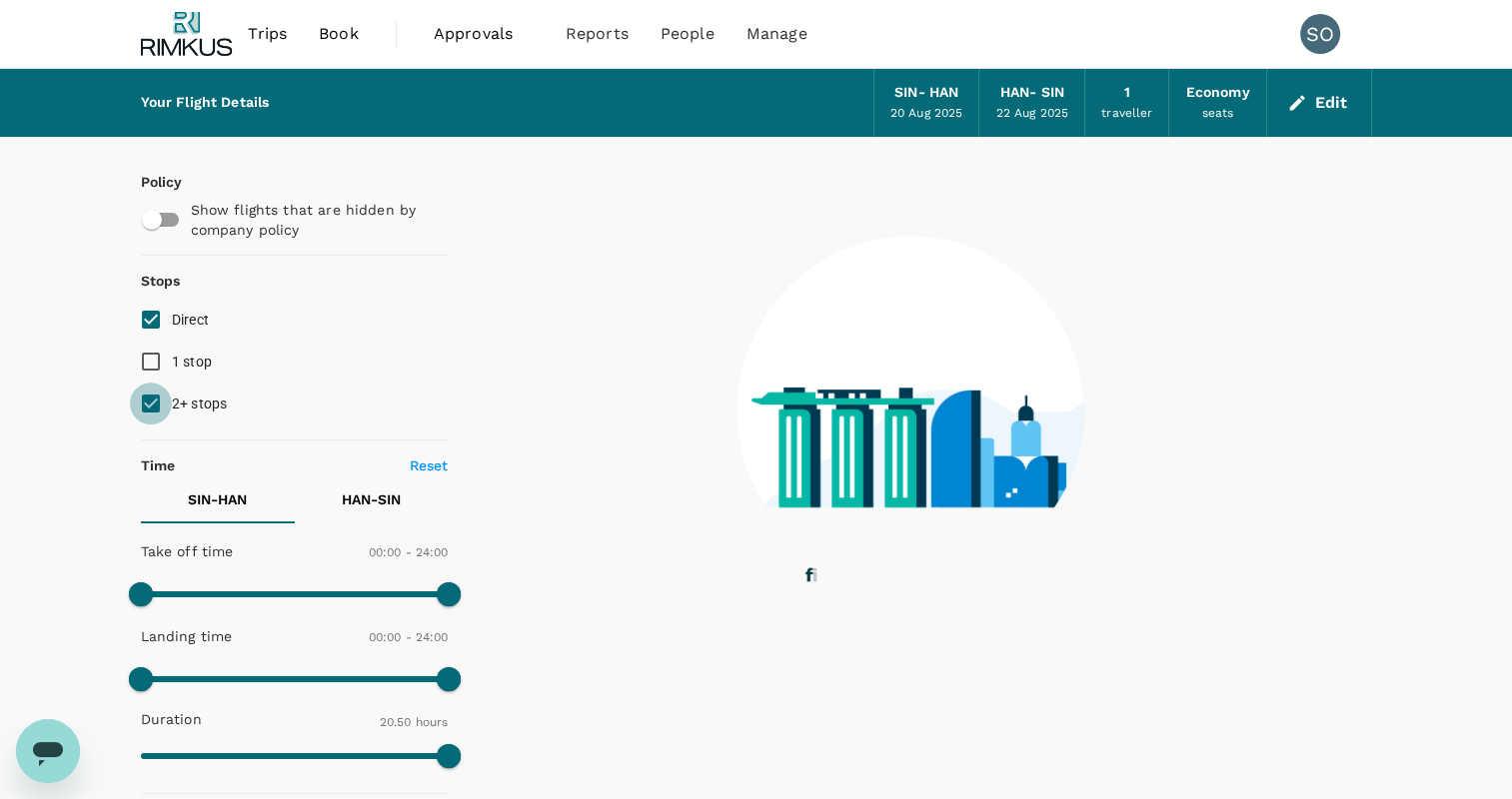 click on "2+ stops" at bounding box center (151, 403) 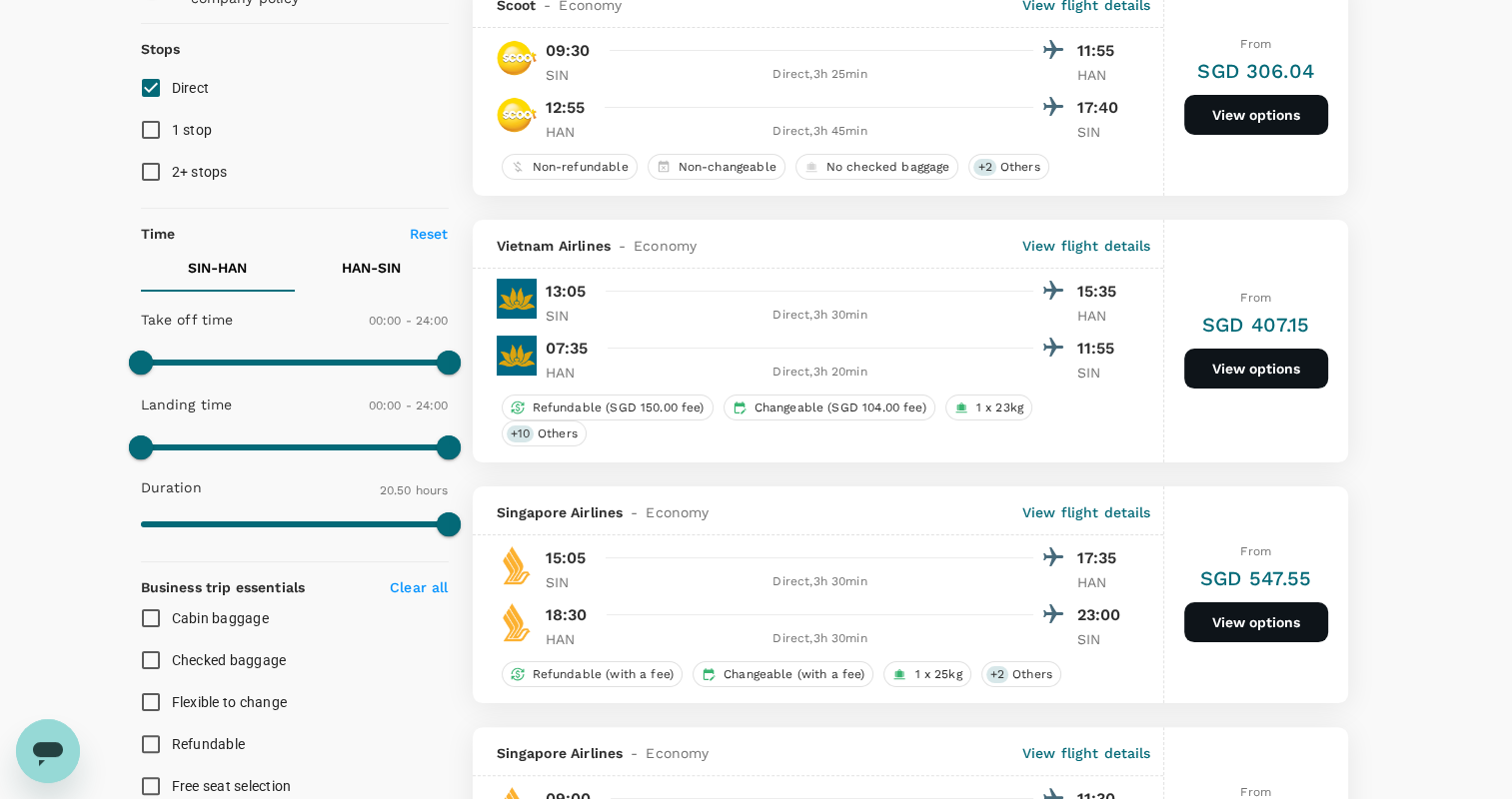 scroll, scrollTop: 234, scrollLeft: 0, axis: vertical 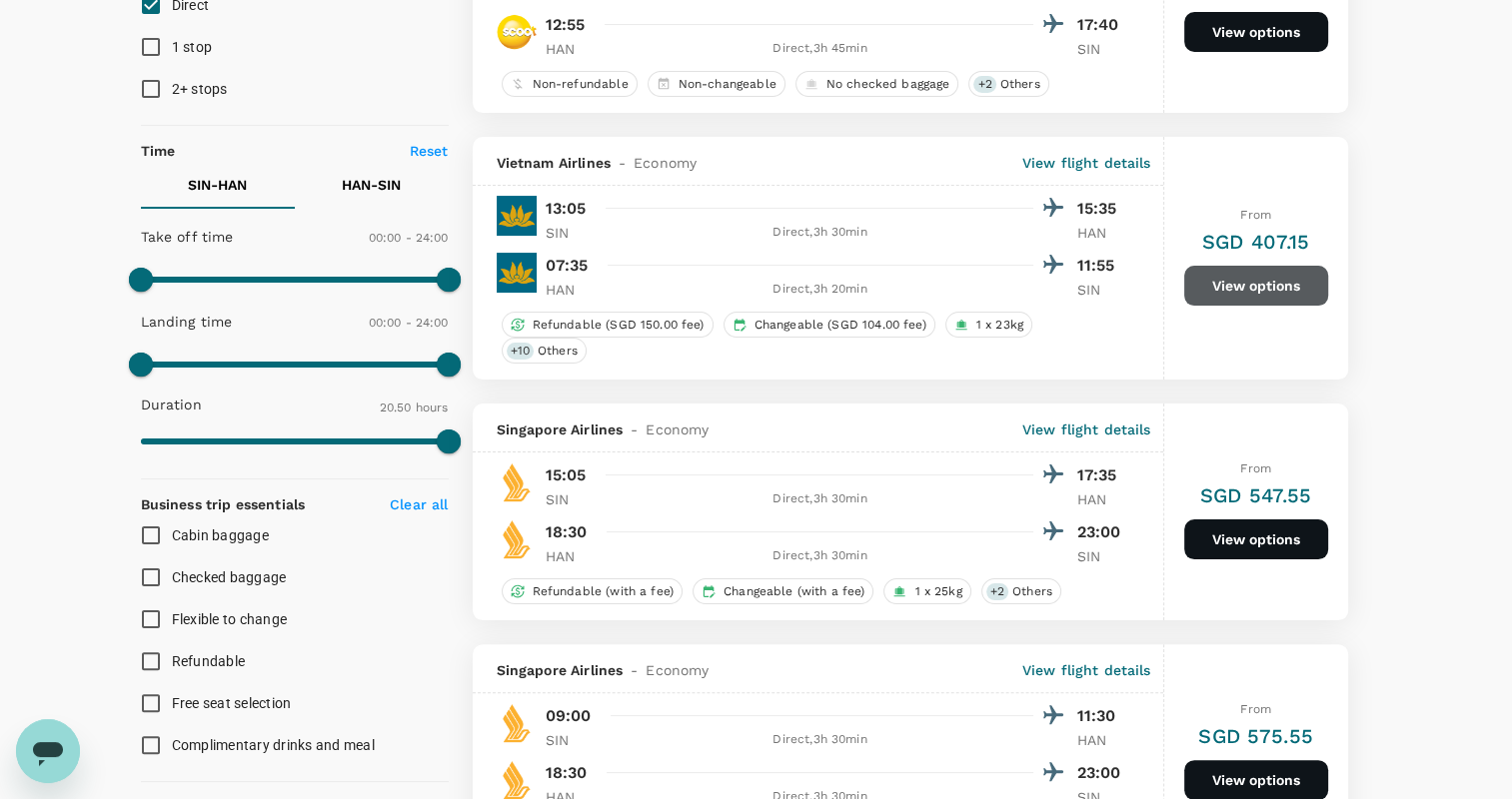 click on "View options" at bounding box center [1256, 286] 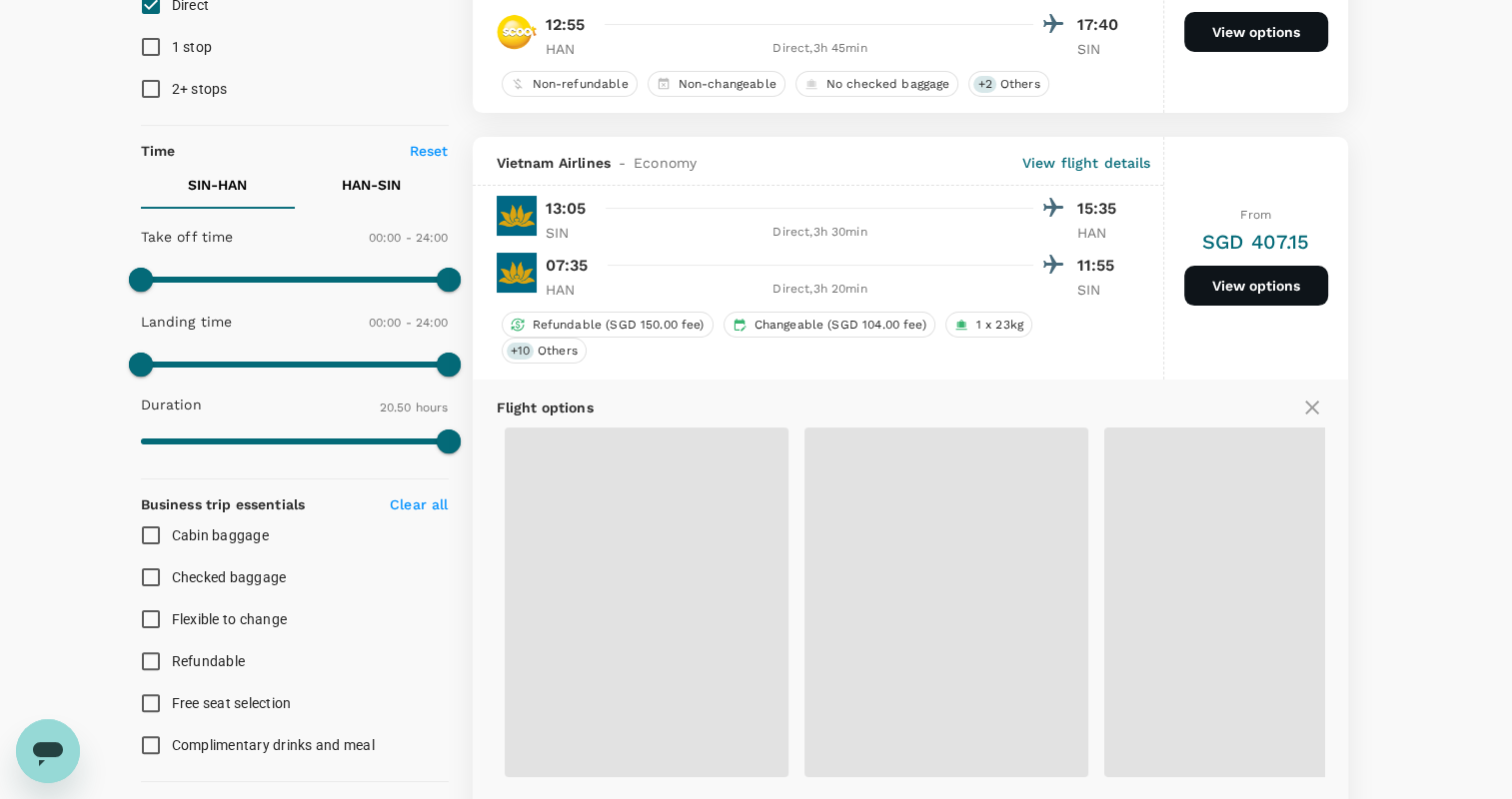 scroll, scrollTop: 451, scrollLeft: 0, axis: vertical 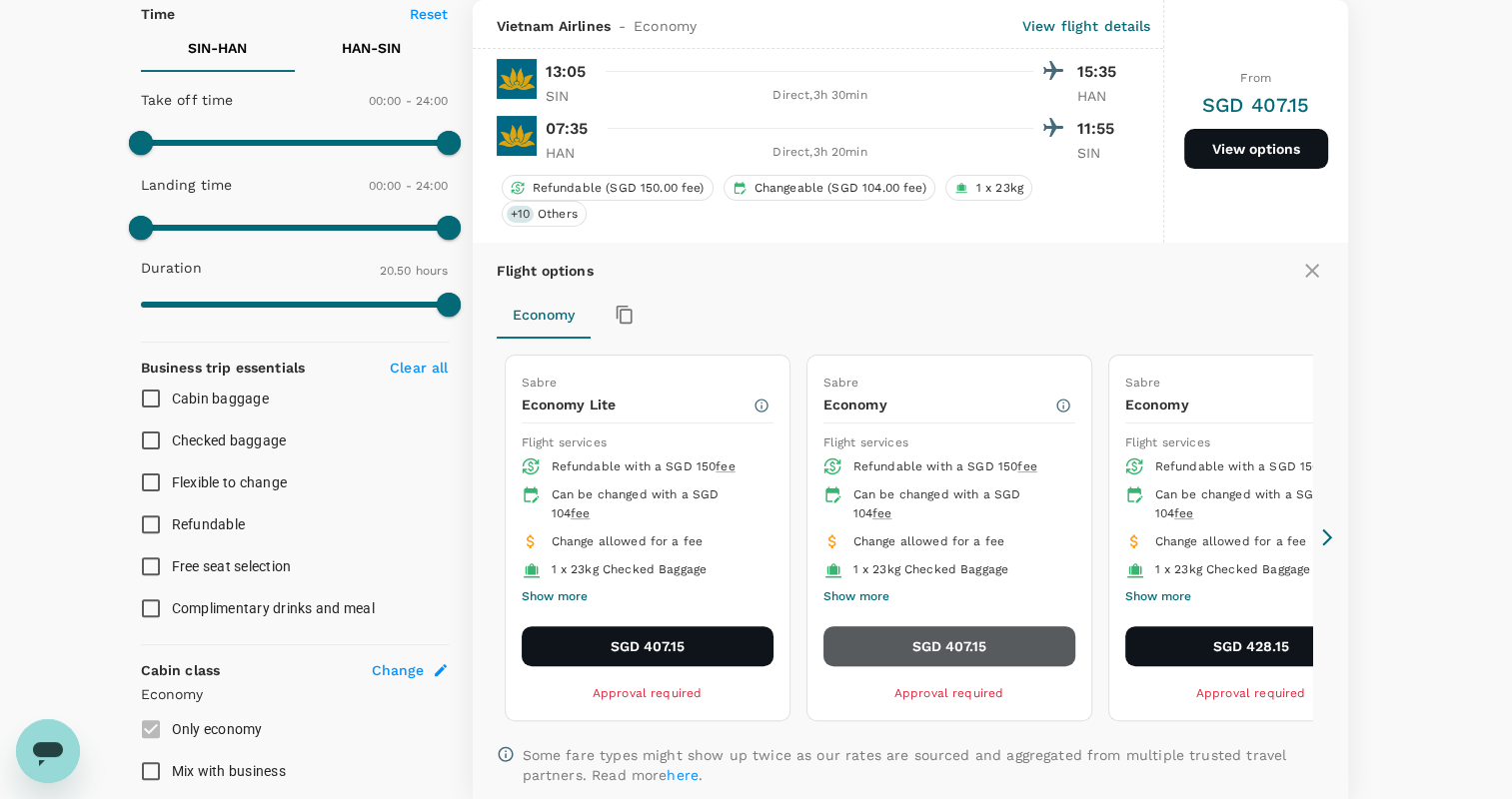 click on "SGD 407.15" at bounding box center [949, 646] 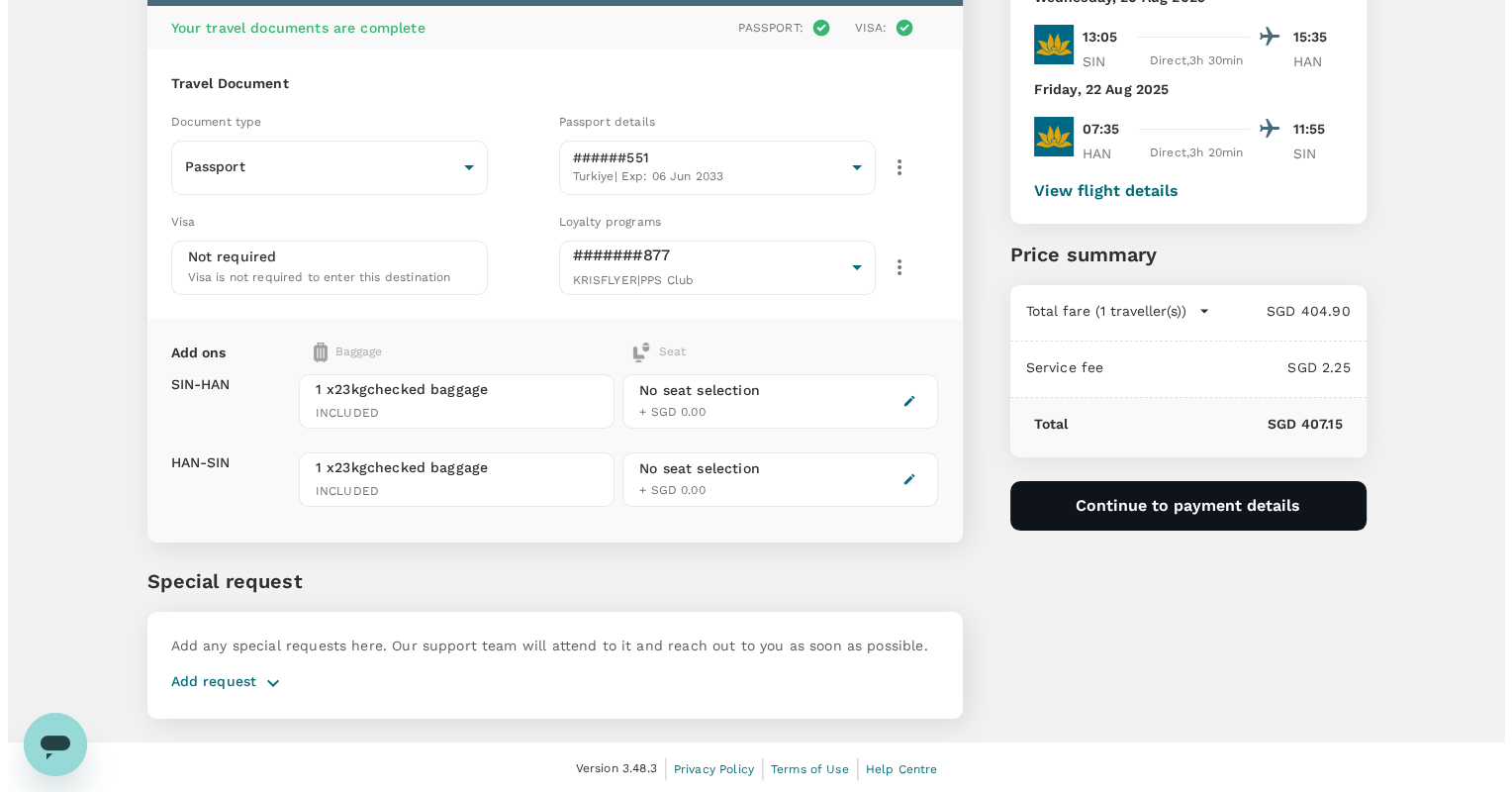 scroll, scrollTop: 82, scrollLeft: 0, axis: vertical 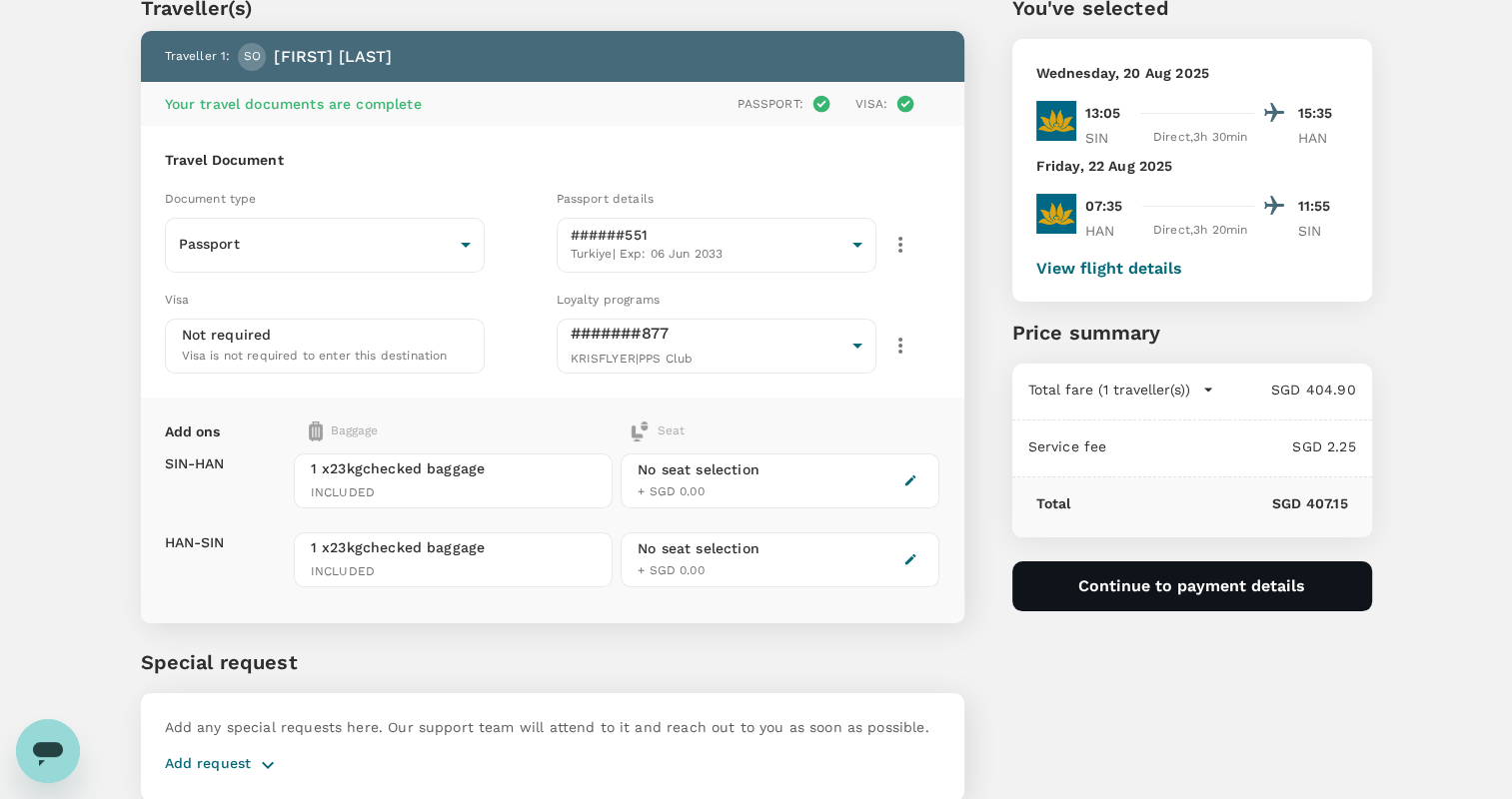click 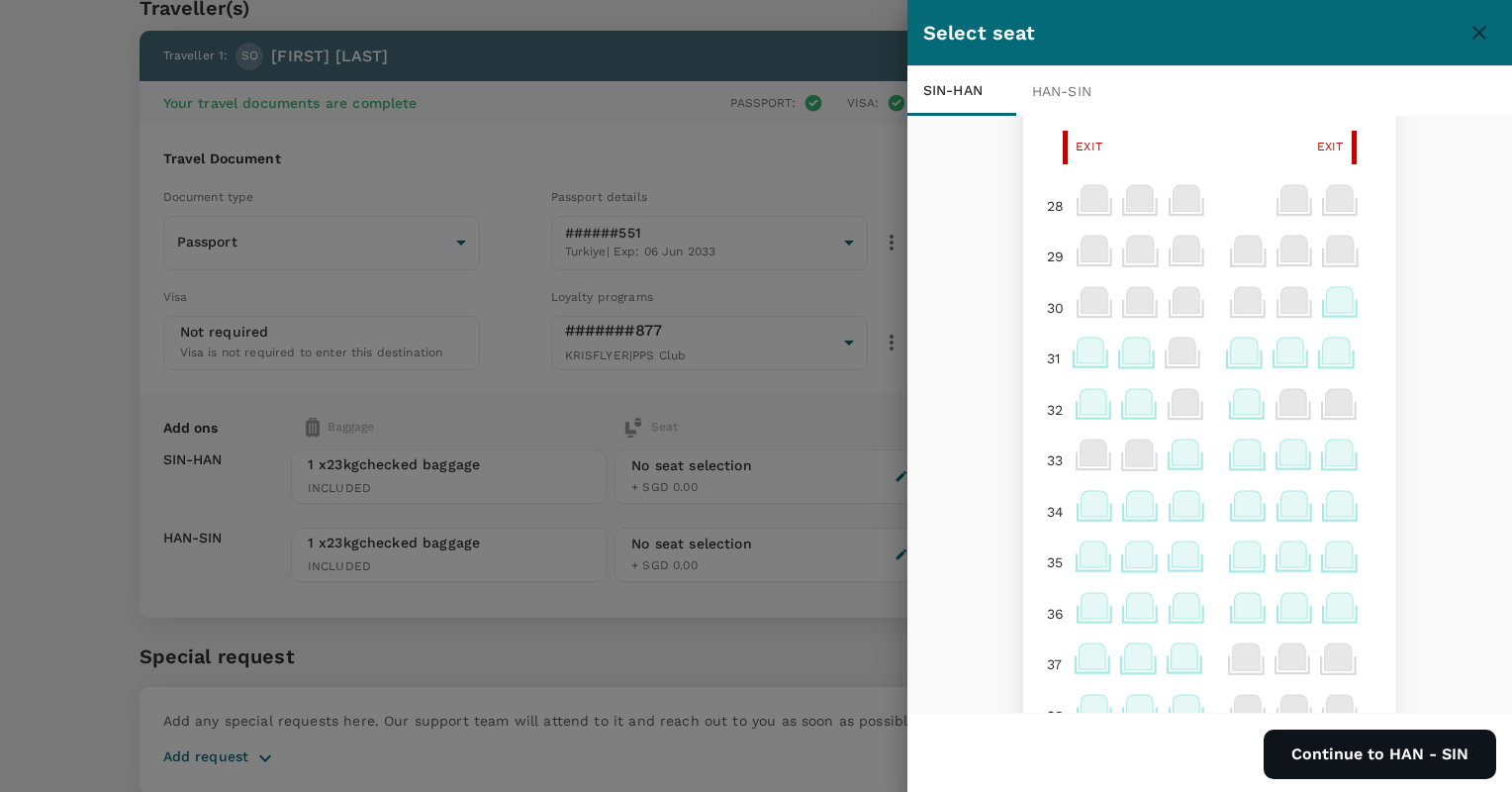 scroll, scrollTop: 1073, scrollLeft: 0, axis: vertical 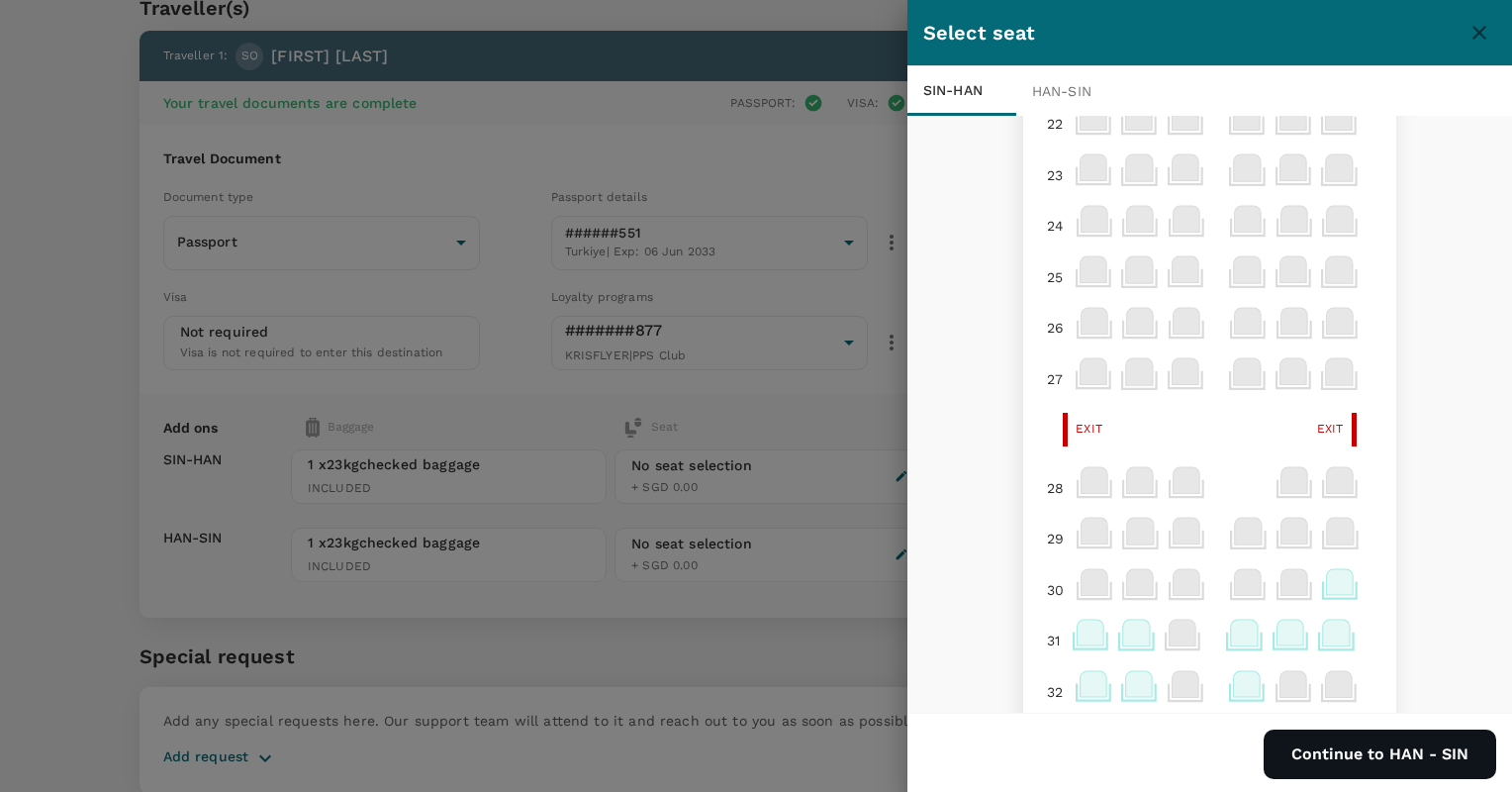 click on "HAN  -  SIN" at bounding box center [1071, 91] 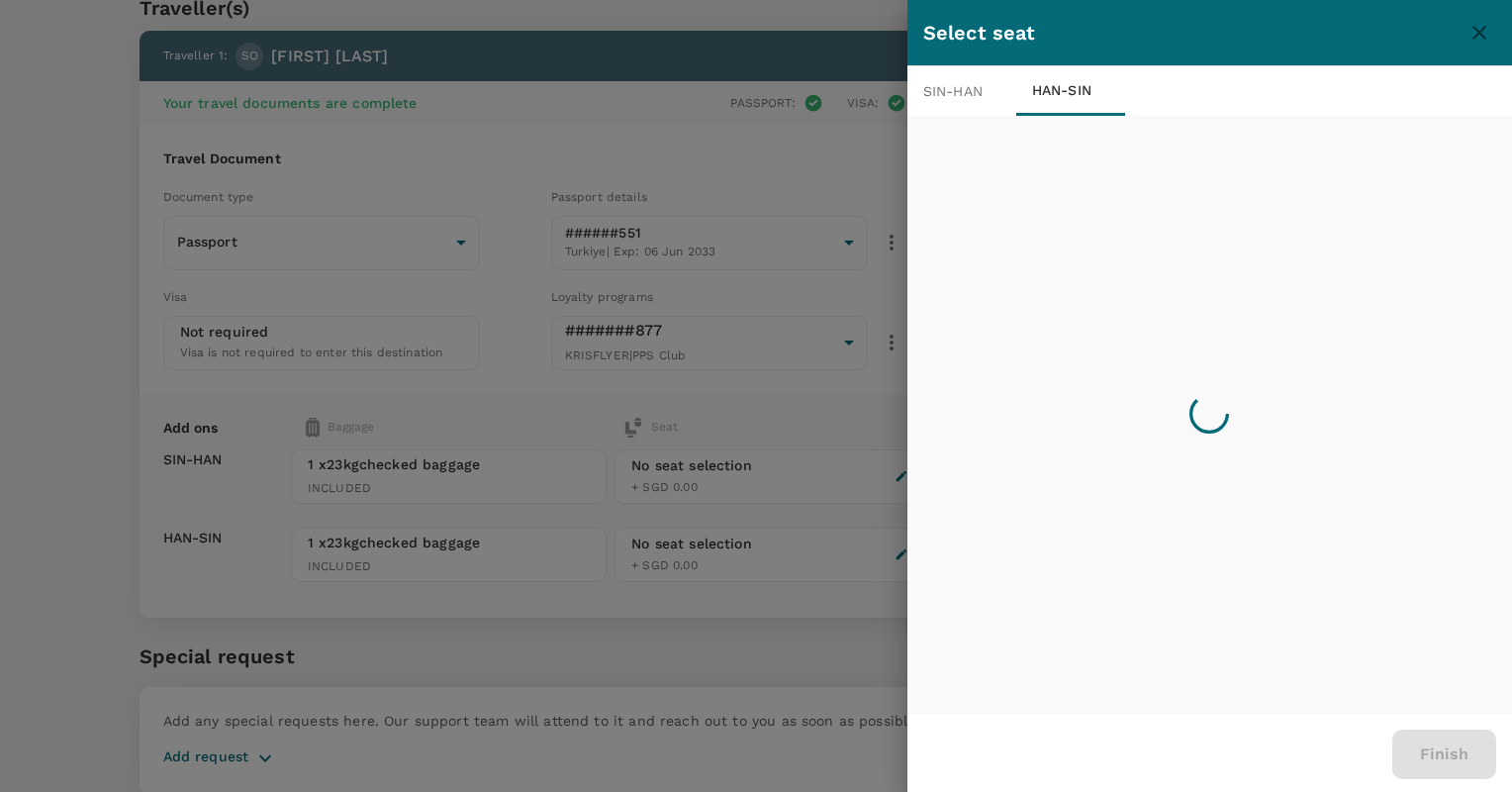 scroll, scrollTop: 0, scrollLeft: 0, axis: both 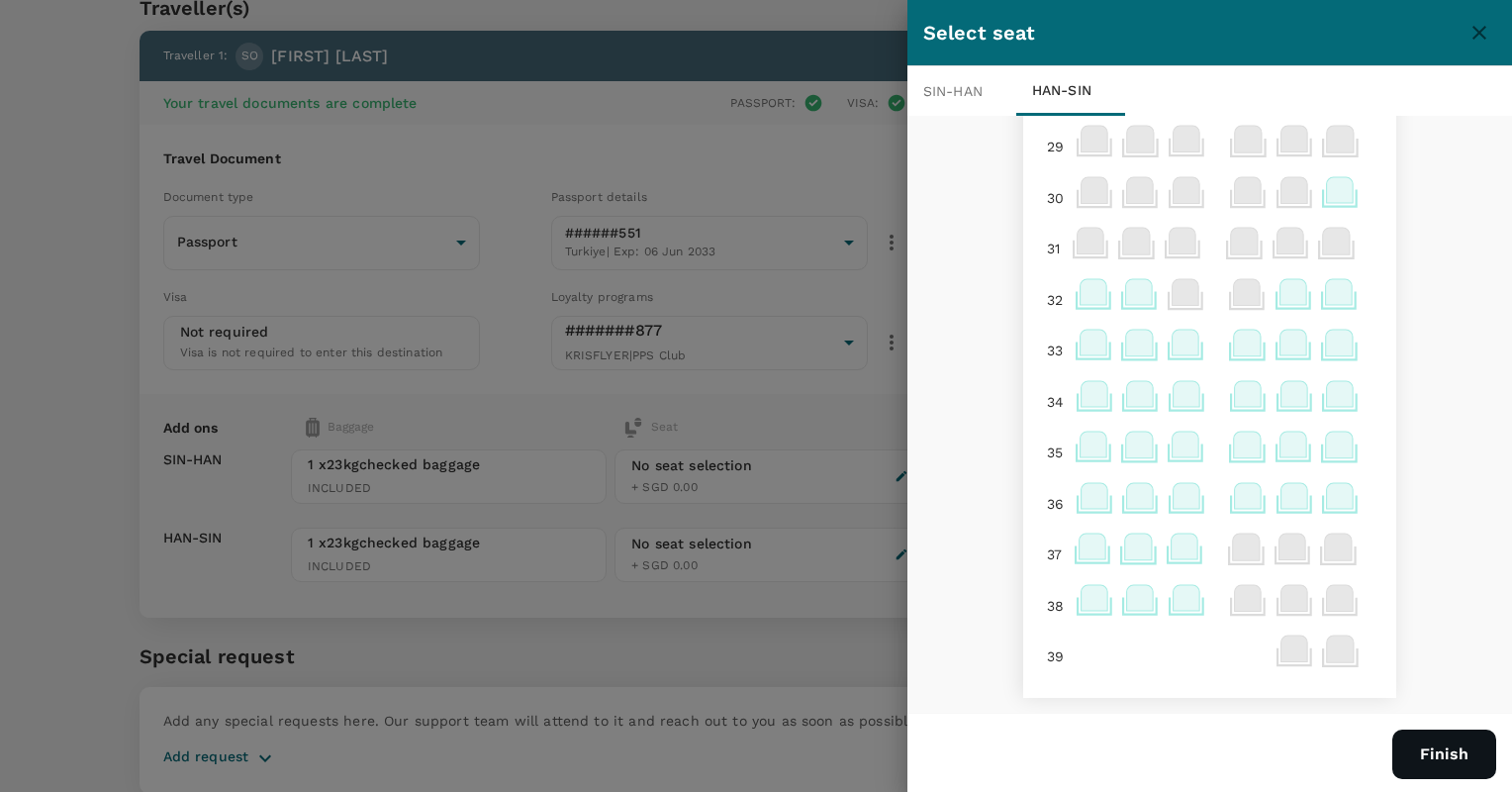 click on "SIN  -  HAN" at bounding box center [962, 91] 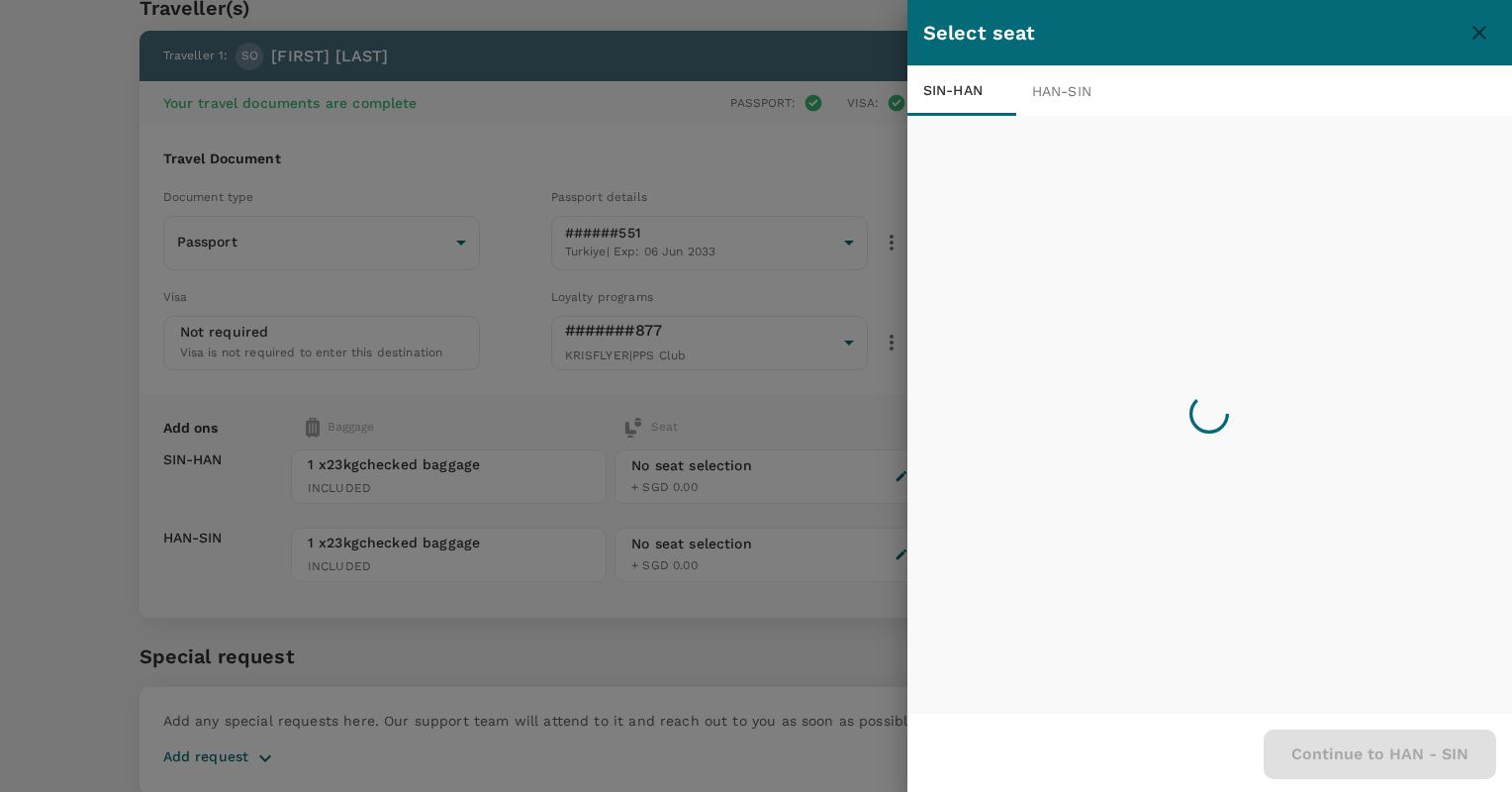 scroll, scrollTop: 0, scrollLeft: 0, axis: both 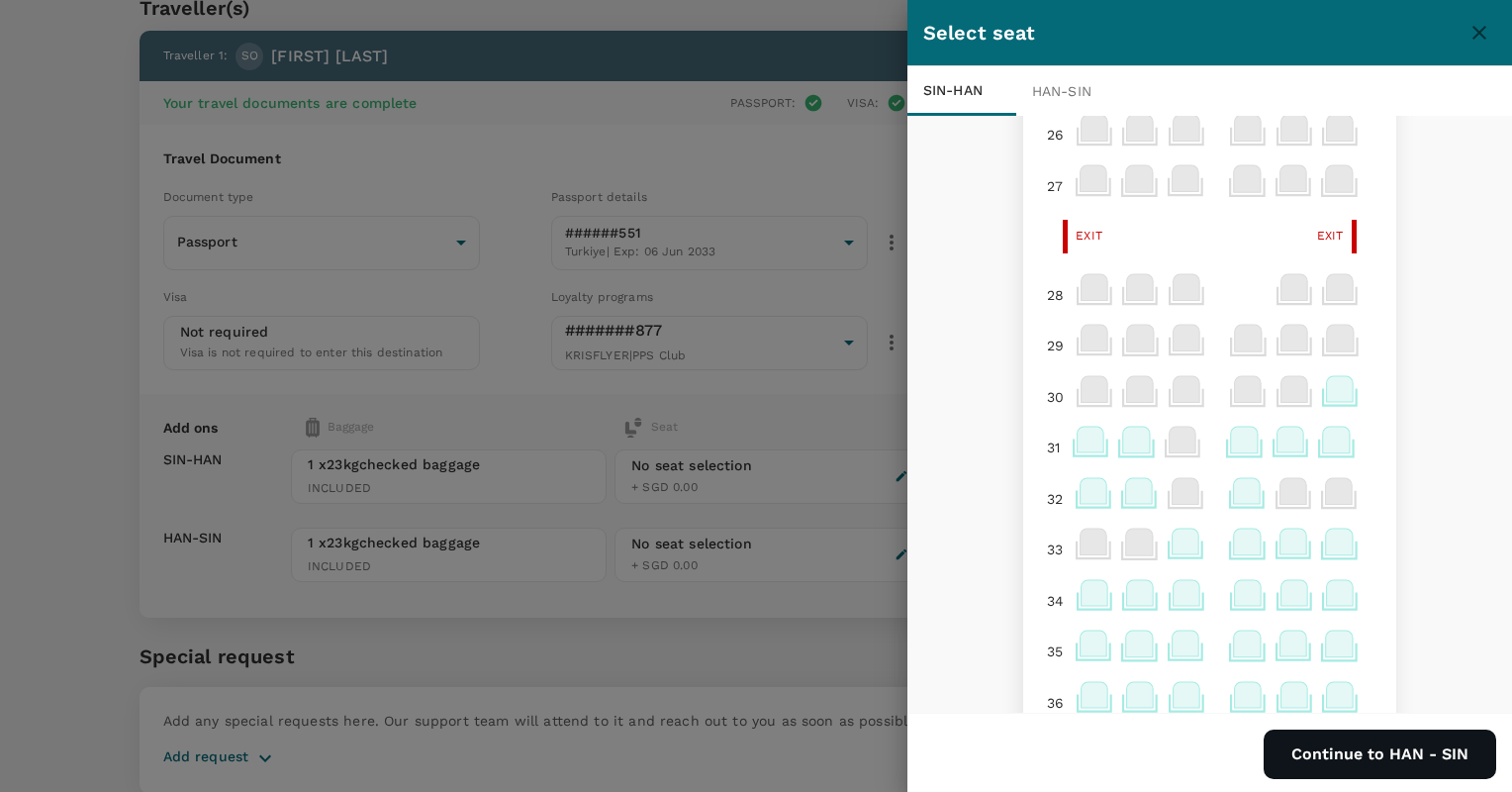 click 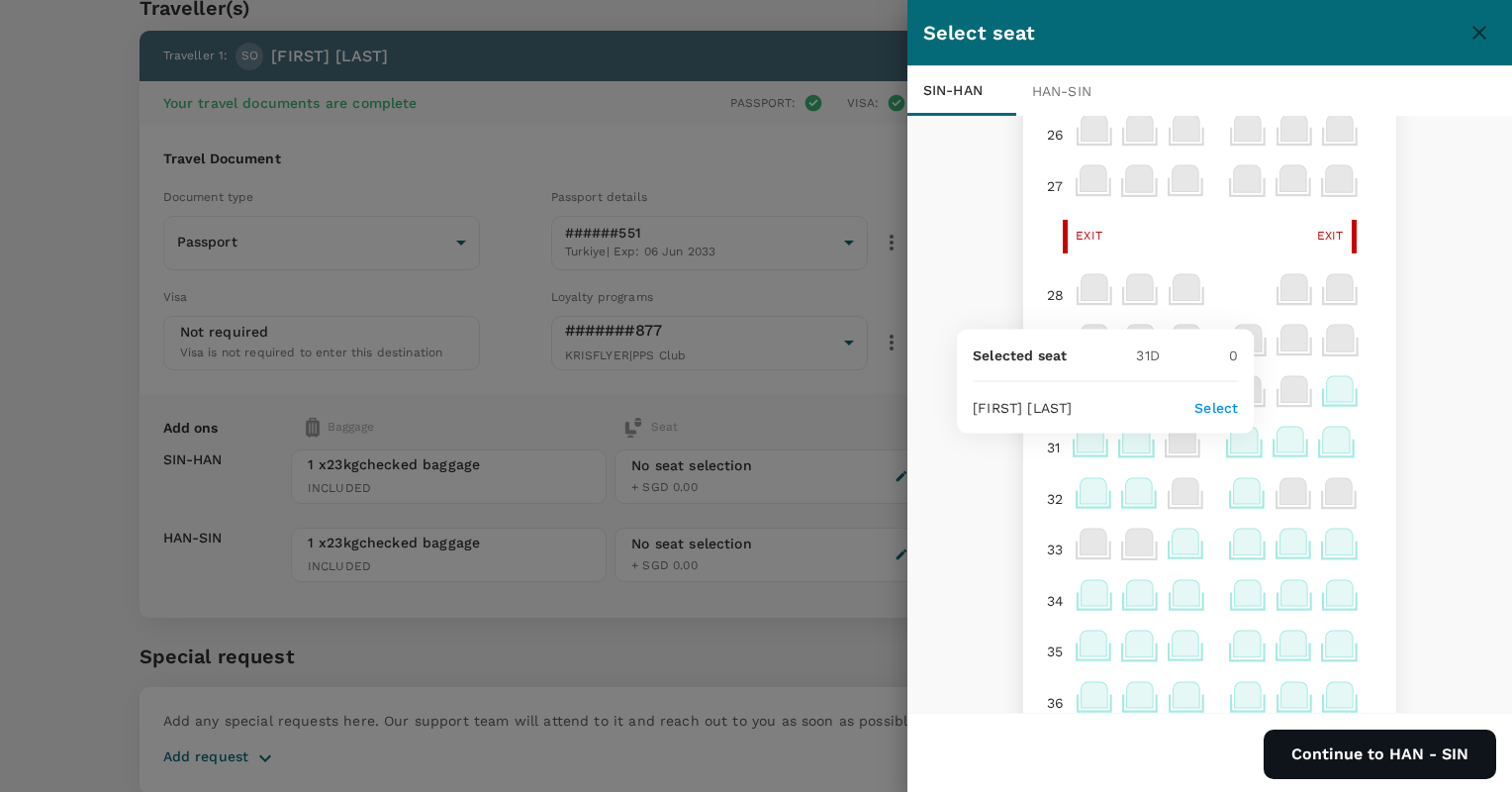 click on "Select" at bounding box center (1216, 408) 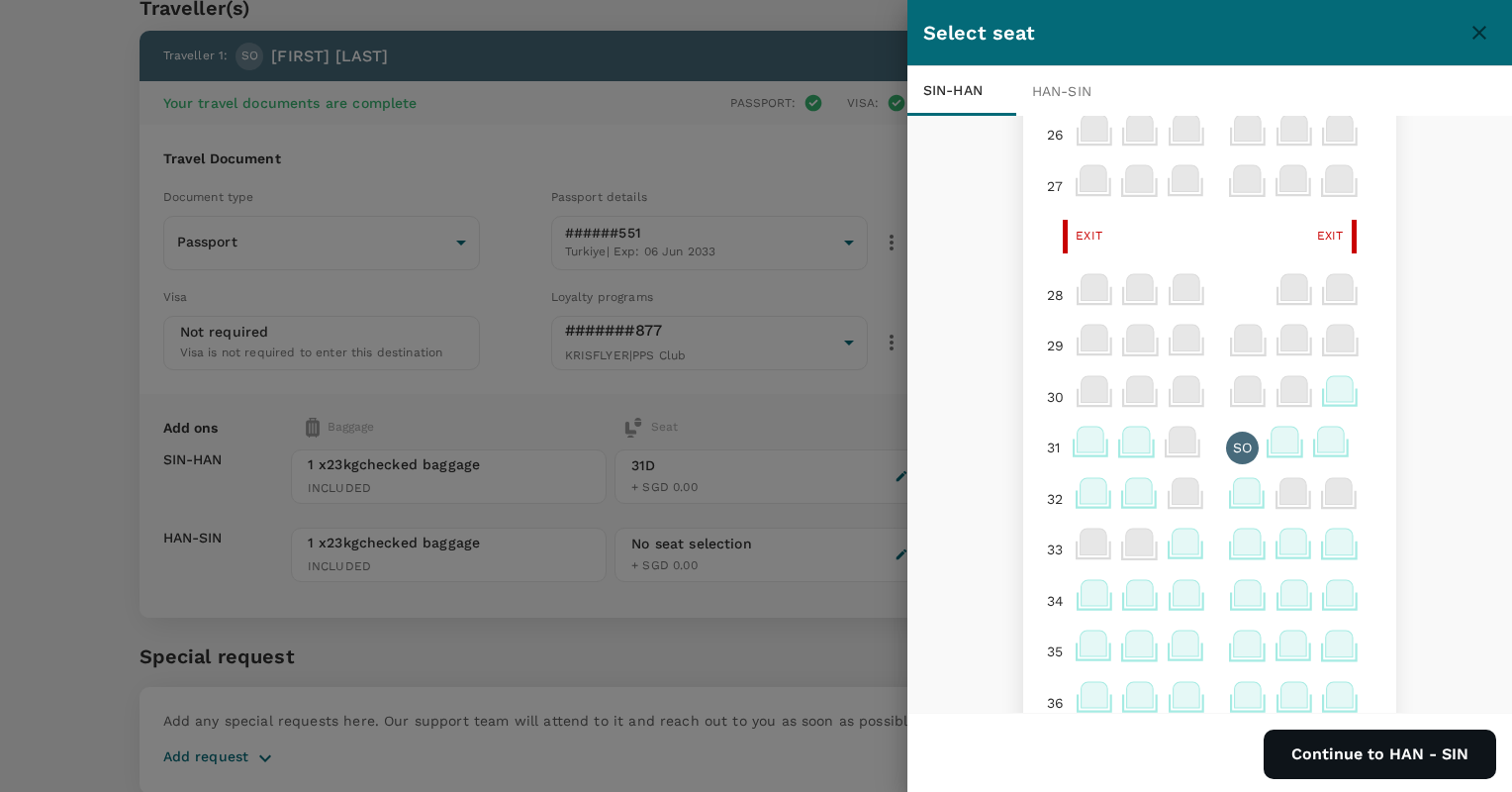 click on "HAN  -  SIN" at bounding box center [1071, 91] 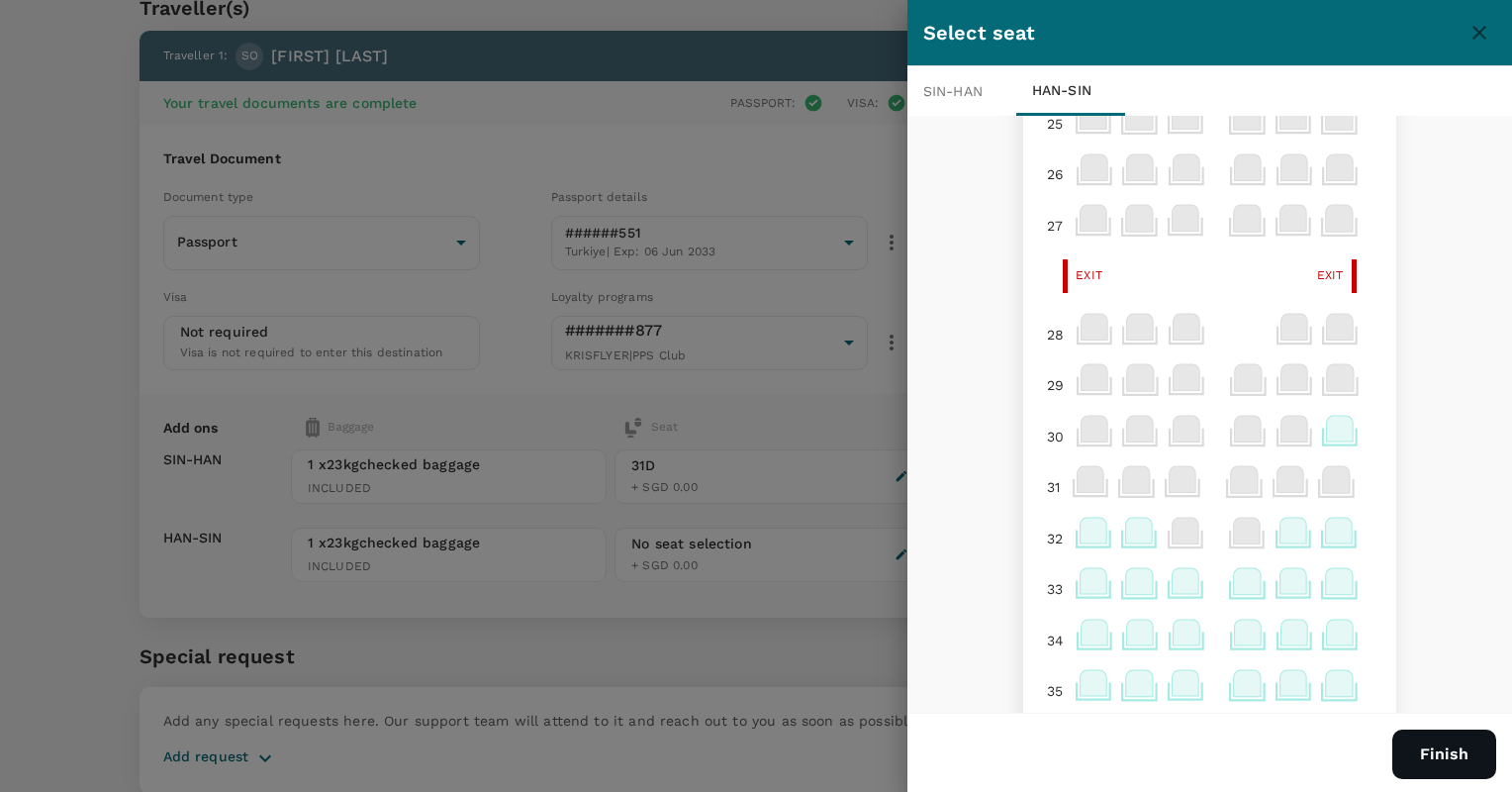 scroll, scrollTop: 820, scrollLeft: 0, axis: vertical 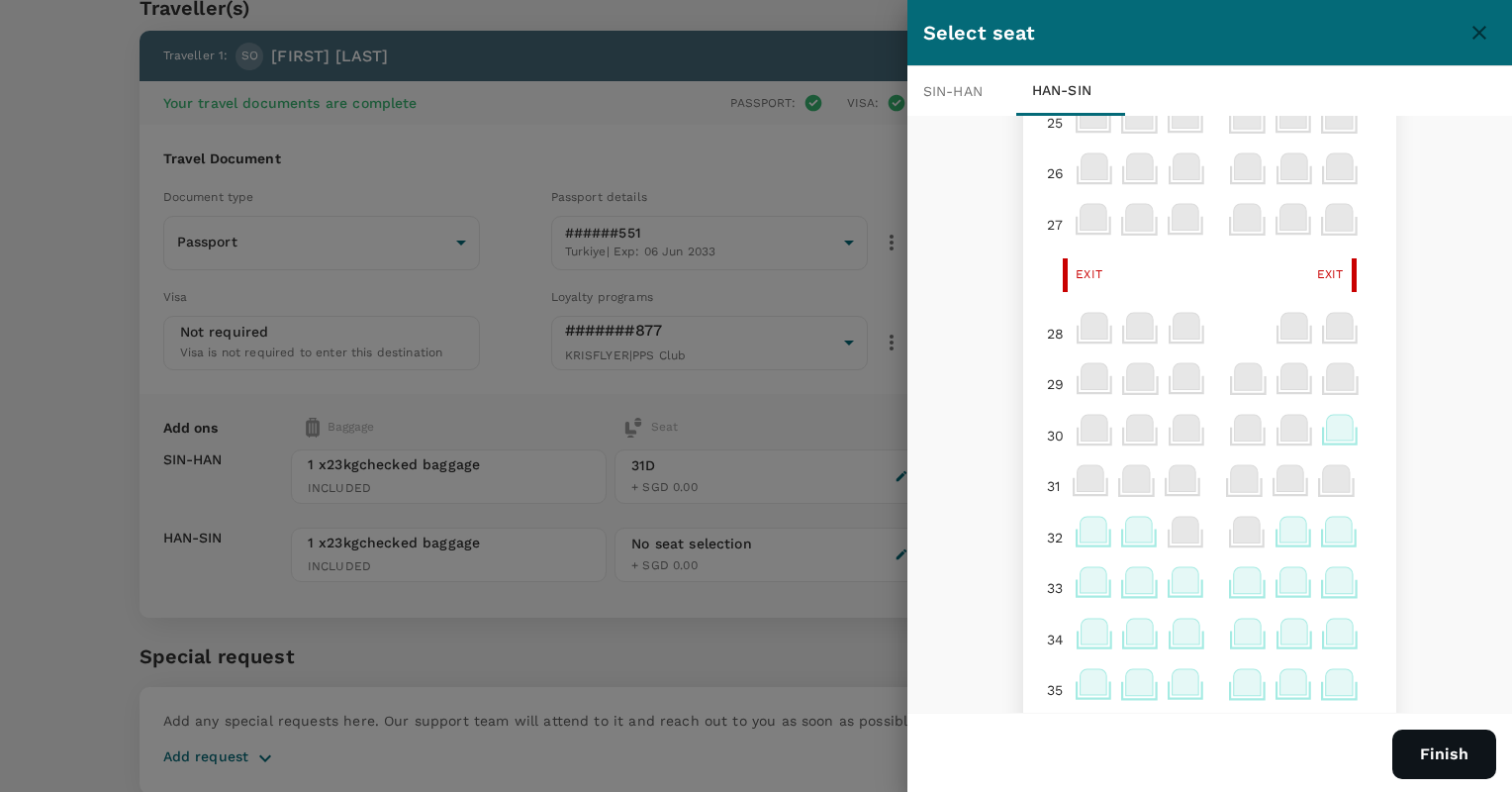 click on "SIN  -  HAN" at bounding box center (962, 91) 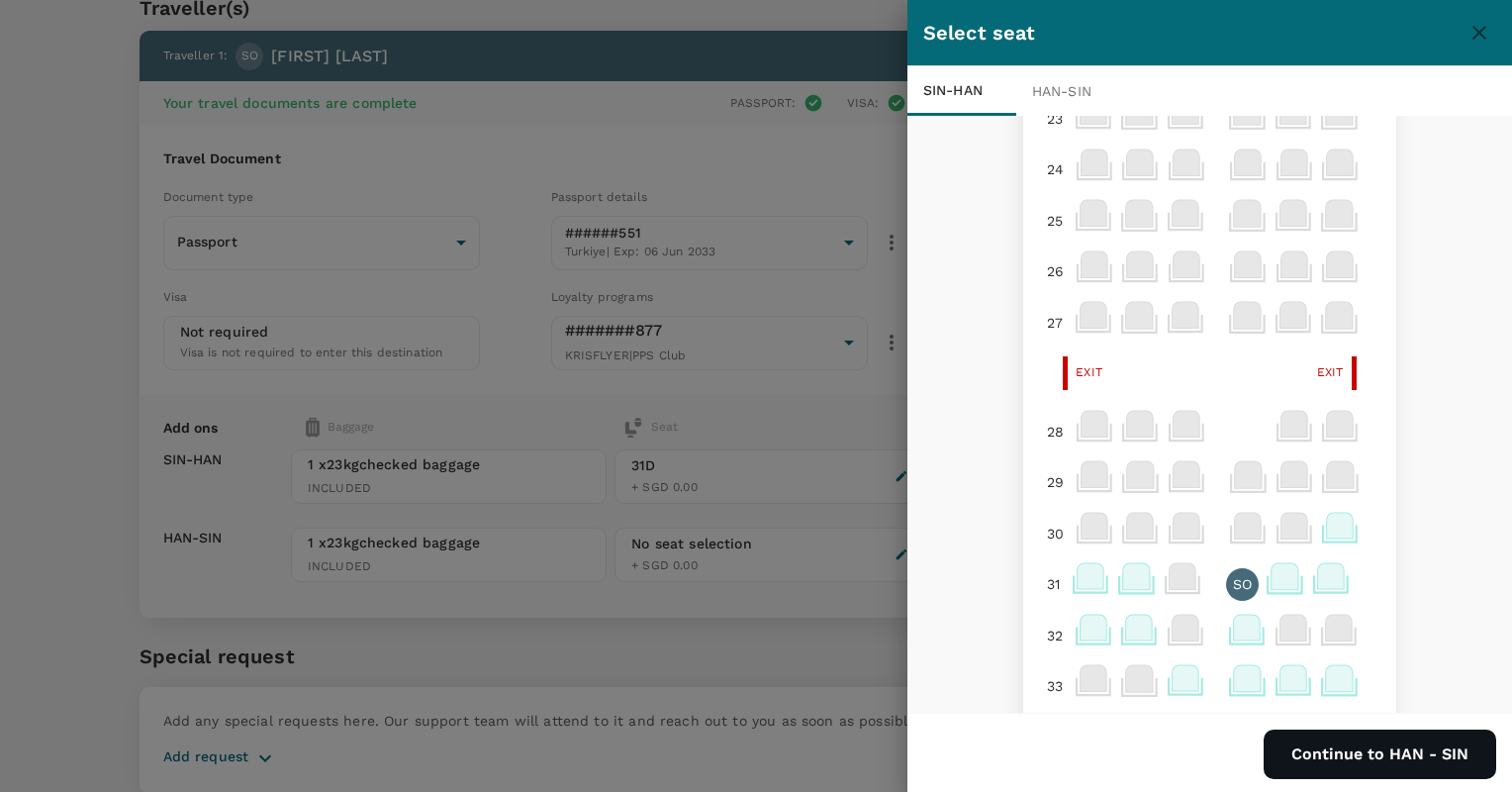 scroll, scrollTop: 725, scrollLeft: 0, axis: vertical 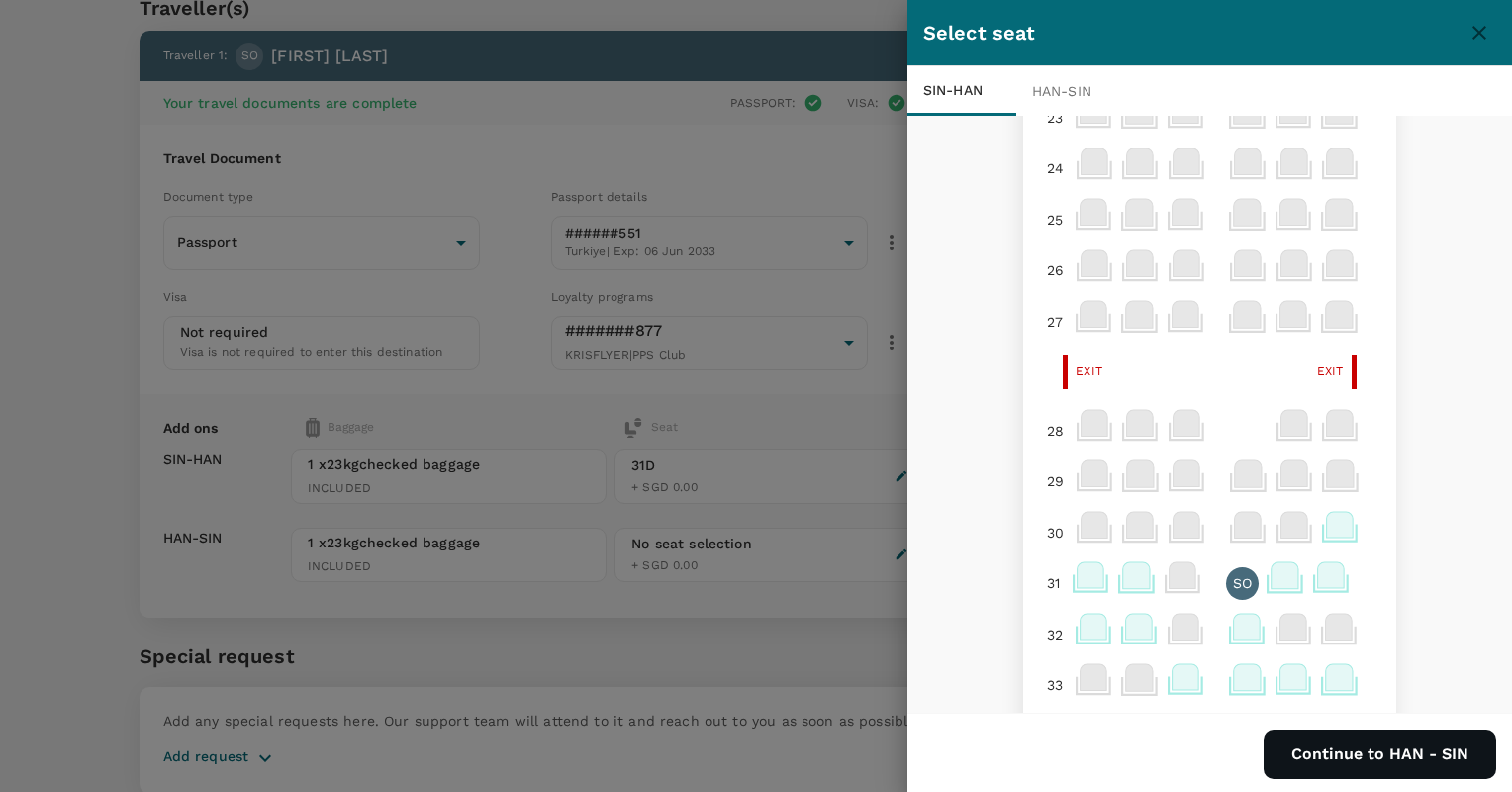 click on "HAN  -  SIN" at bounding box center (1071, 91) 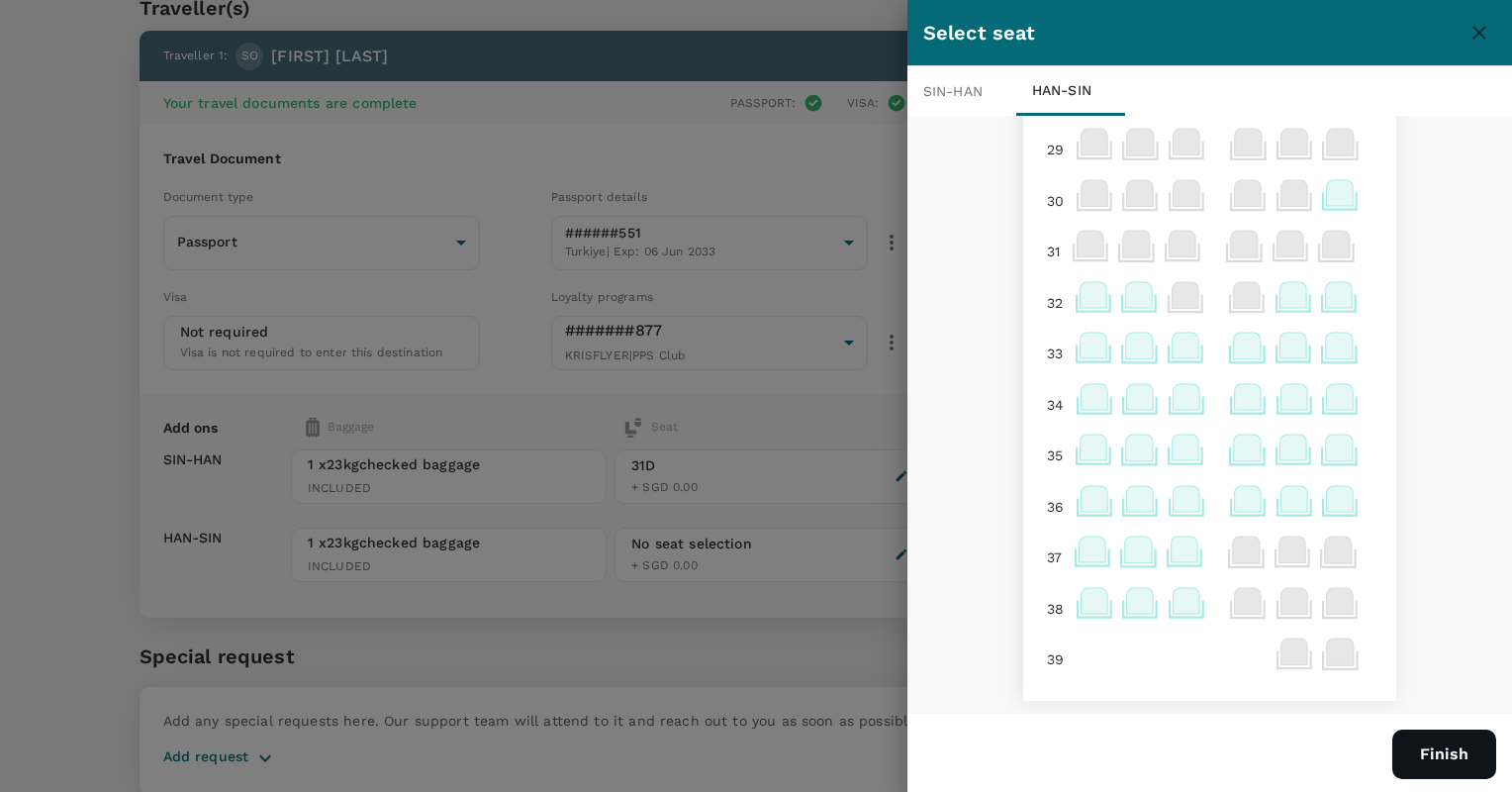 scroll, scrollTop: 1073, scrollLeft: 0, axis: vertical 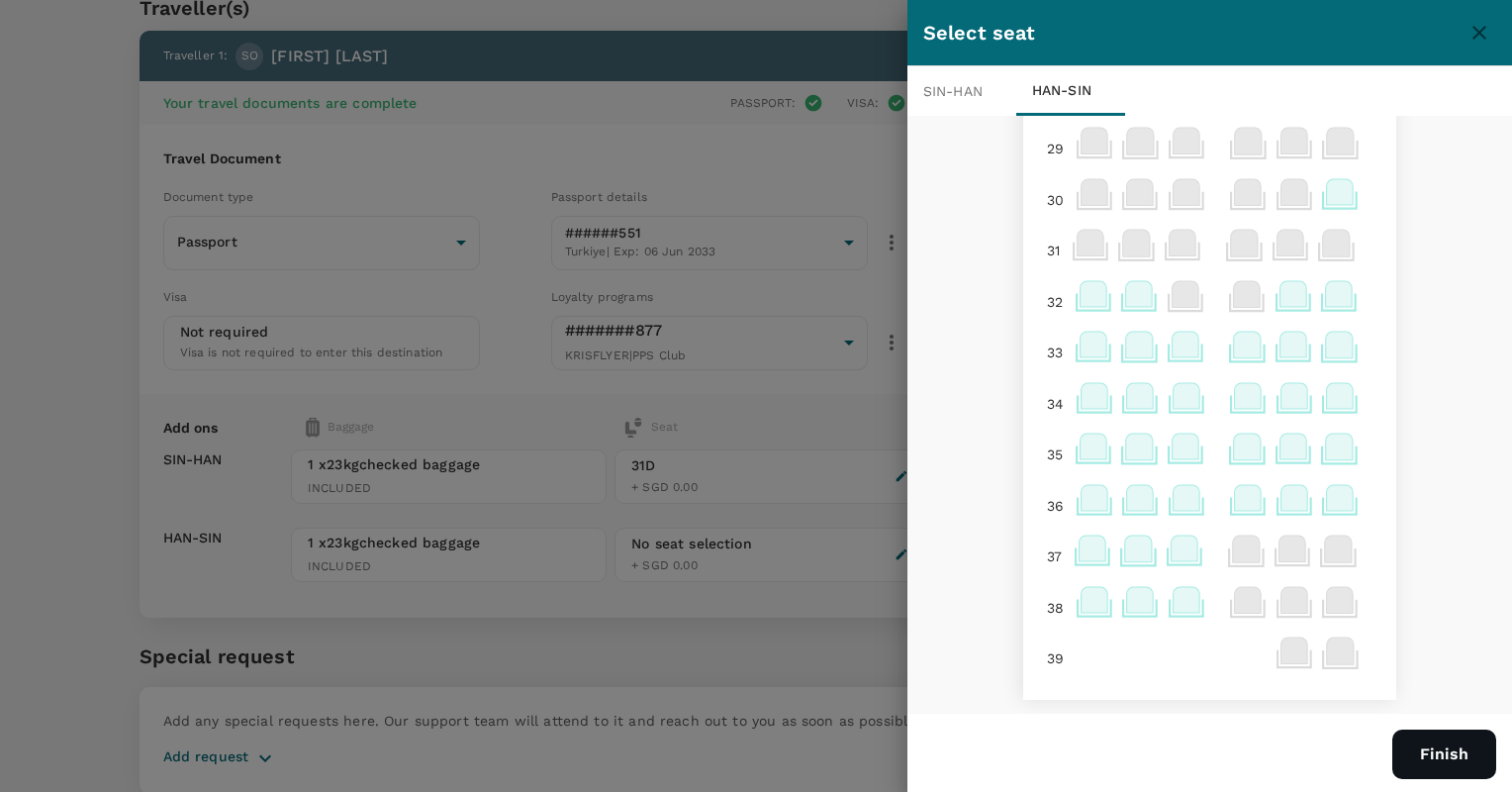 click 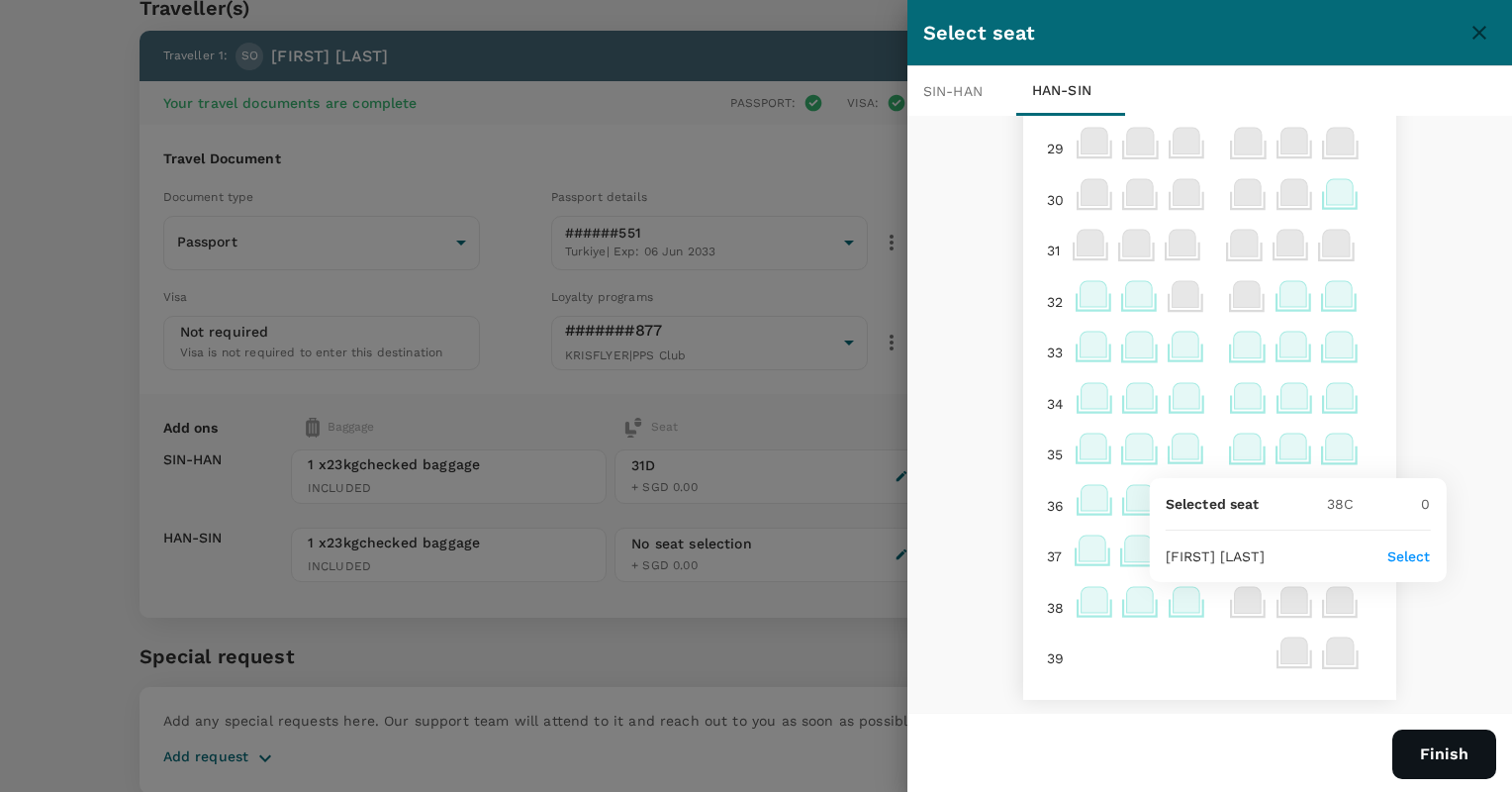 click on "Select" at bounding box center (1409, 556) 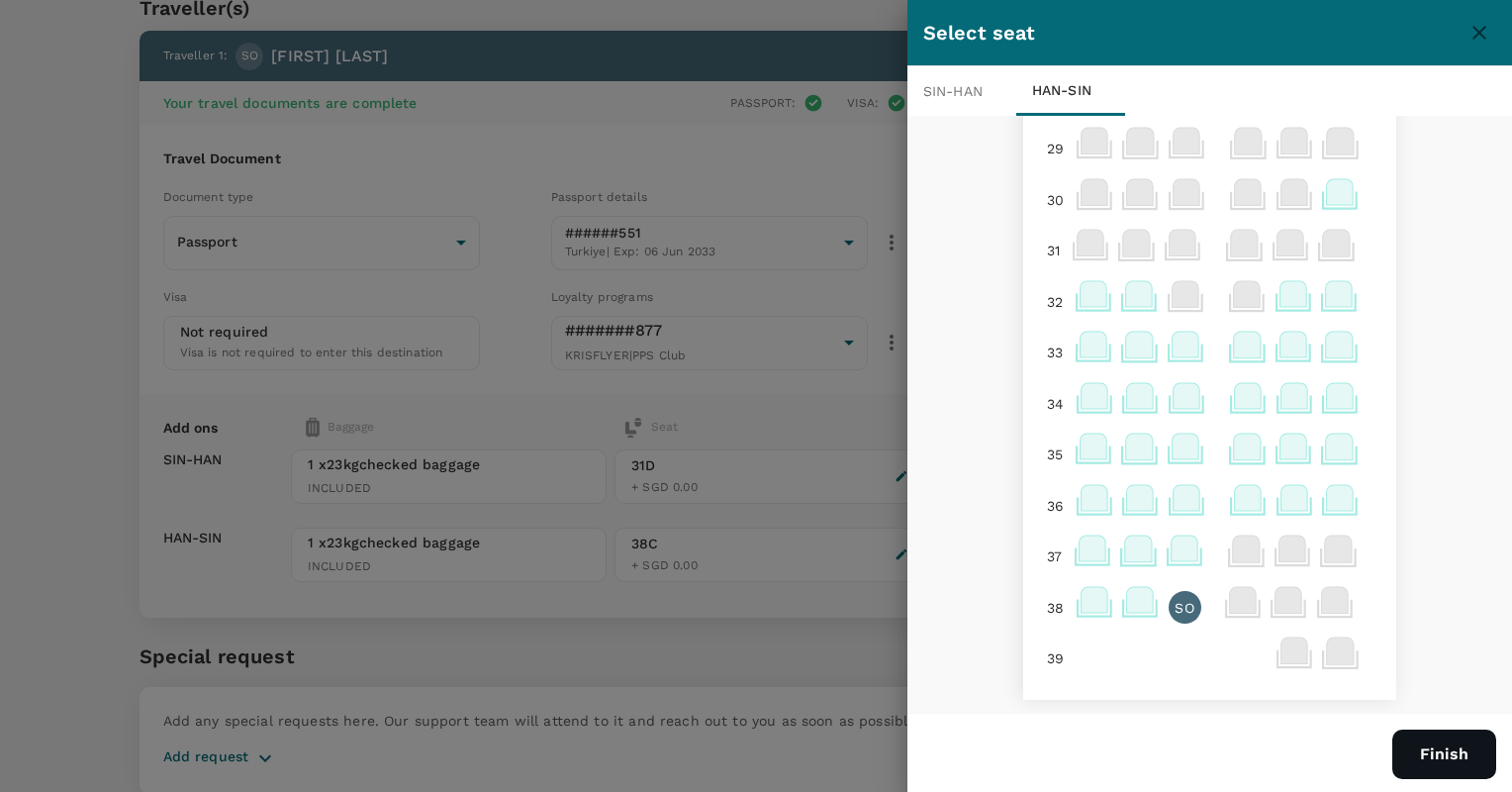 click on "SIN  -  HAN" at bounding box center (962, 91) 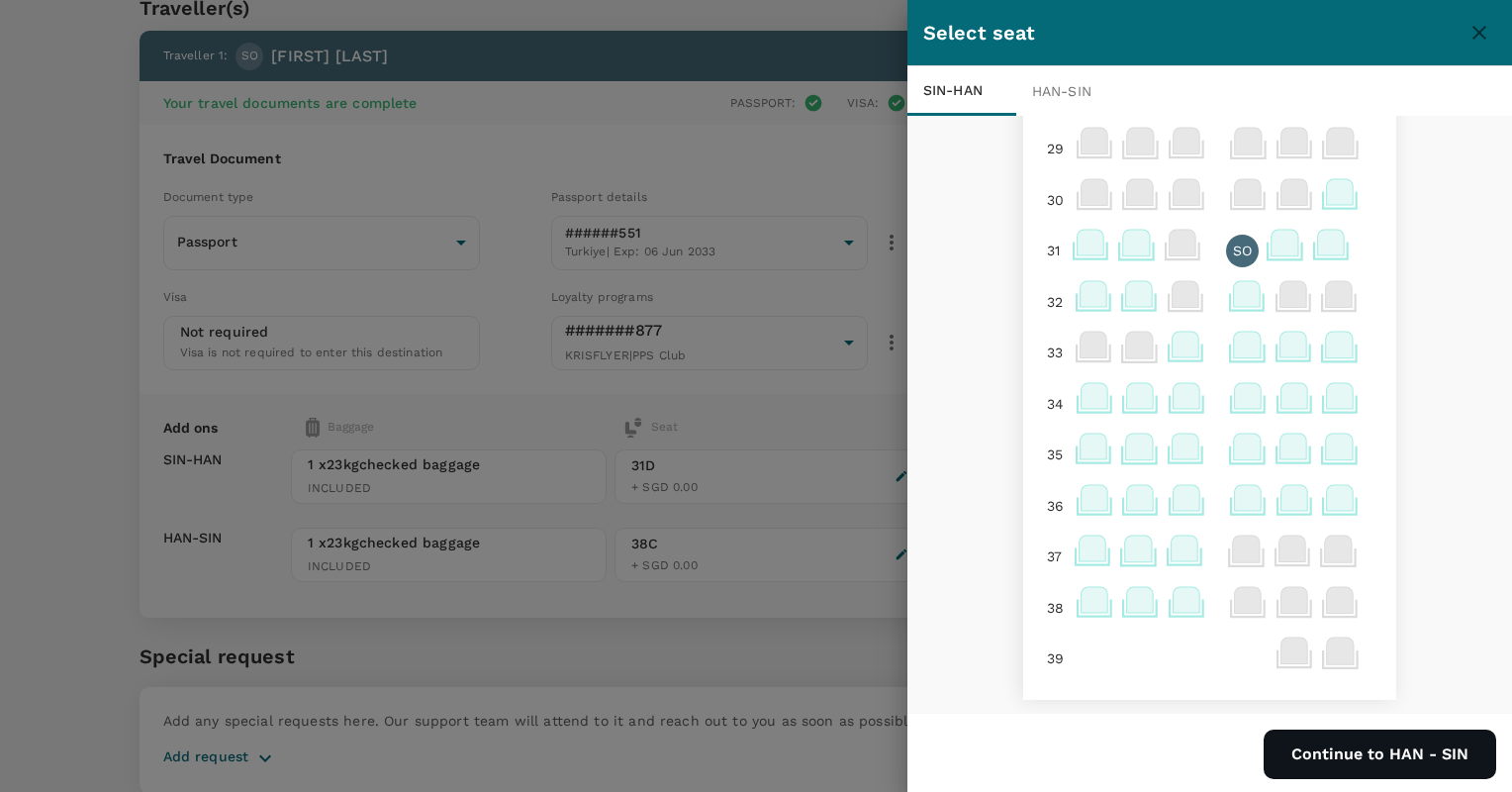 scroll, scrollTop: 1073, scrollLeft: 0, axis: vertical 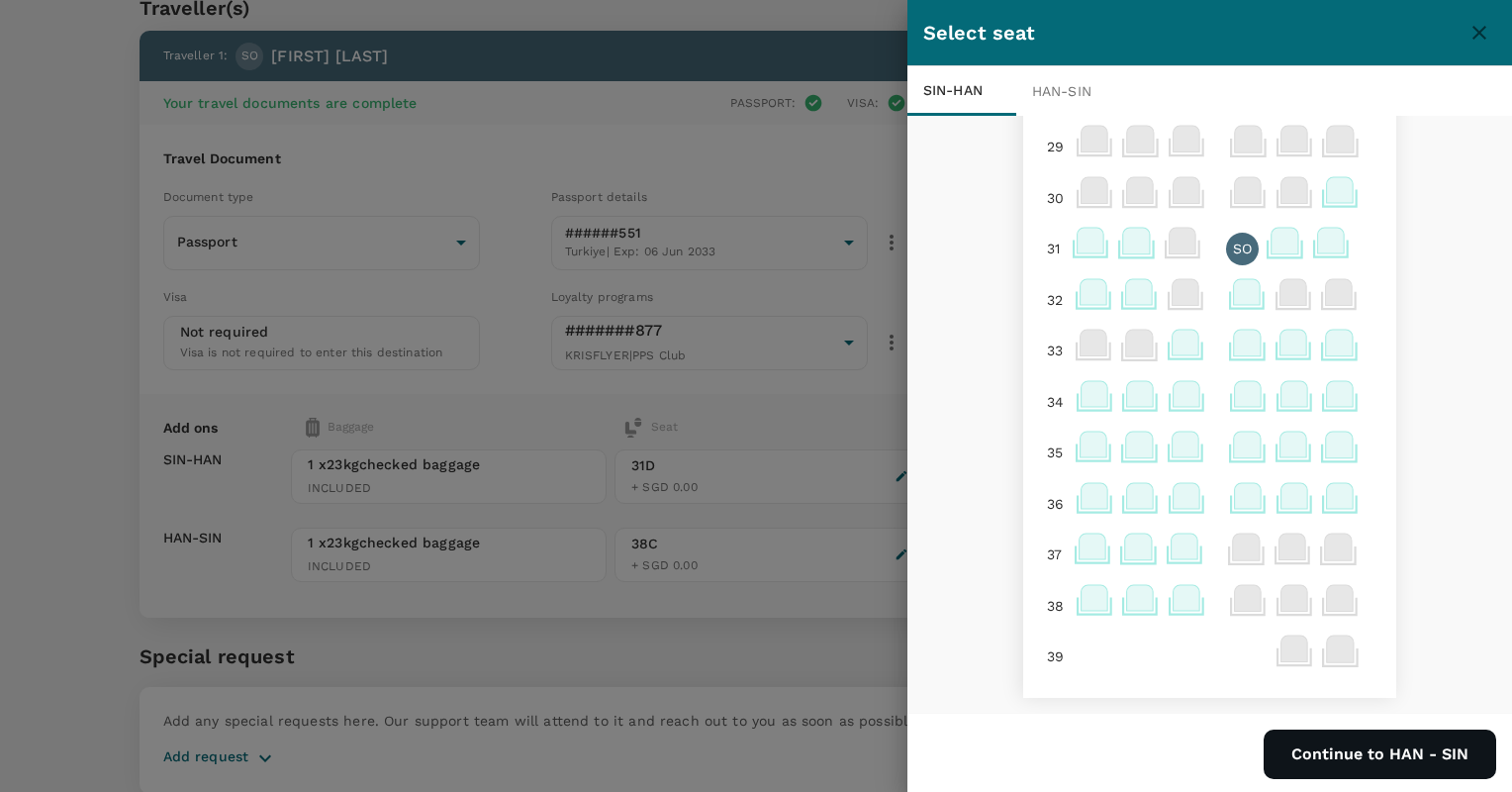 click at bounding box center [756, 396] 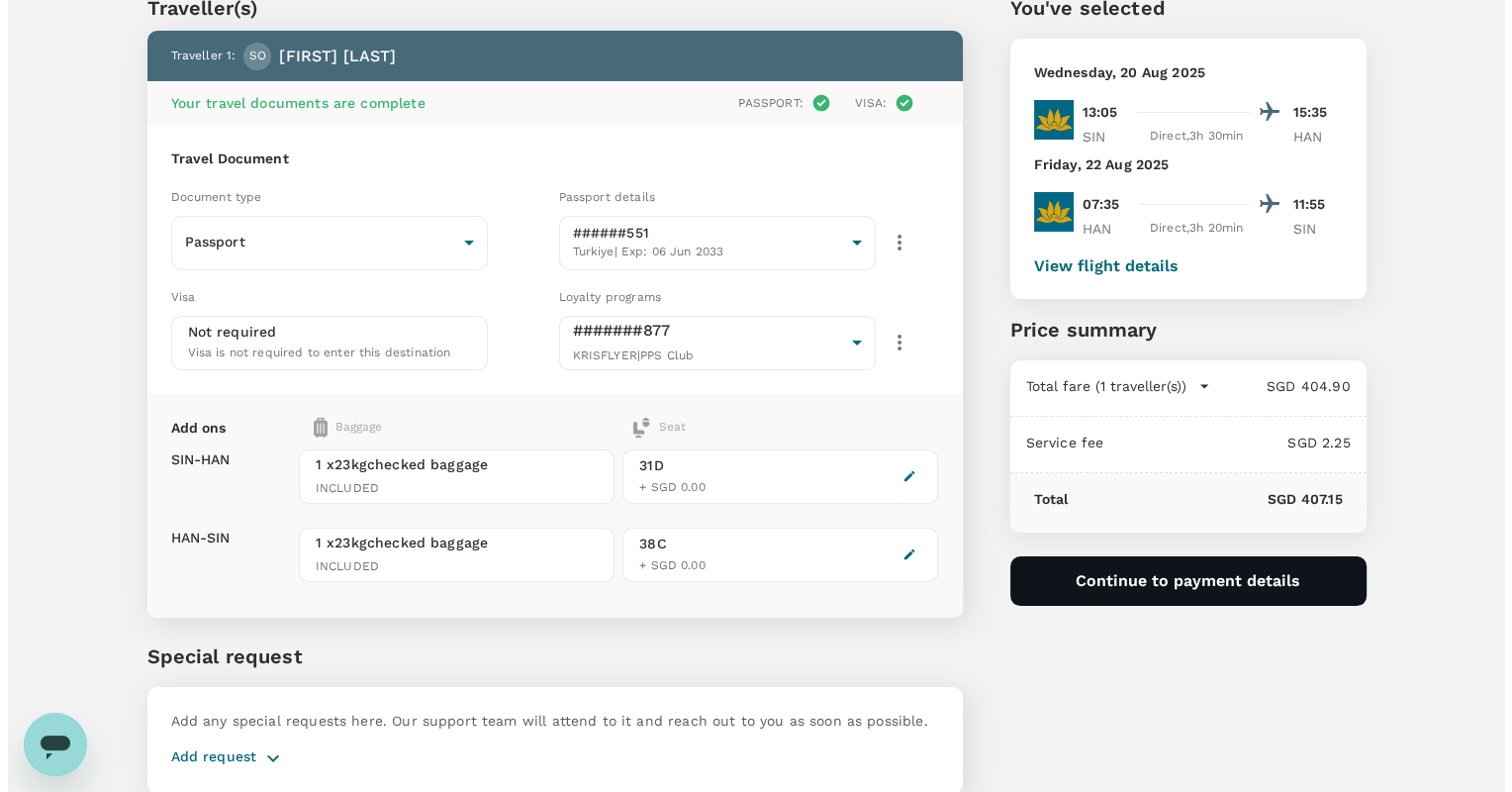 scroll, scrollTop: 0, scrollLeft: 0, axis: both 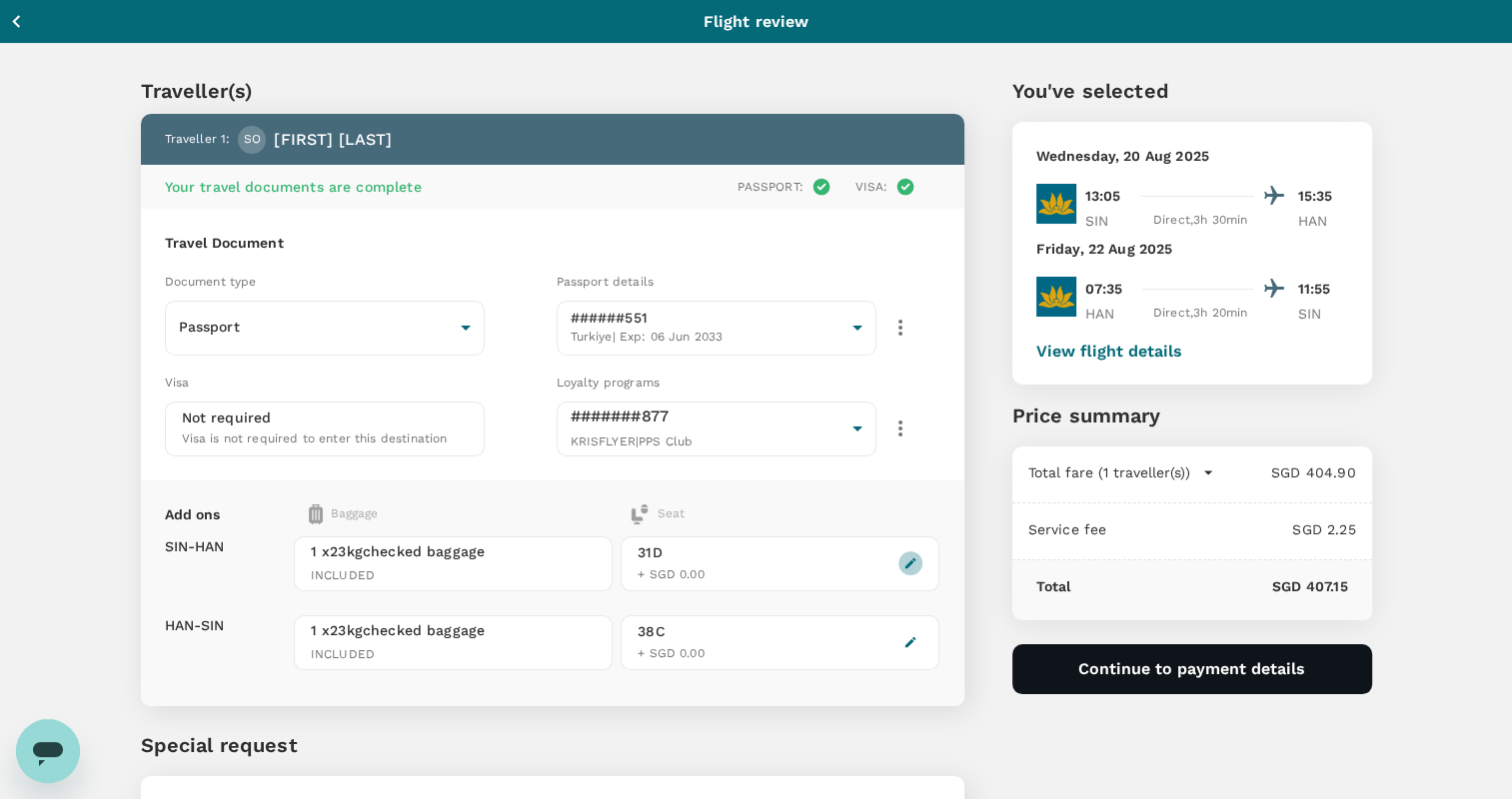 click 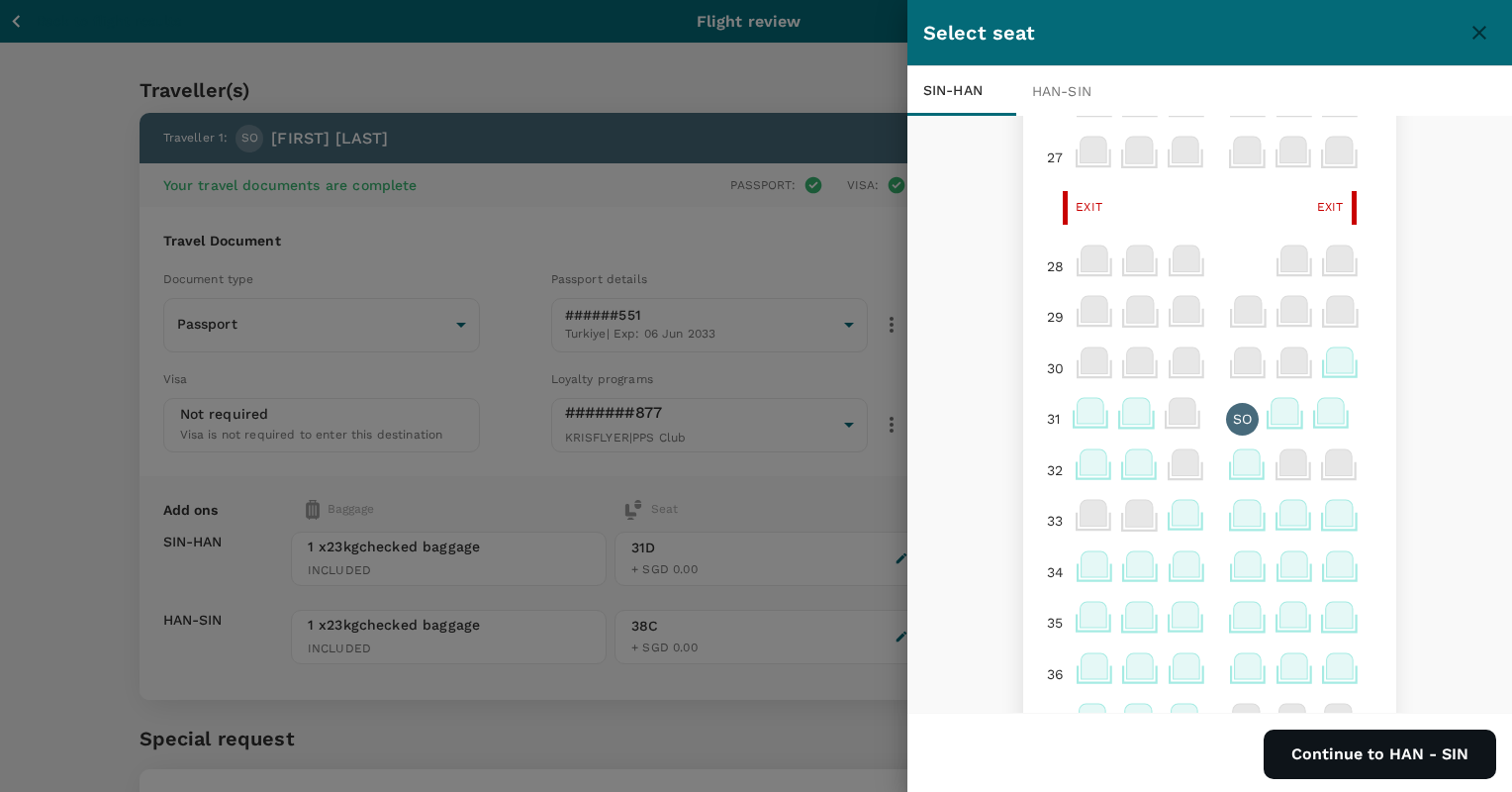 scroll, scrollTop: 895, scrollLeft: 0, axis: vertical 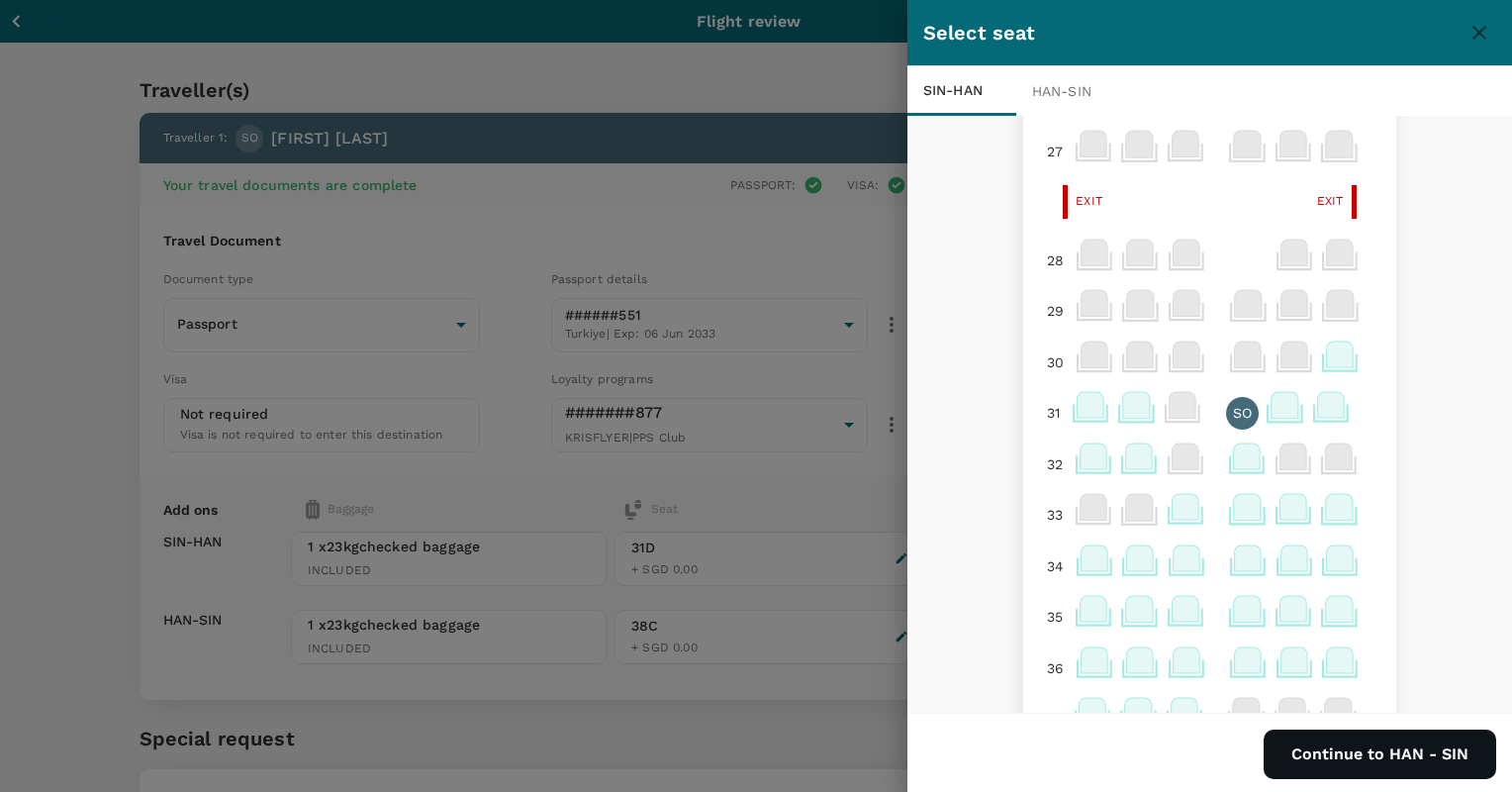 click on "SO" at bounding box center [1242, 413] 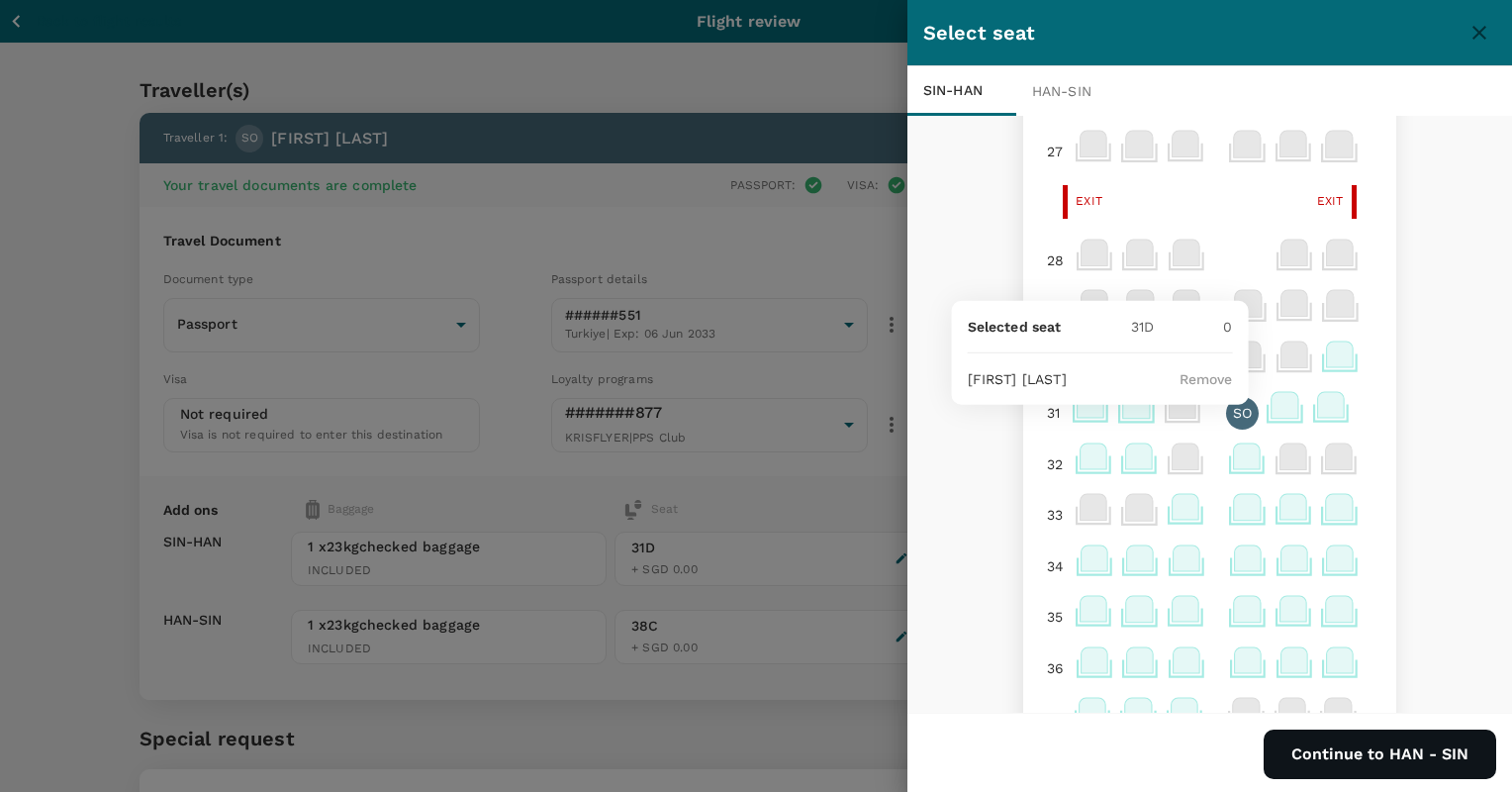 click on "Remove" at bounding box center [1206, 379] 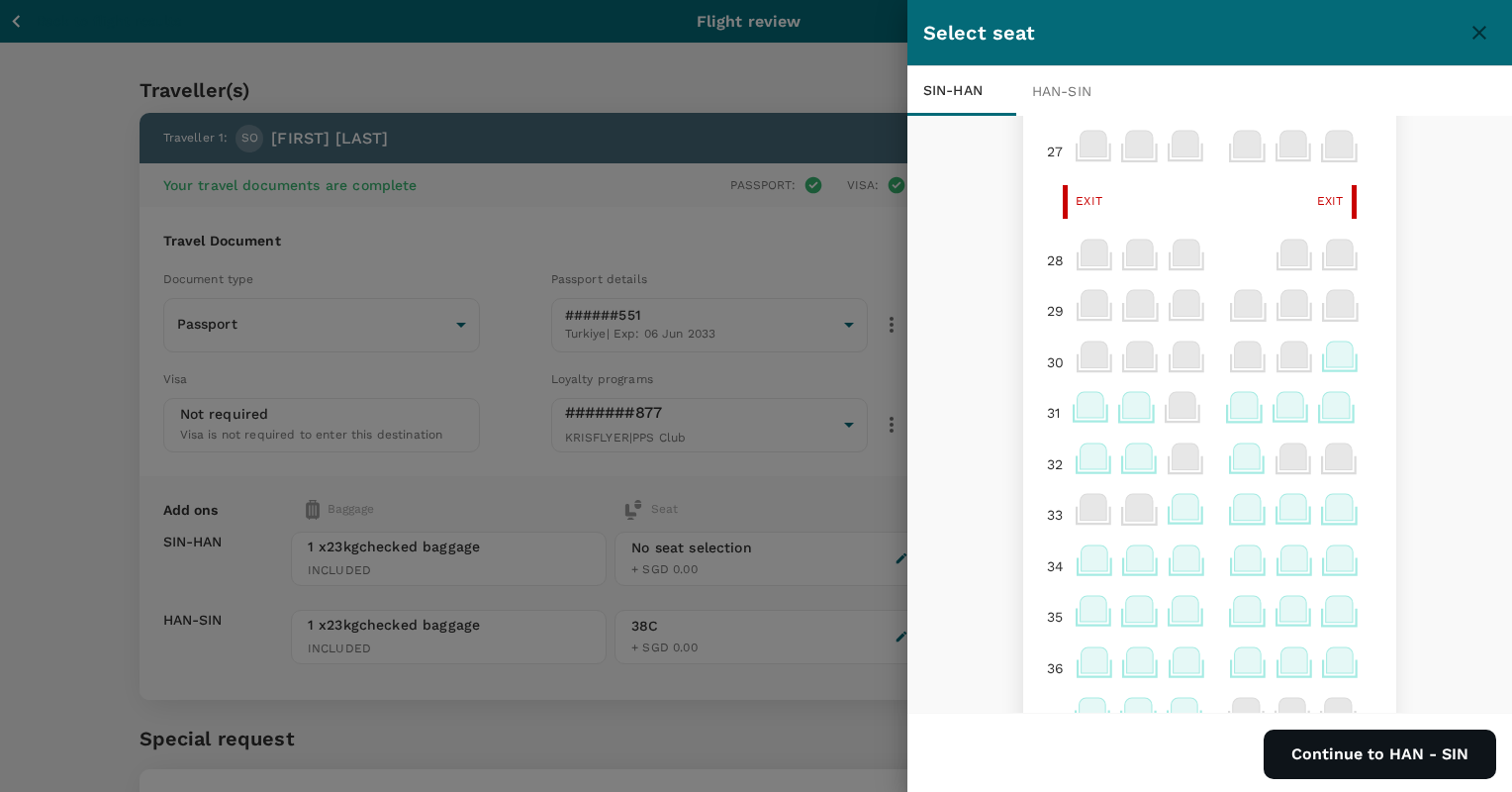 scroll, scrollTop: 1073, scrollLeft: 0, axis: vertical 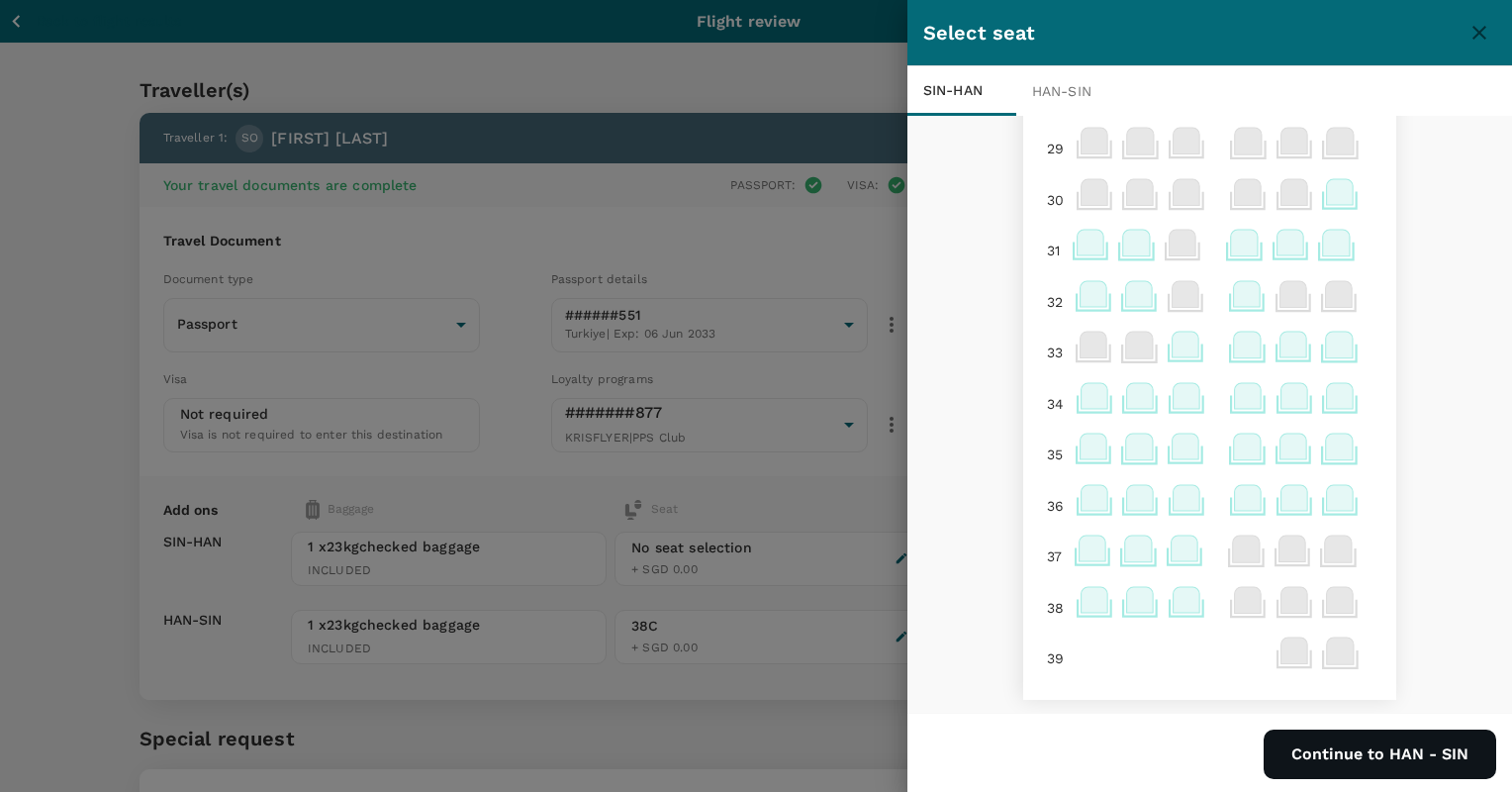 click 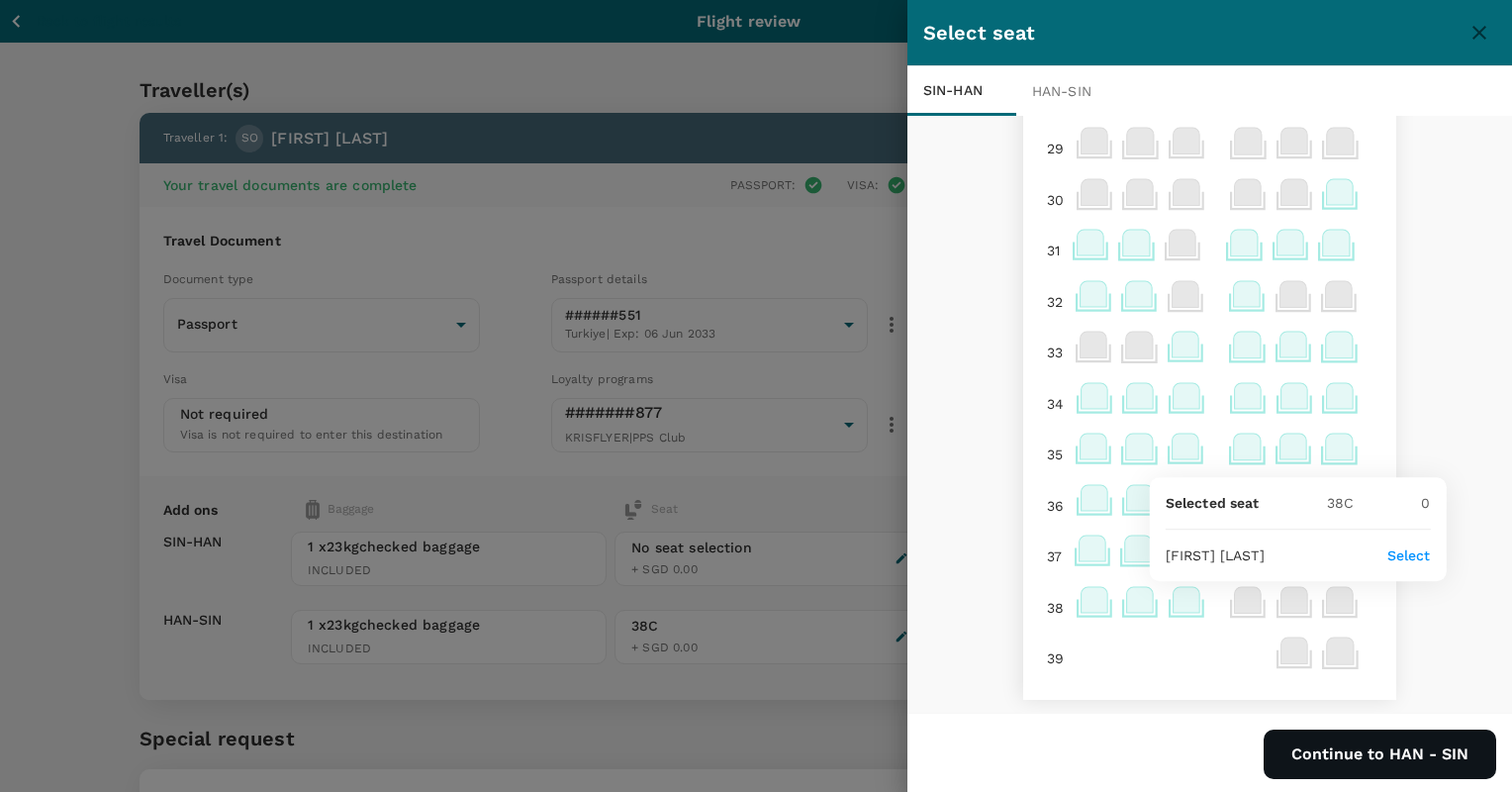 click on "Select" at bounding box center [1409, 555] 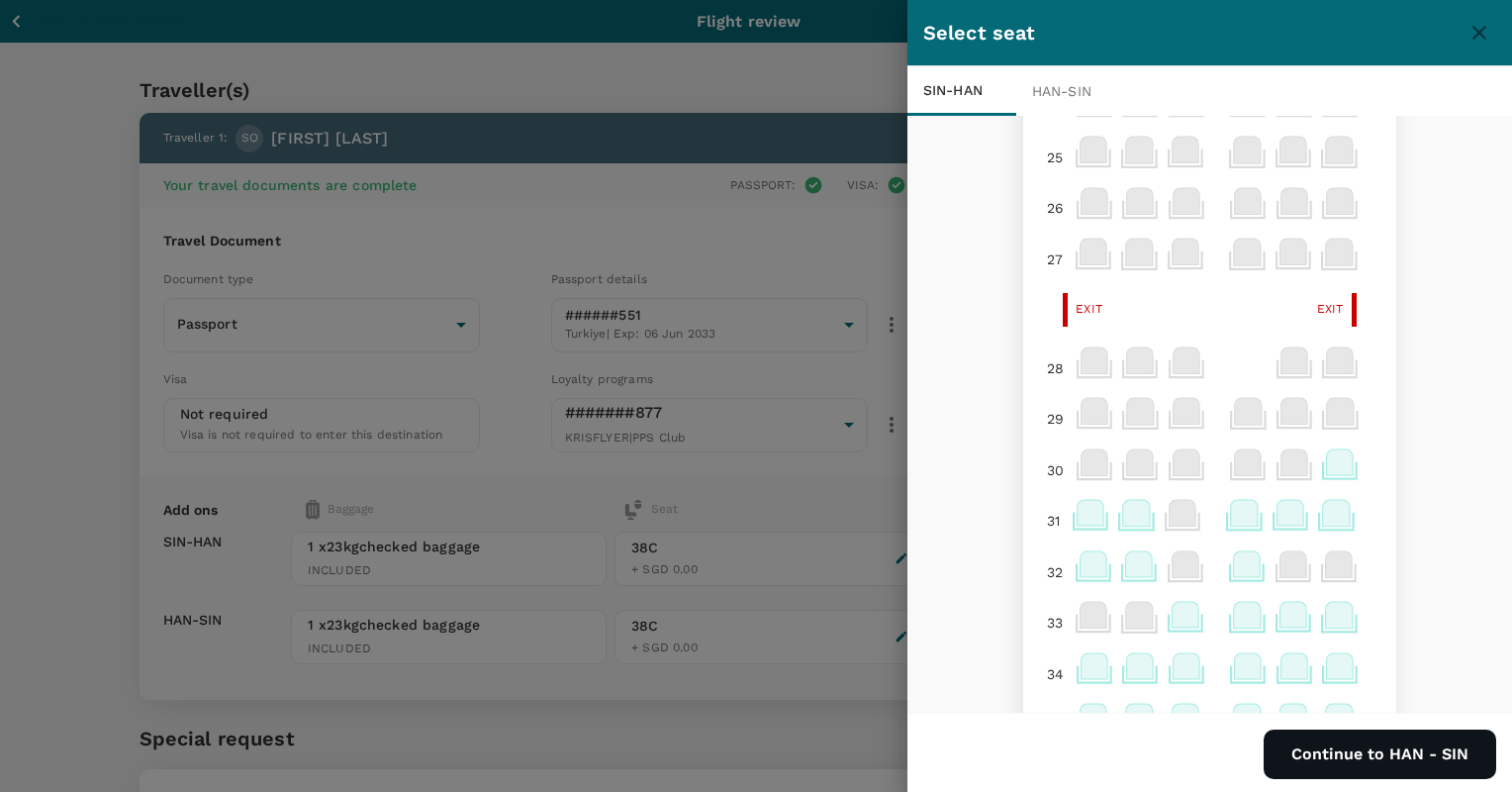 scroll, scrollTop: 1073, scrollLeft: 0, axis: vertical 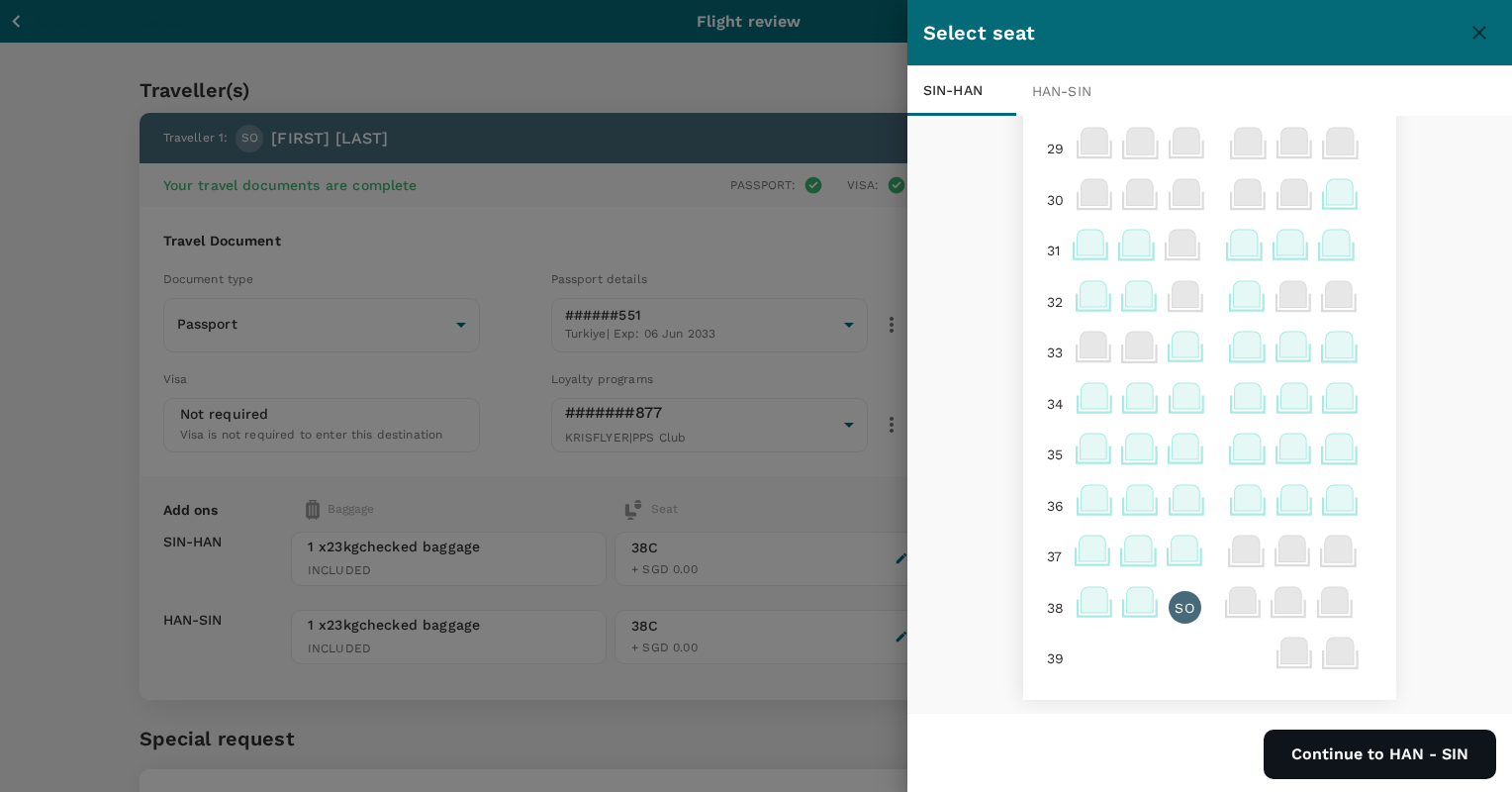click on "HAN  -  SIN" at bounding box center (1071, 91) 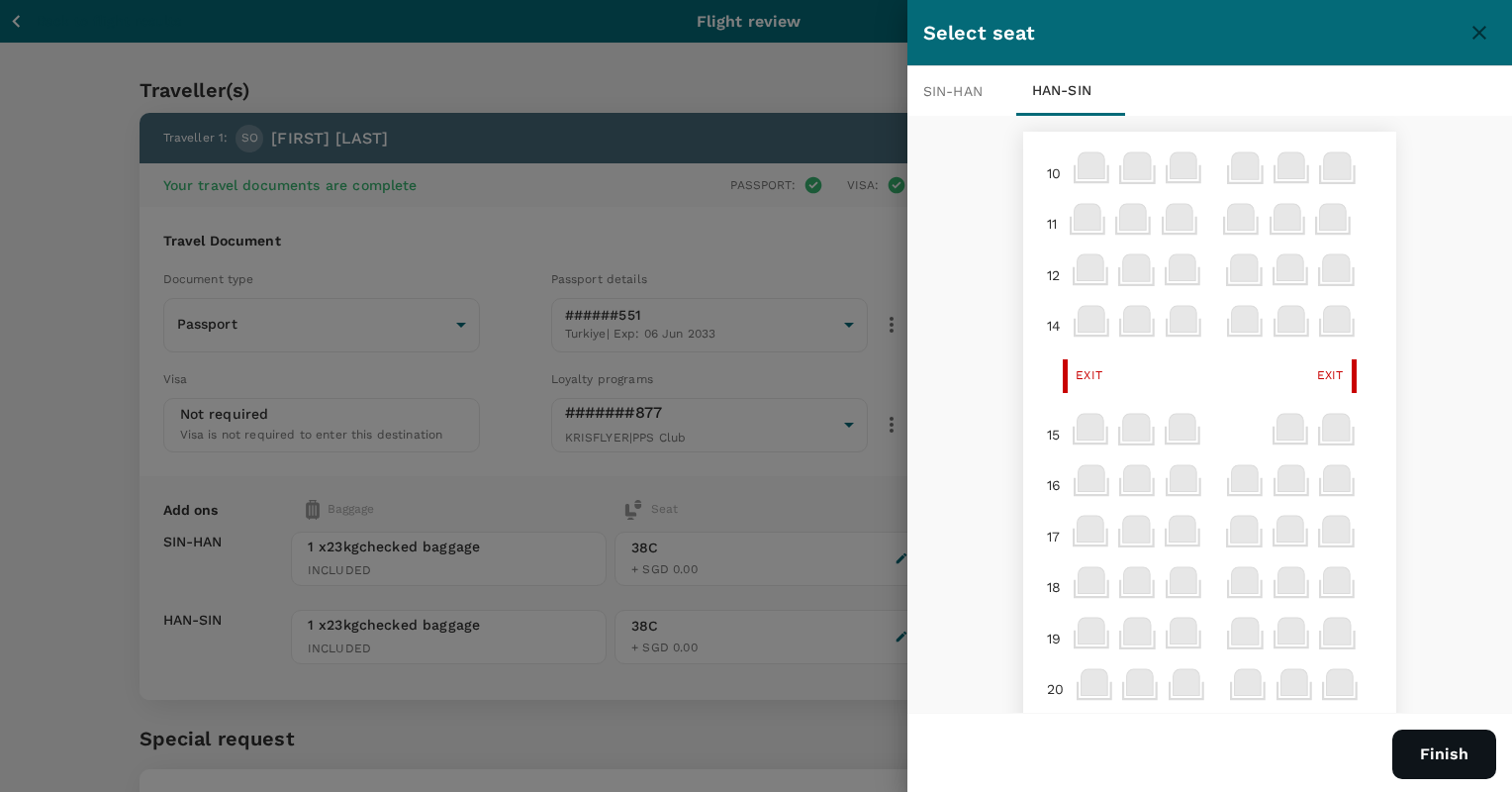 click on "SIN  -  HAN" at bounding box center (962, 91) 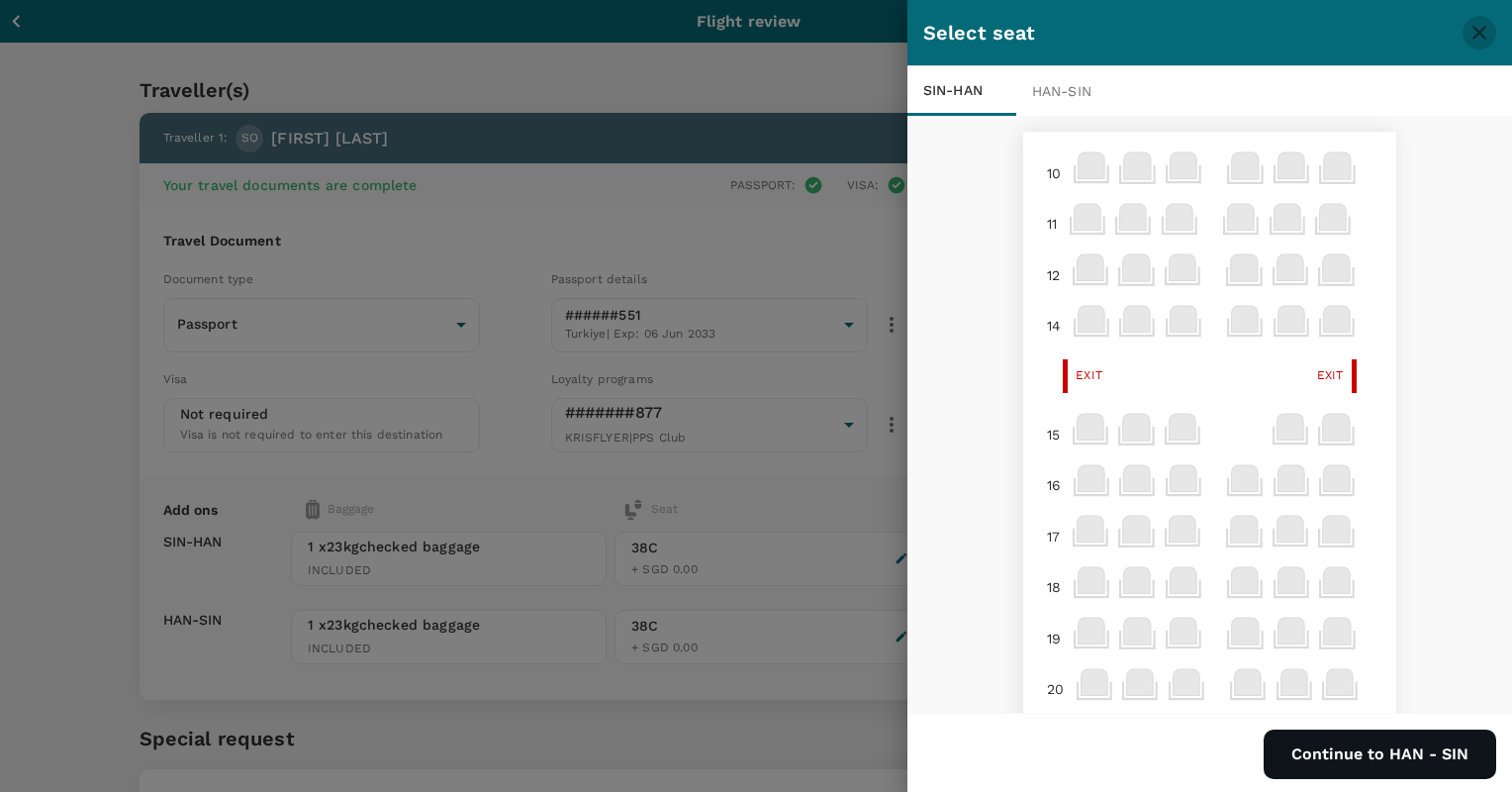 click 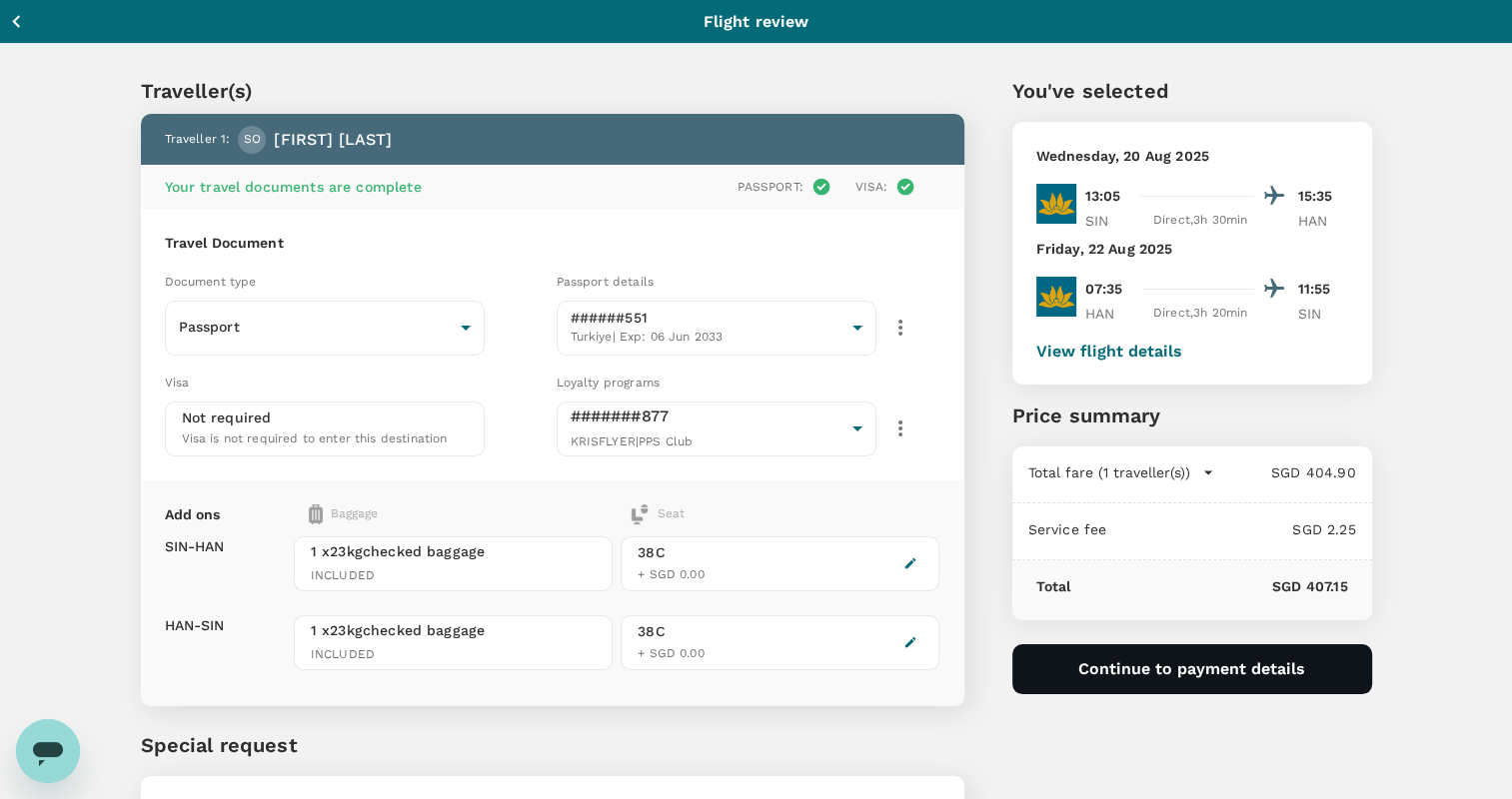 click on "View flight details" at bounding box center [1109, 352] 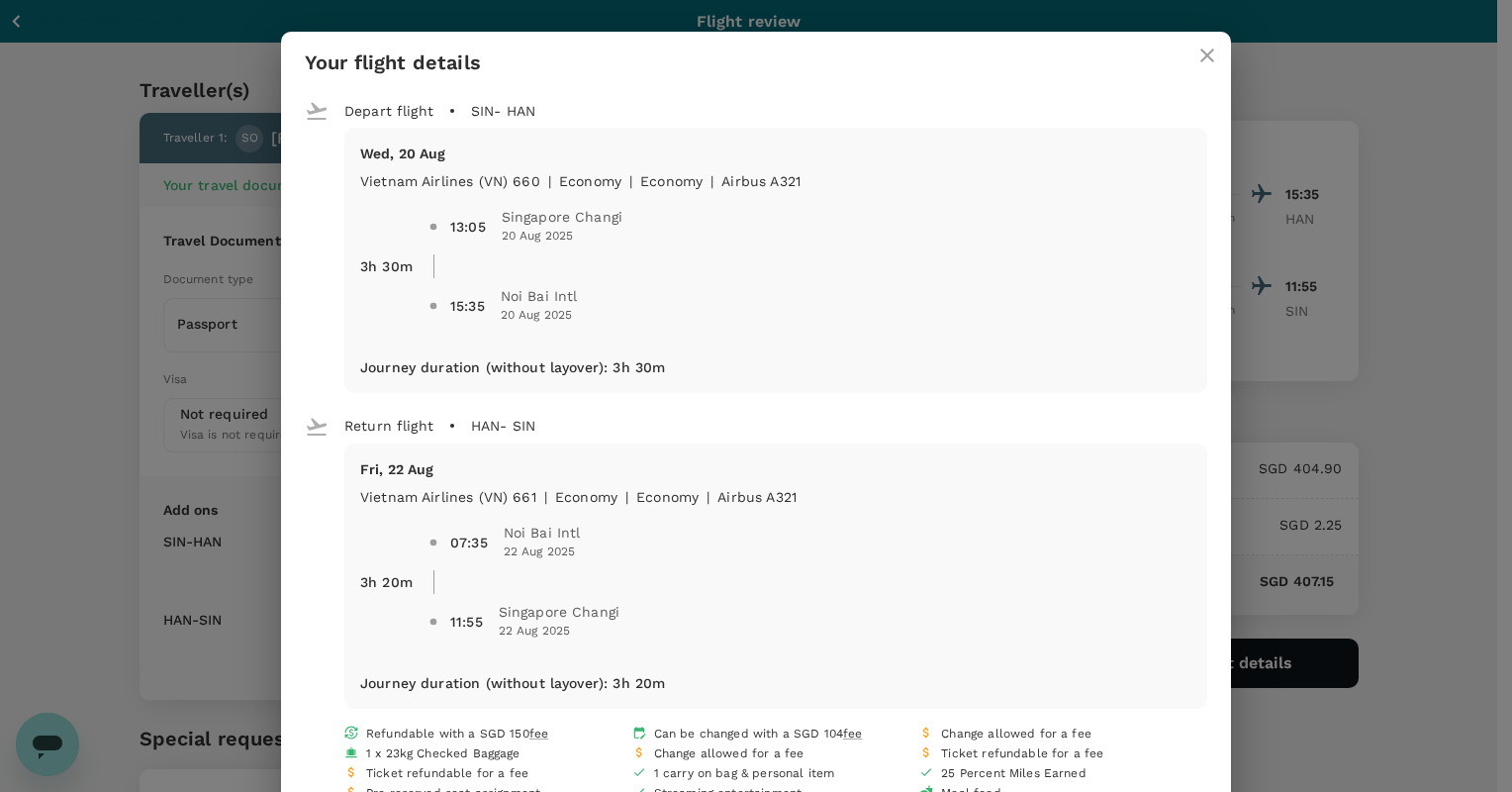 type on "x" 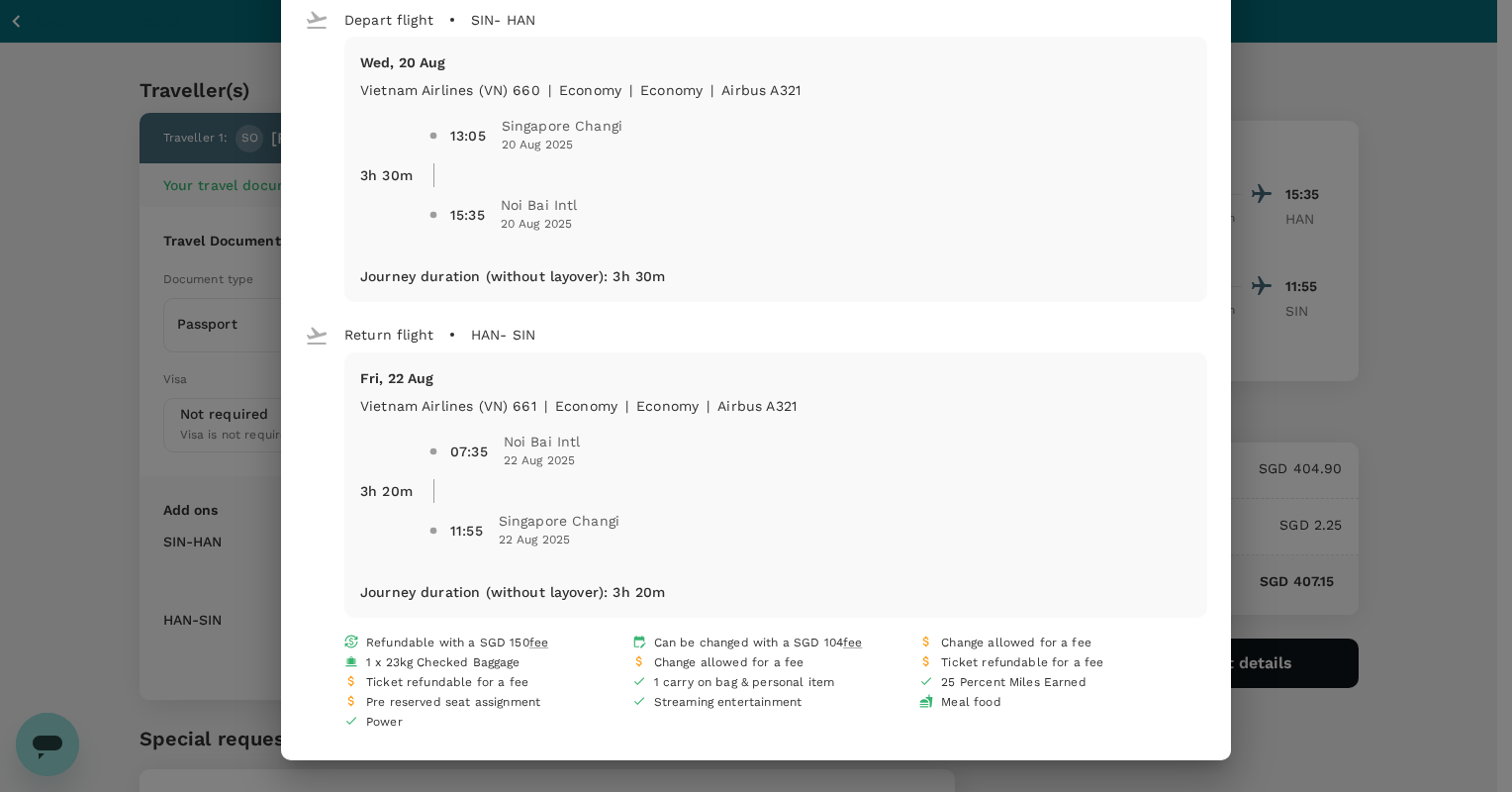 click on "Your flight details Depart flight SIN  -   HAN Wed, 20 Aug Vietnam Airlines (VN) 660 | economy | Economy   | Airbus A321 3h 30m 13:05 Singapore Changi 20 Aug 2025 15:35 Noi Bai Intl 20 Aug 2025 Journey duration (without layover) : 3h 30m Return flight HAN  -   SIN Fri, 22 Aug Vietnam Airlines (VN) 661 | economy | Economy   | Airbus A321 3h 20m 07:35 Noi Bai Intl 22 Aug 2025 11:55 Singapore Changi 22 Aug 2025 Journey duration (without layover) : 3h 20m Refundable with a SGD 150  fee Can be changed with a SGD 104  fee Change allowed for a fee 1 x 23kg Checked Baggage Change allowed for a fee Ticket refundable for a fee Ticket refundable for a fee 1 carry on bag & personal item 25 Percent Miles Earned Pre reserved seat assignment Streaming entertainment Meal food Power" at bounding box center (756, 396) 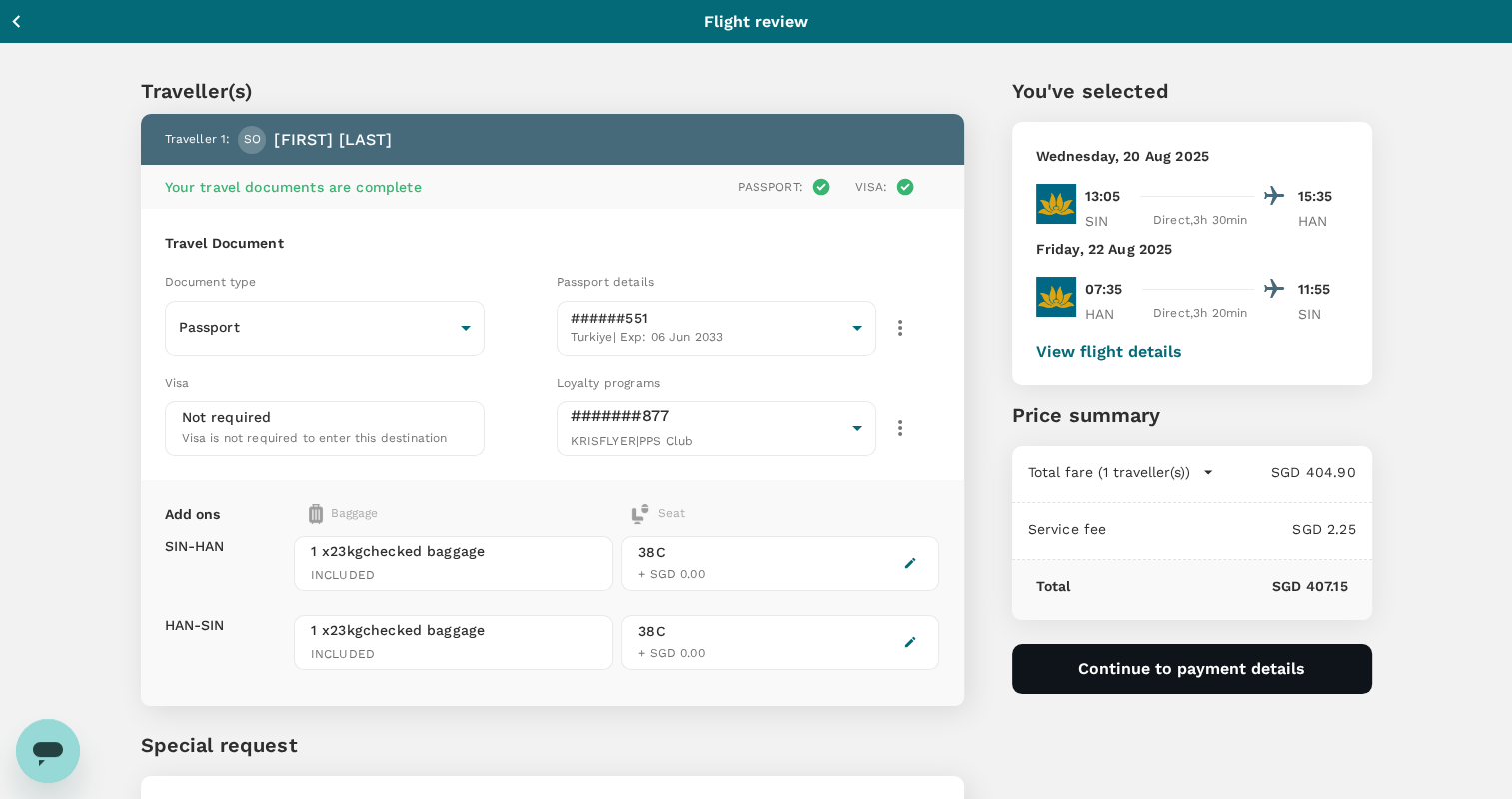 click 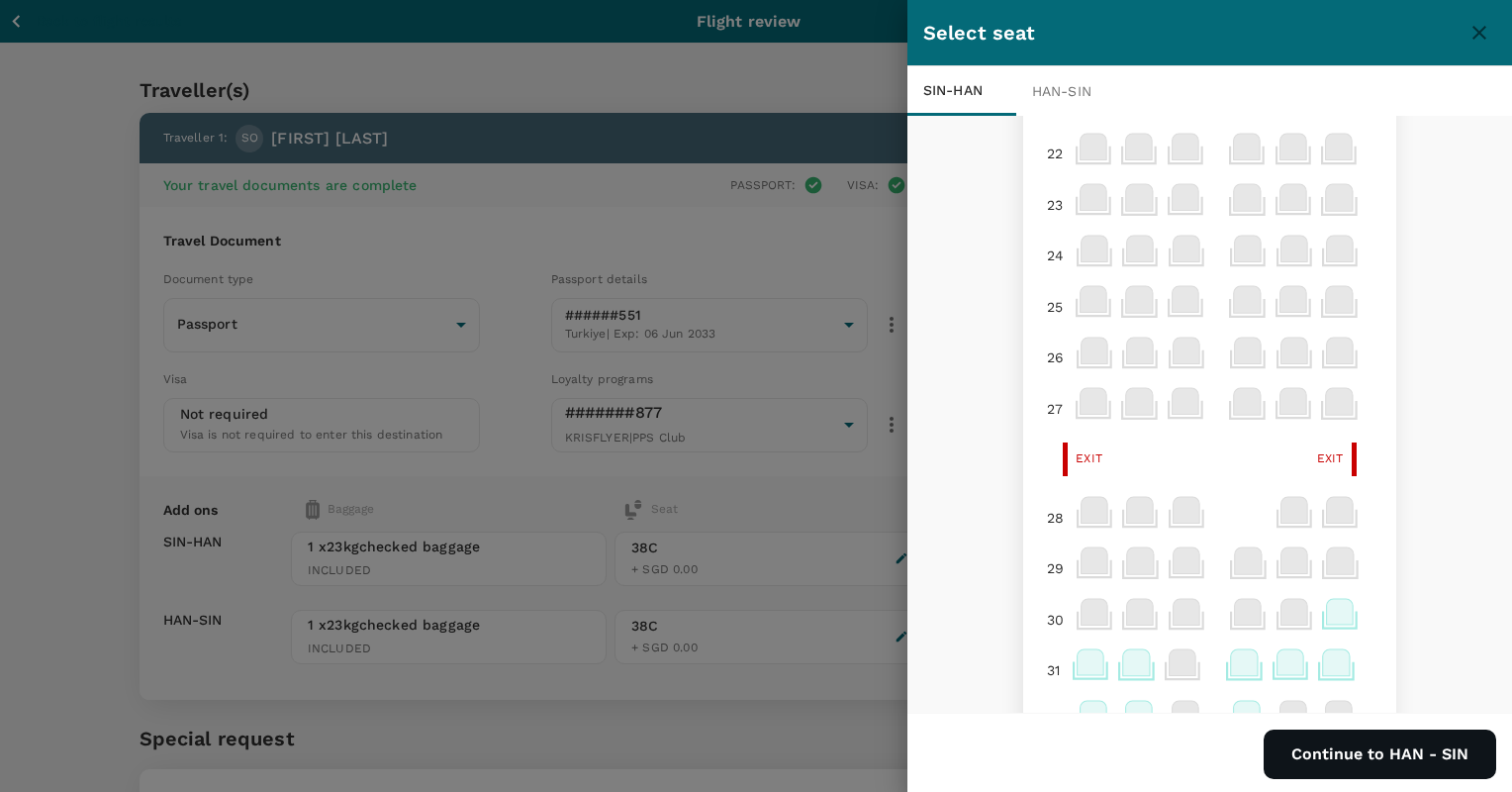 scroll, scrollTop: 1073, scrollLeft: 0, axis: vertical 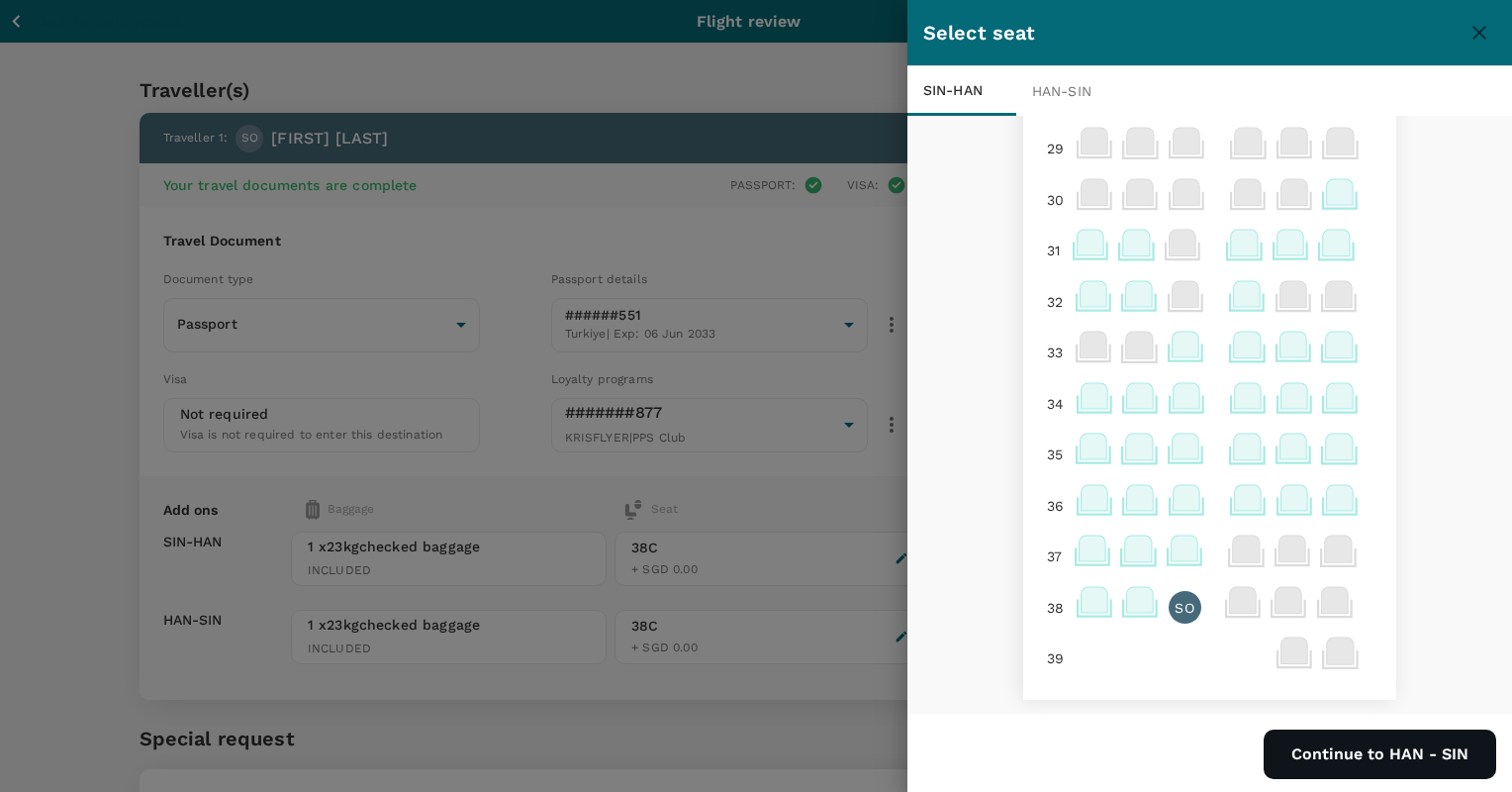 click on "SO" at bounding box center (1183, 608) 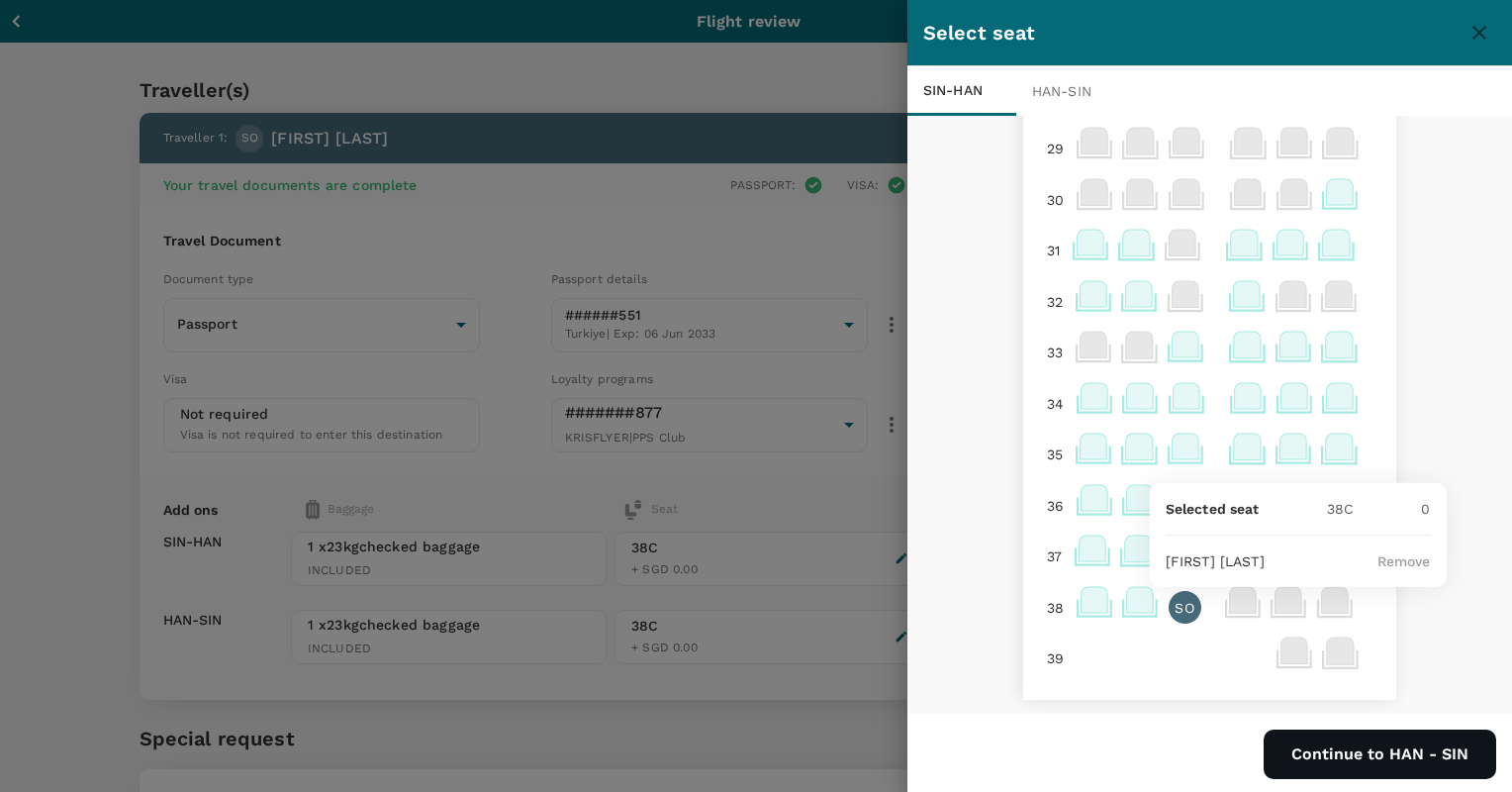 click on "Remove" at bounding box center [1404, 561] 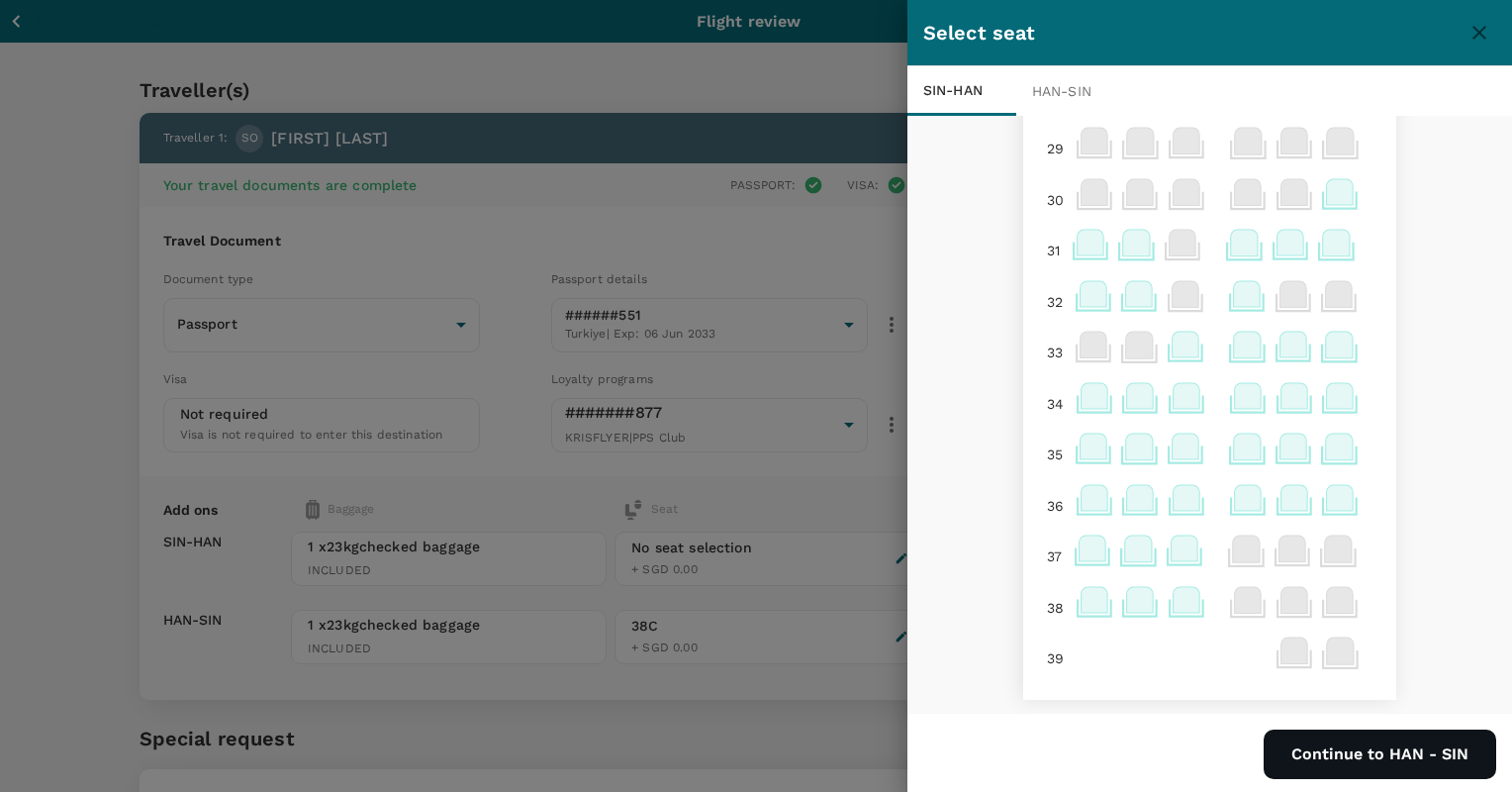 scroll, scrollTop: 820, scrollLeft: 0, axis: vertical 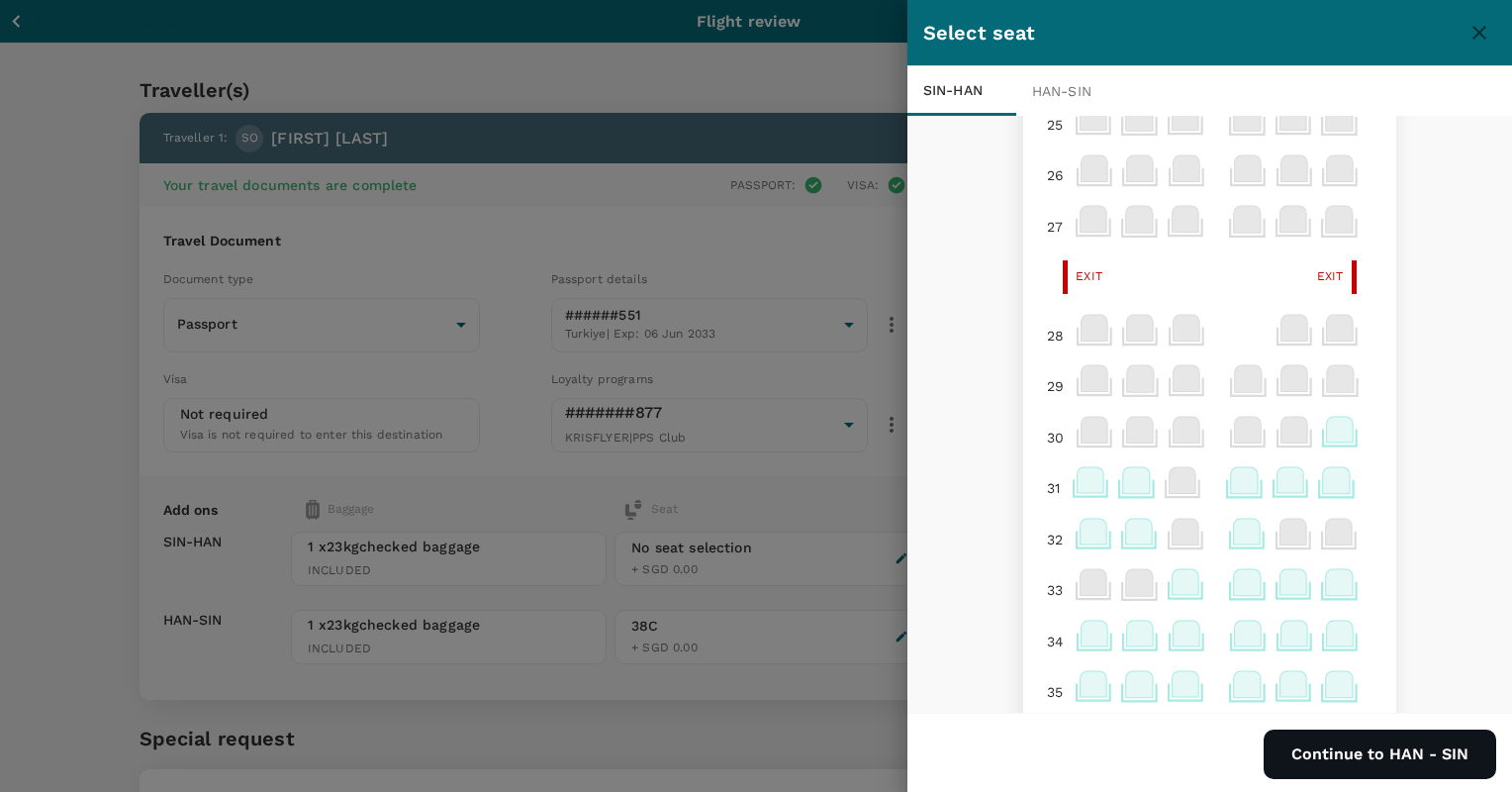 click 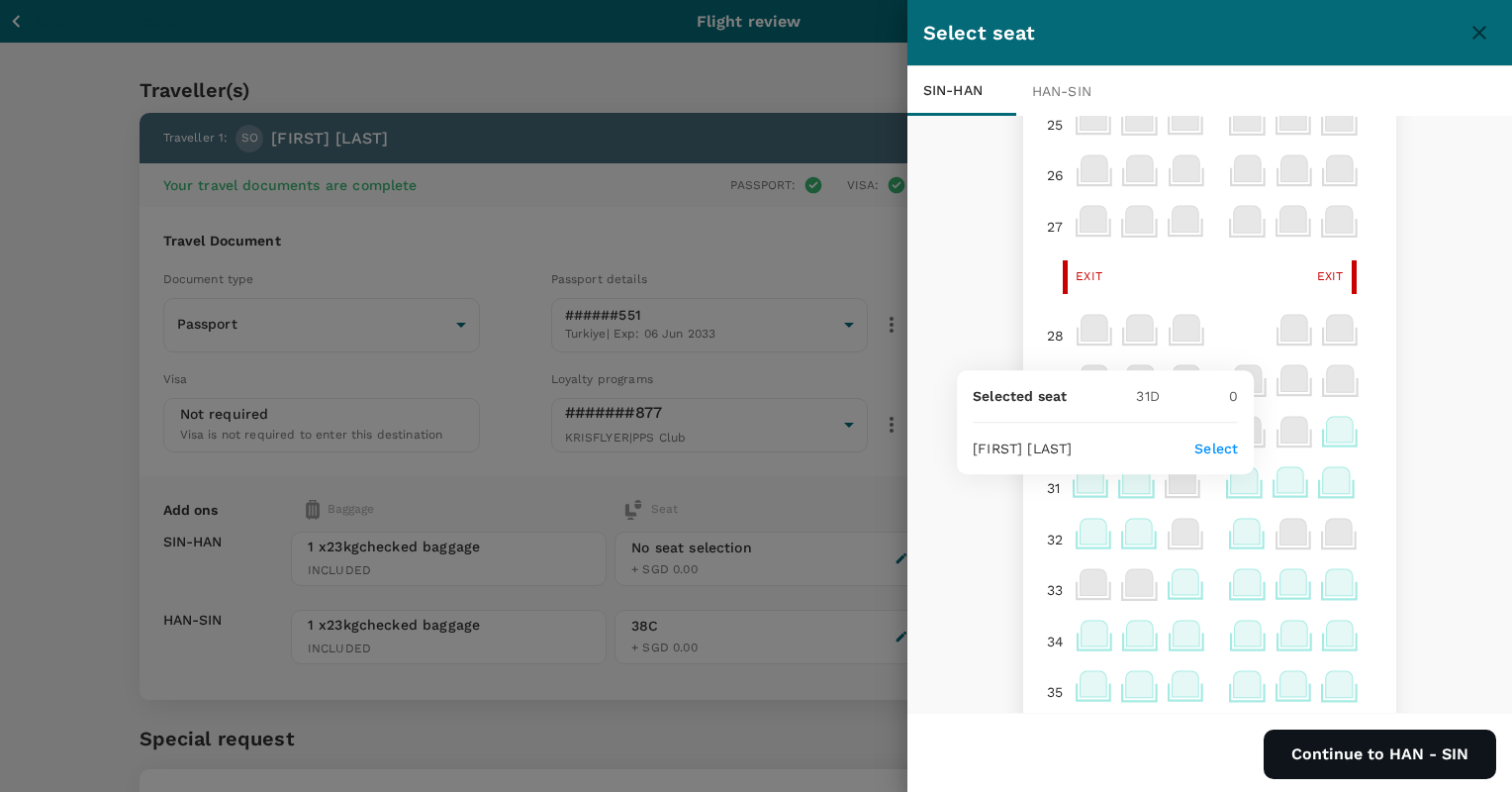 click on "Select" at bounding box center (1216, 448) 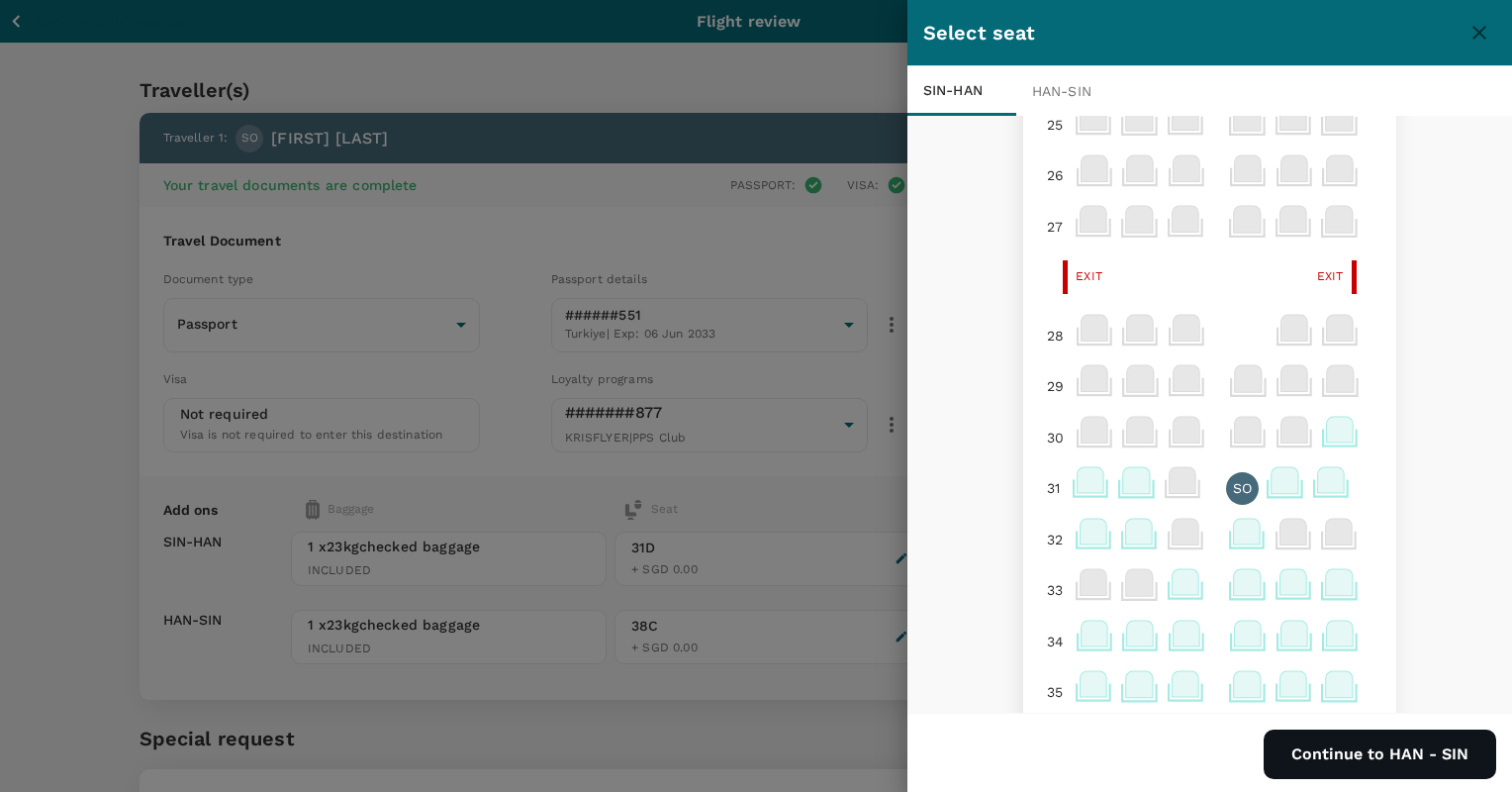 click on "HAN  -  SIN" at bounding box center (1071, 91) 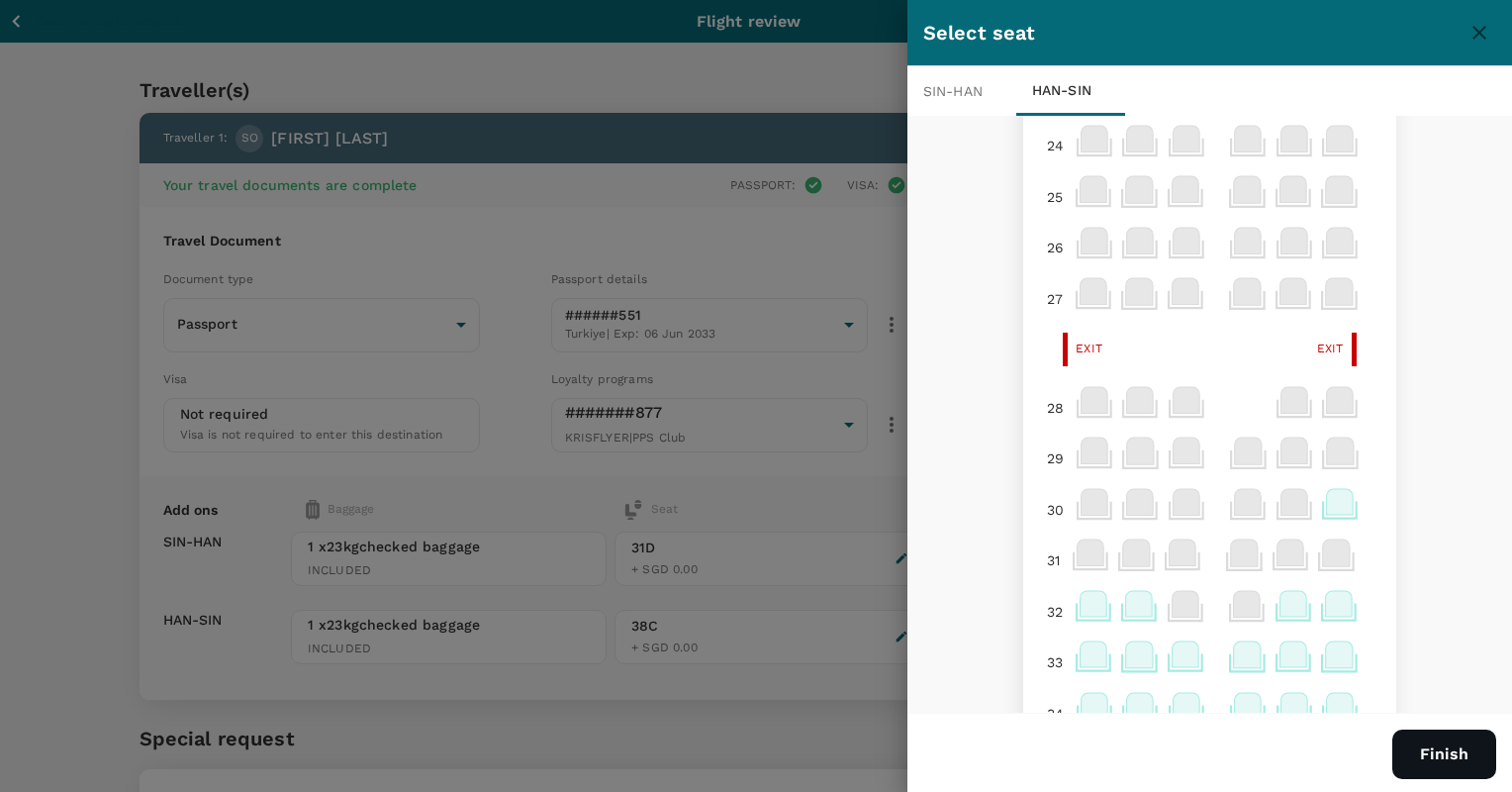 scroll, scrollTop: 1073, scrollLeft: 0, axis: vertical 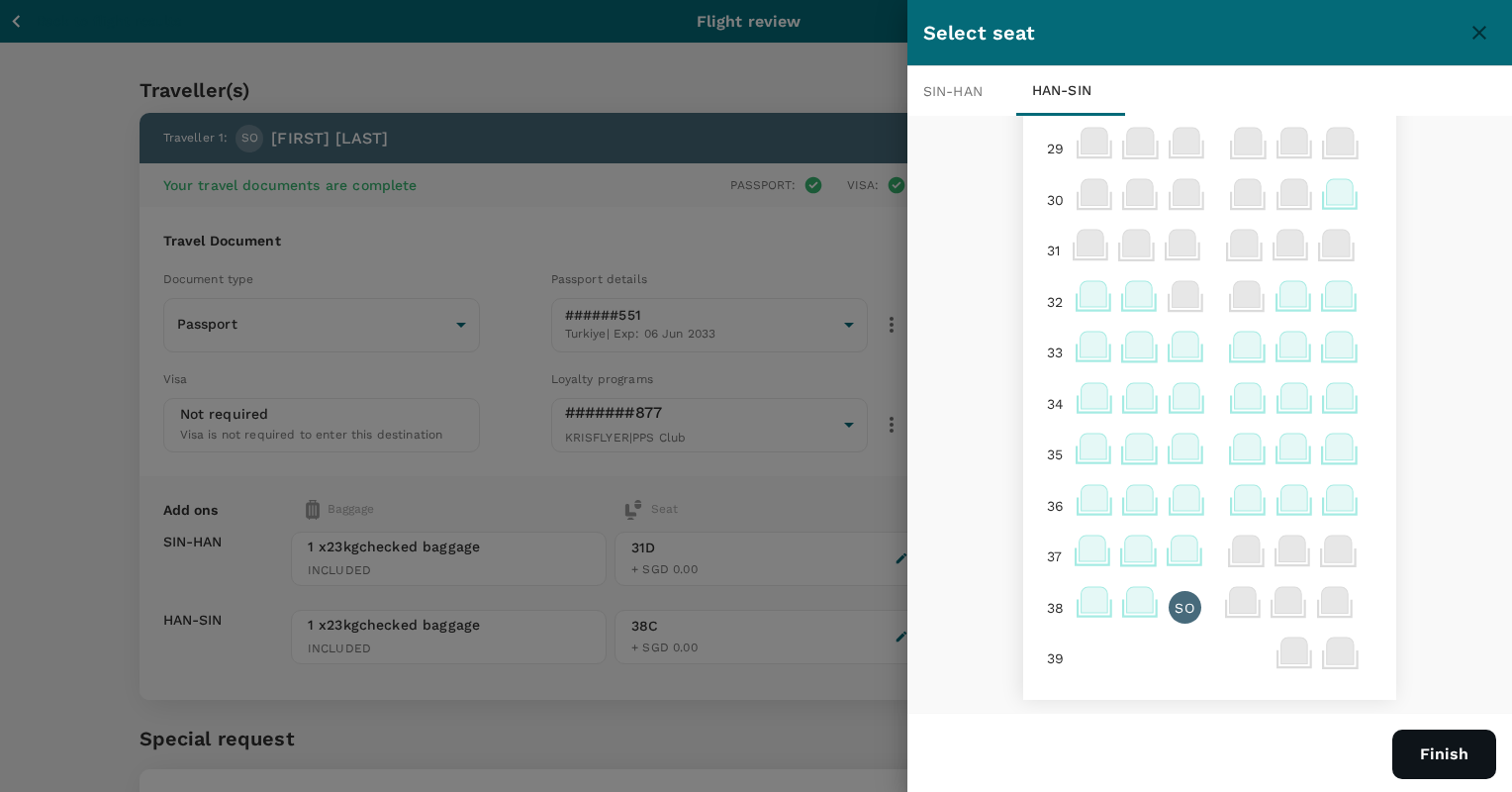 click on "SO" at bounding box center (1183, 608) 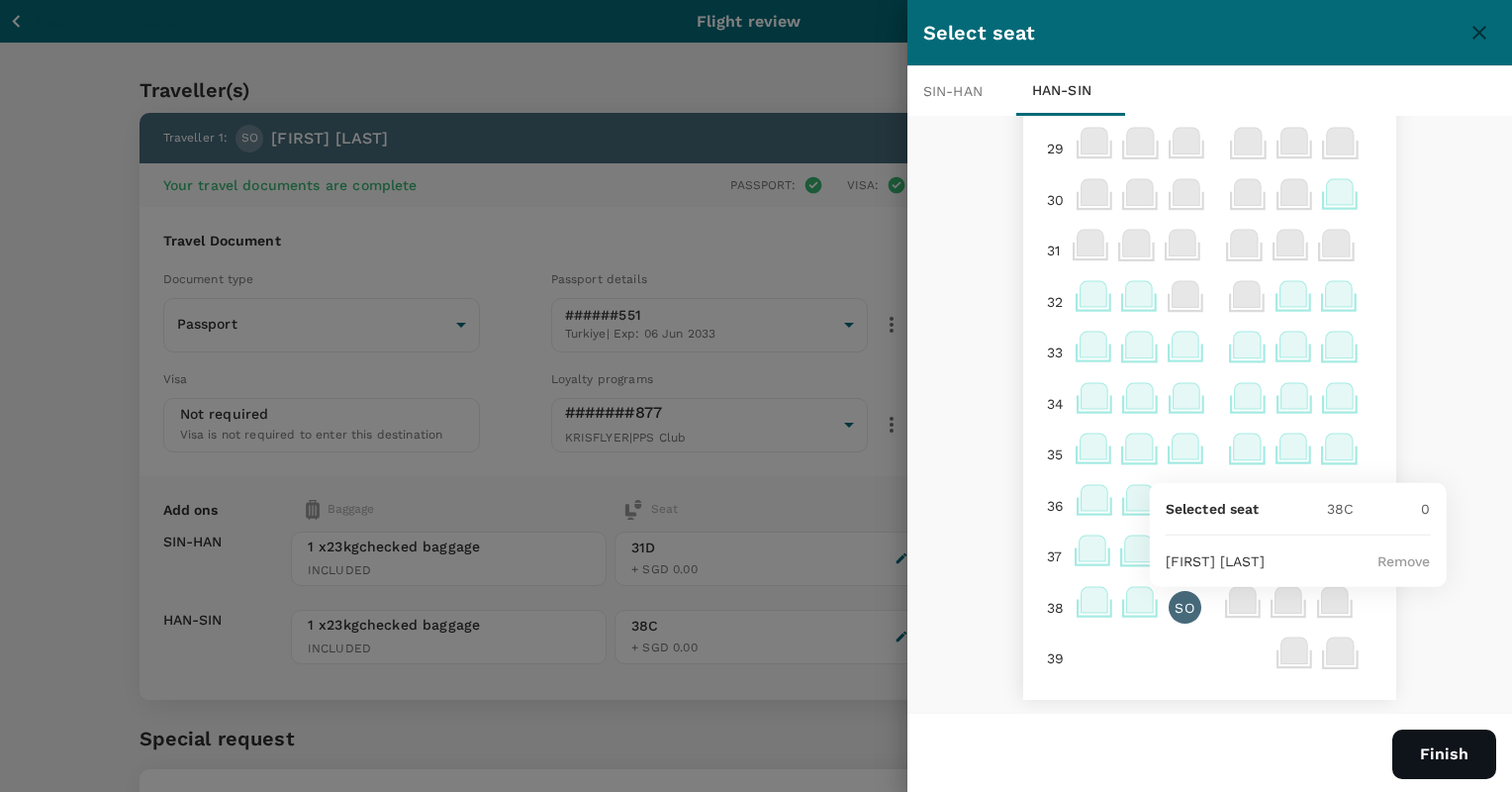 click on "Selected seat 38 C 0 [LAST]   [LAST] Remove" at bounding box center (1298, 535) 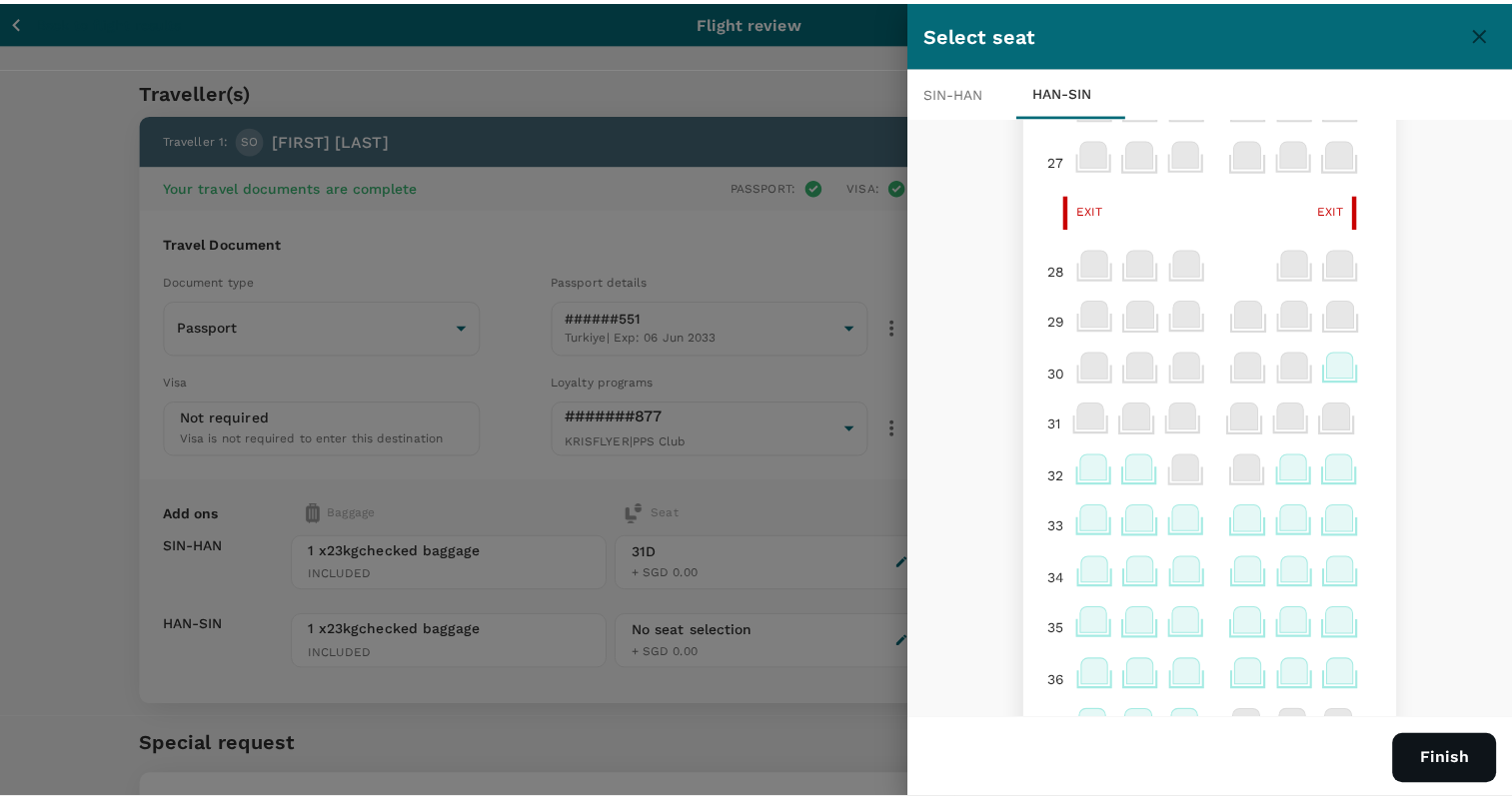 scroll, scrollTop: 899, scrollLeft: 0, axis: vertical 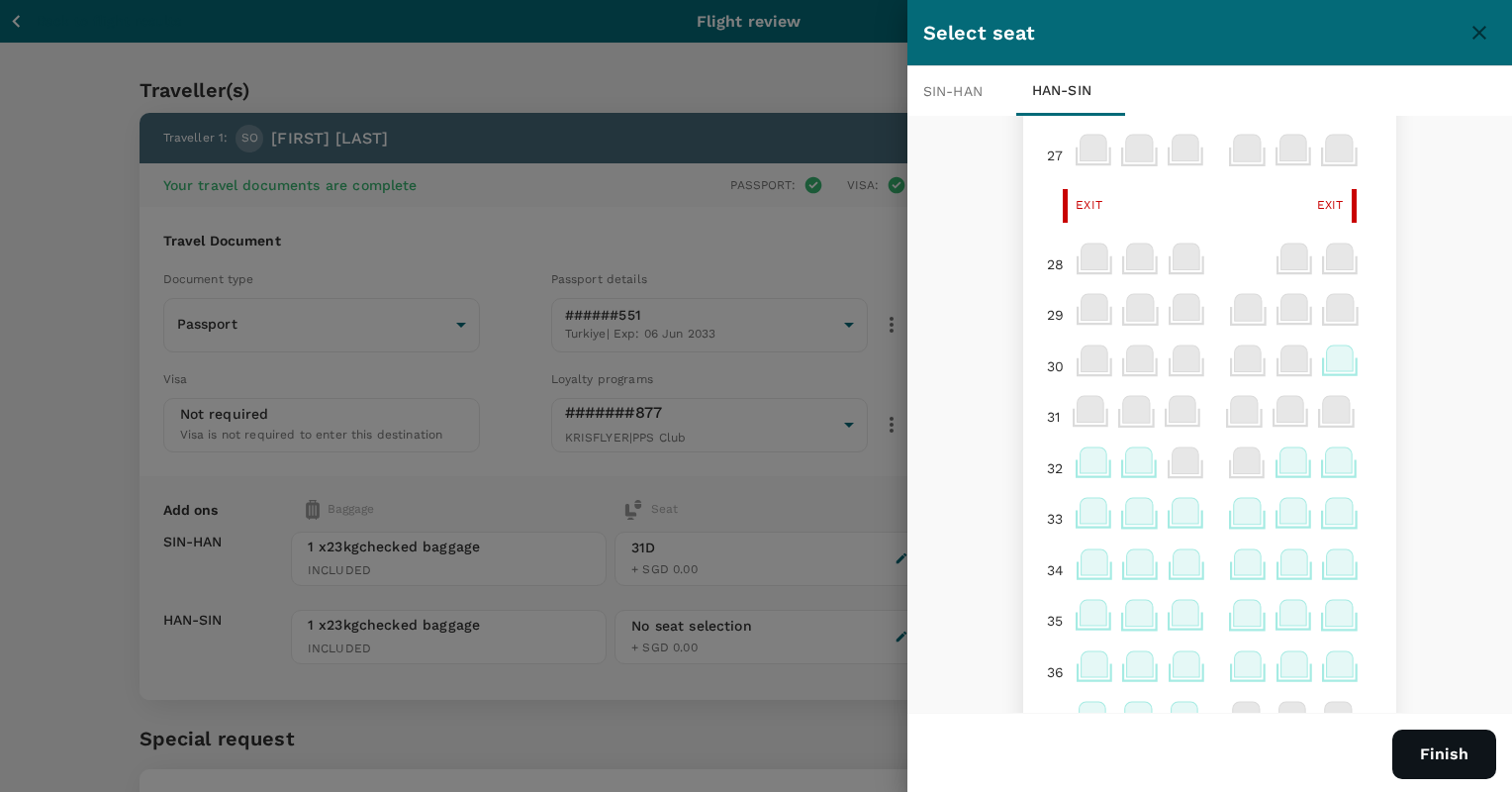 click 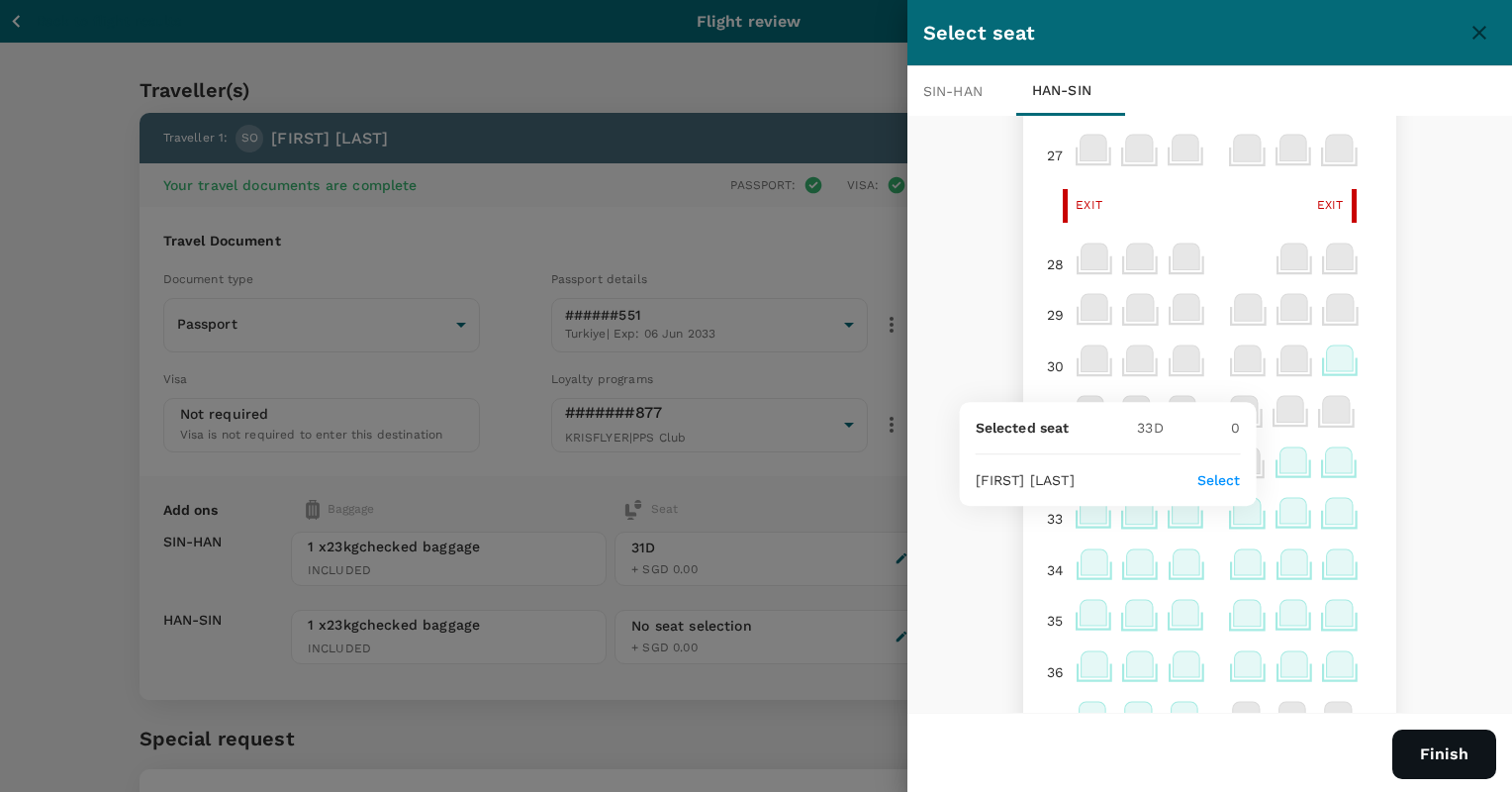 click on "Select" at bounding box center (1219, 480) 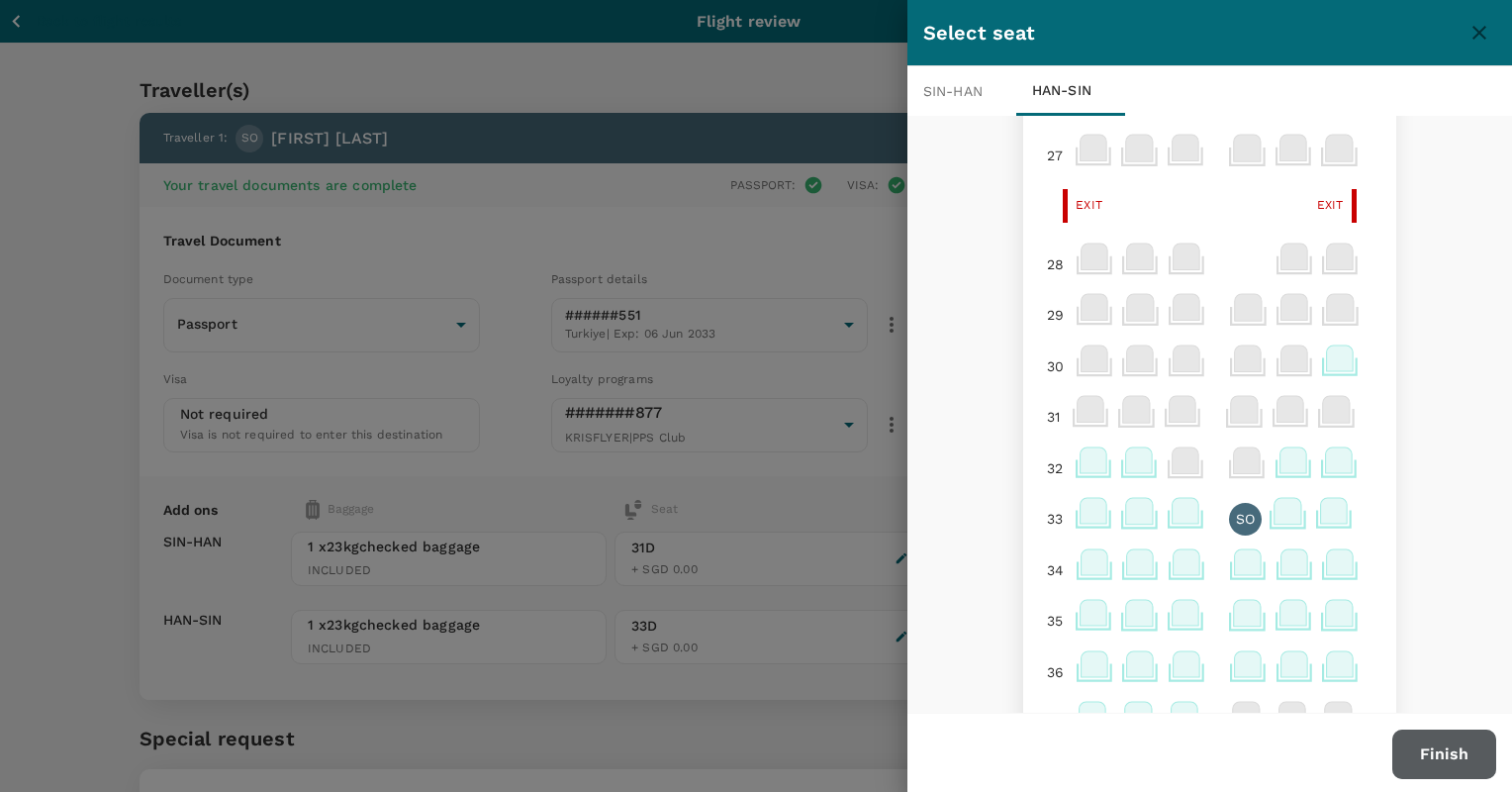 click on "Finish" at bounding box center (1444, 754) 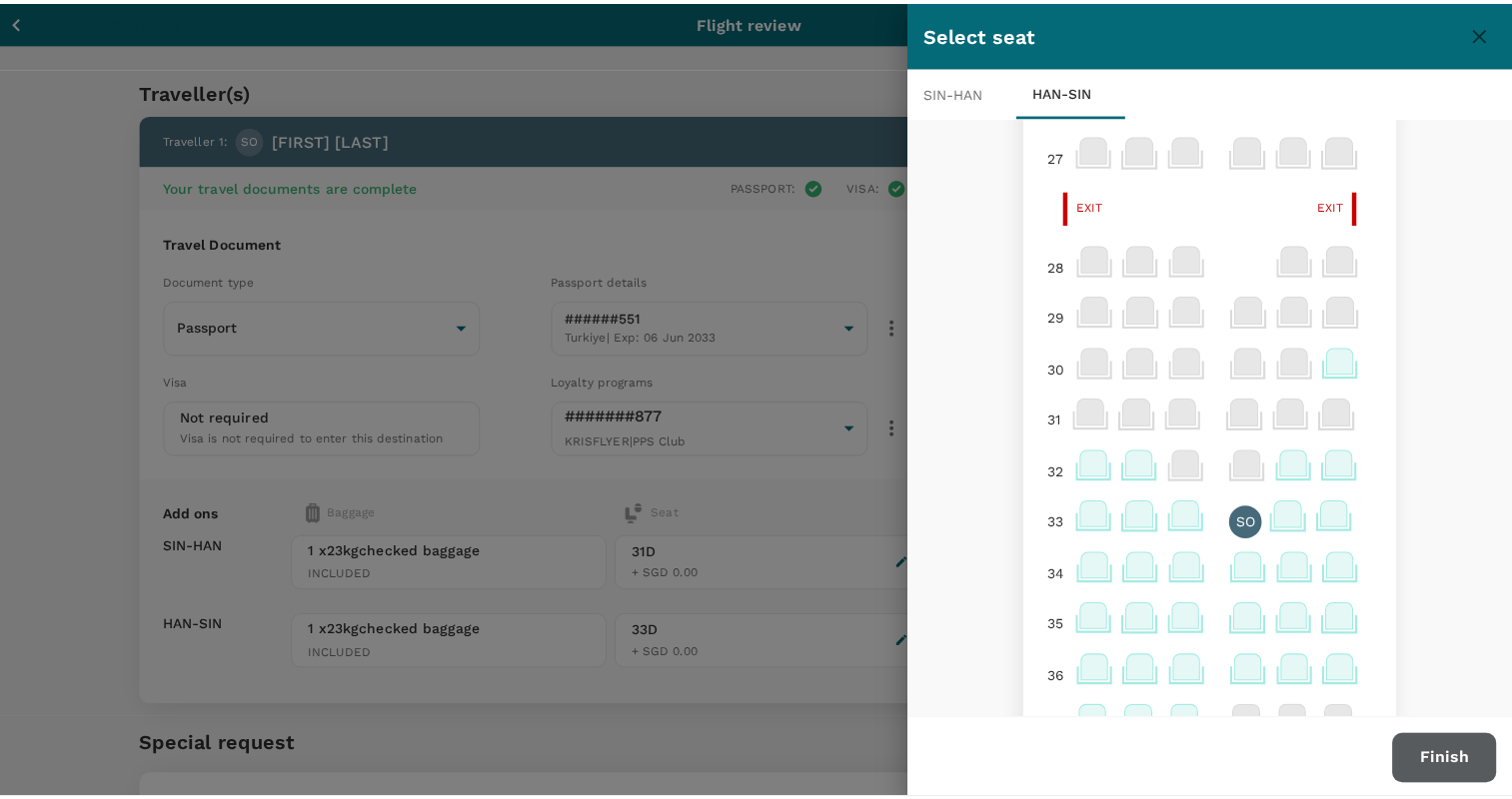 scroll, scrollTop: 0, scrollLeft: 0, axis: both 